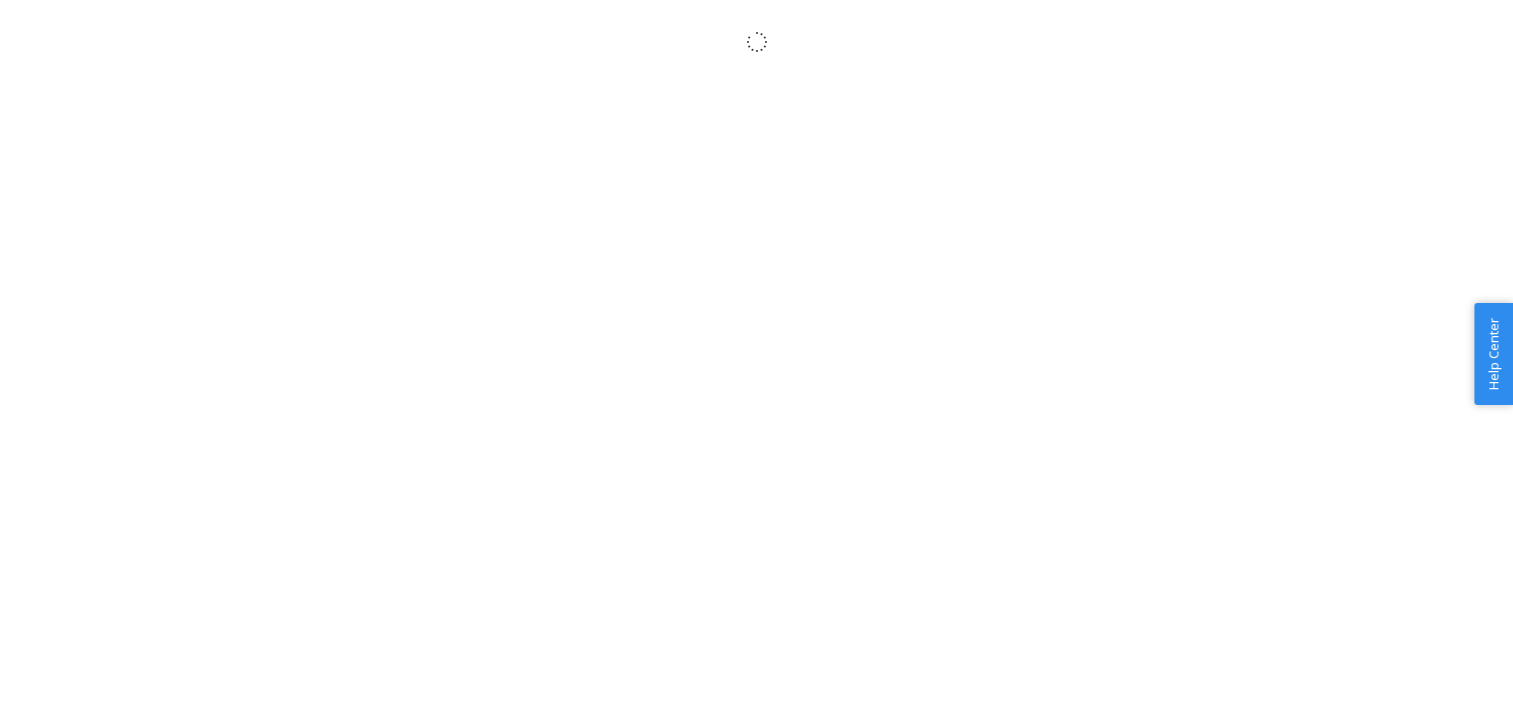 scroll, scrollTop: 0, scrollLeft: 0, axis: both 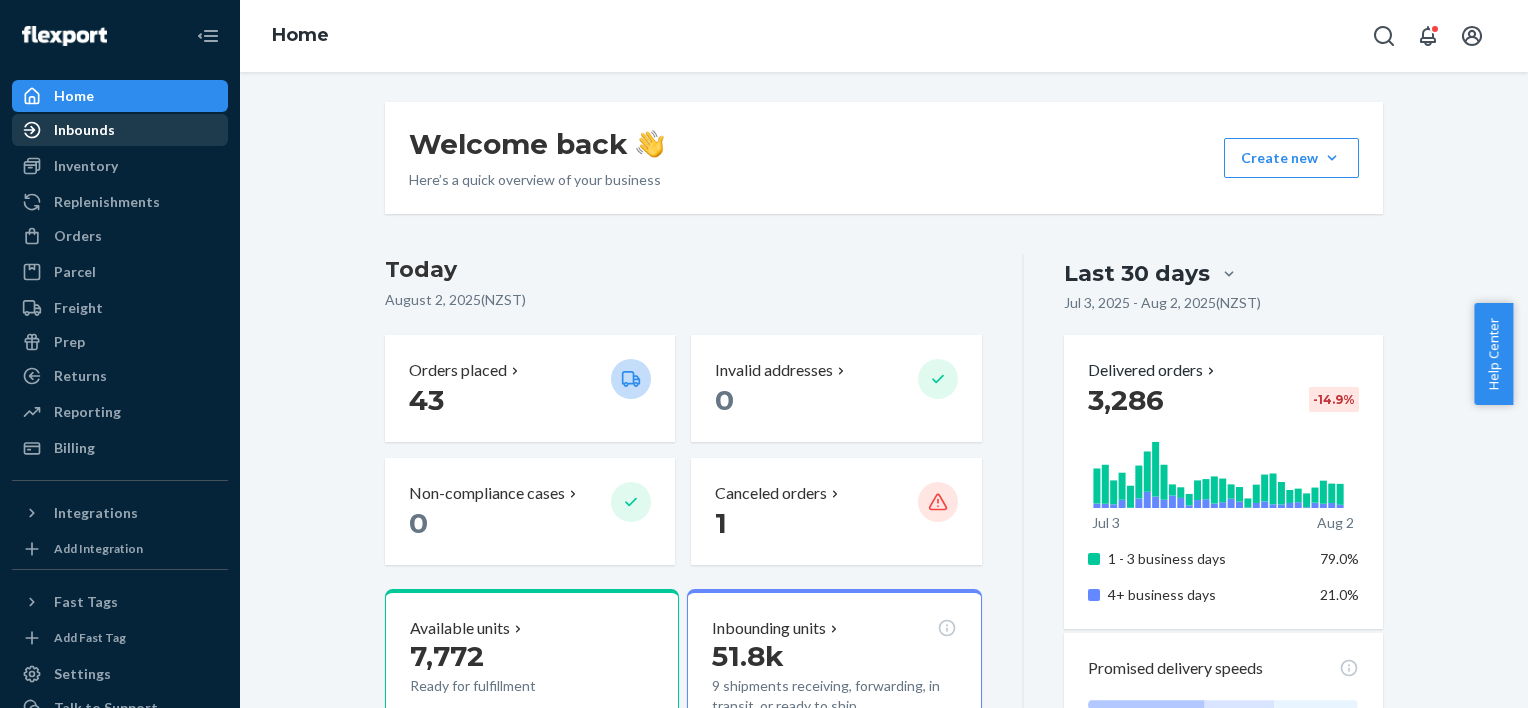 click on "Inbounds" at bounding box center (84, 130) 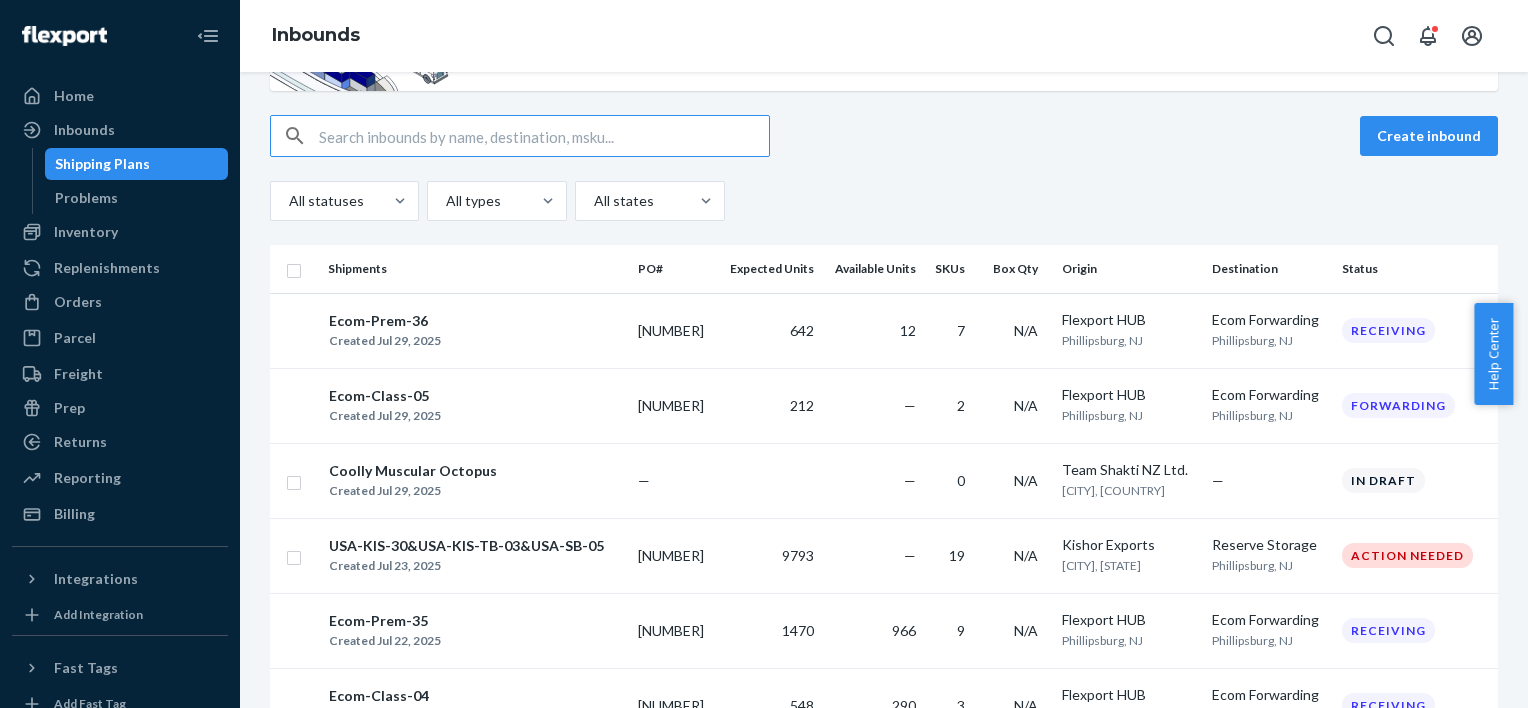 scroll, scrollTop: 140, scrollLeft: 0, axis: vertical 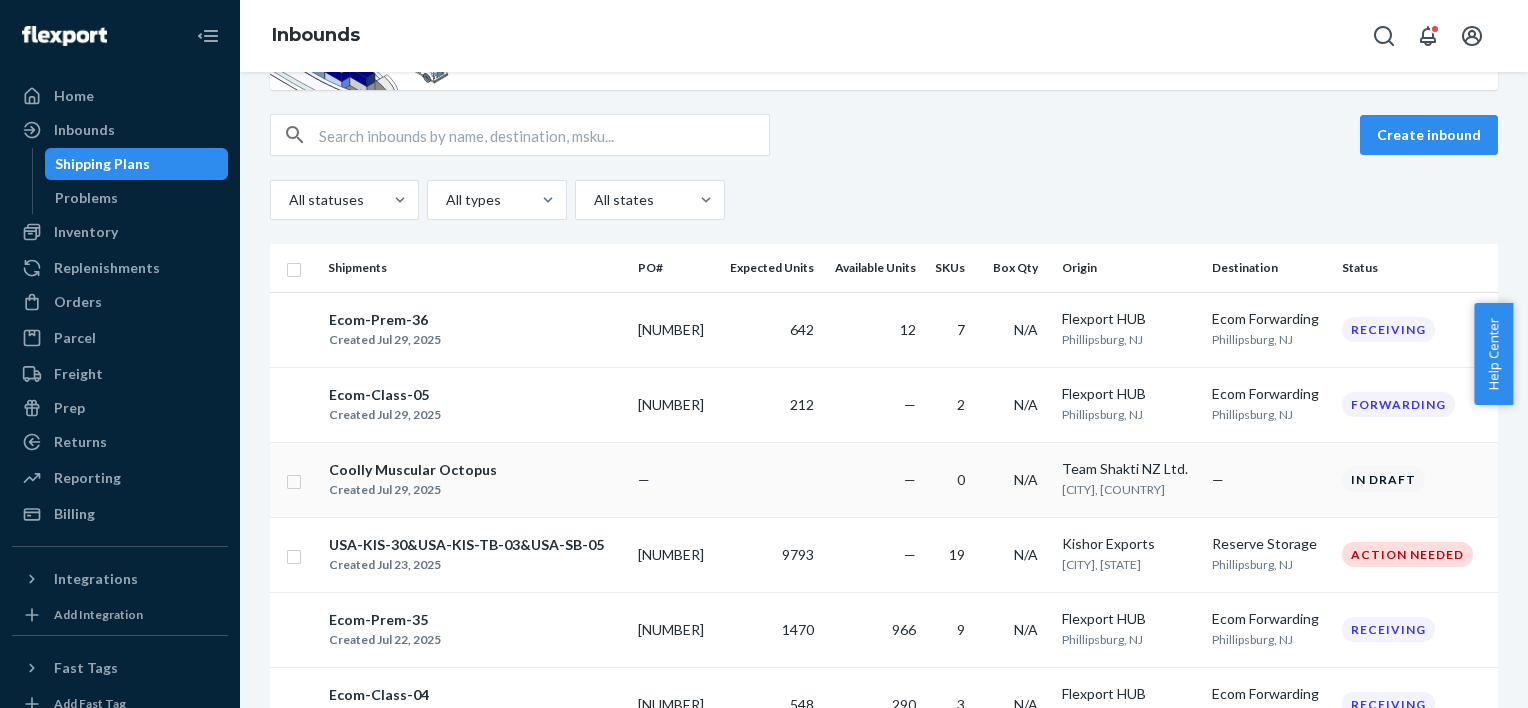 click on "Coolly Muscular Octopus" at bounding box center [413, 470] 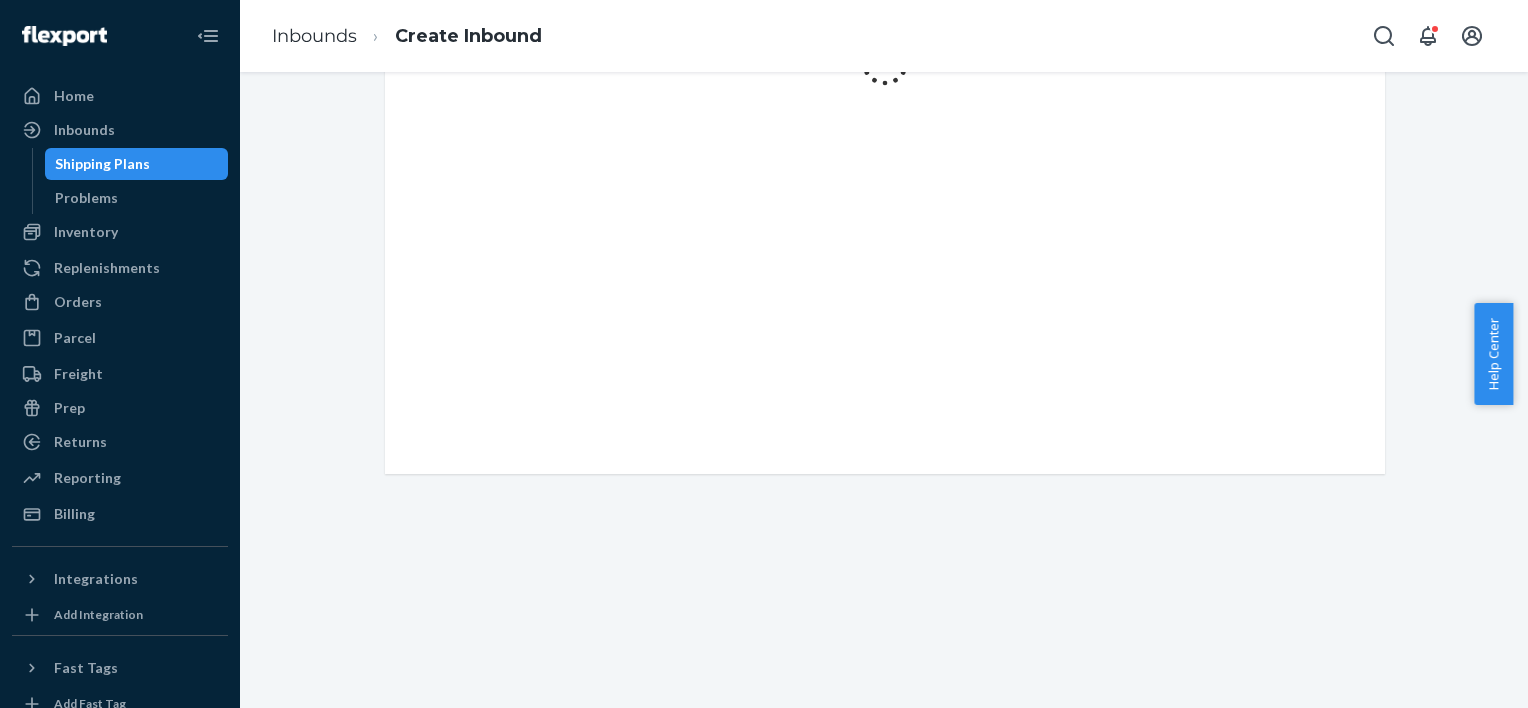 scroll, scrollTop: 0, scrollLeft: 0, axis: both 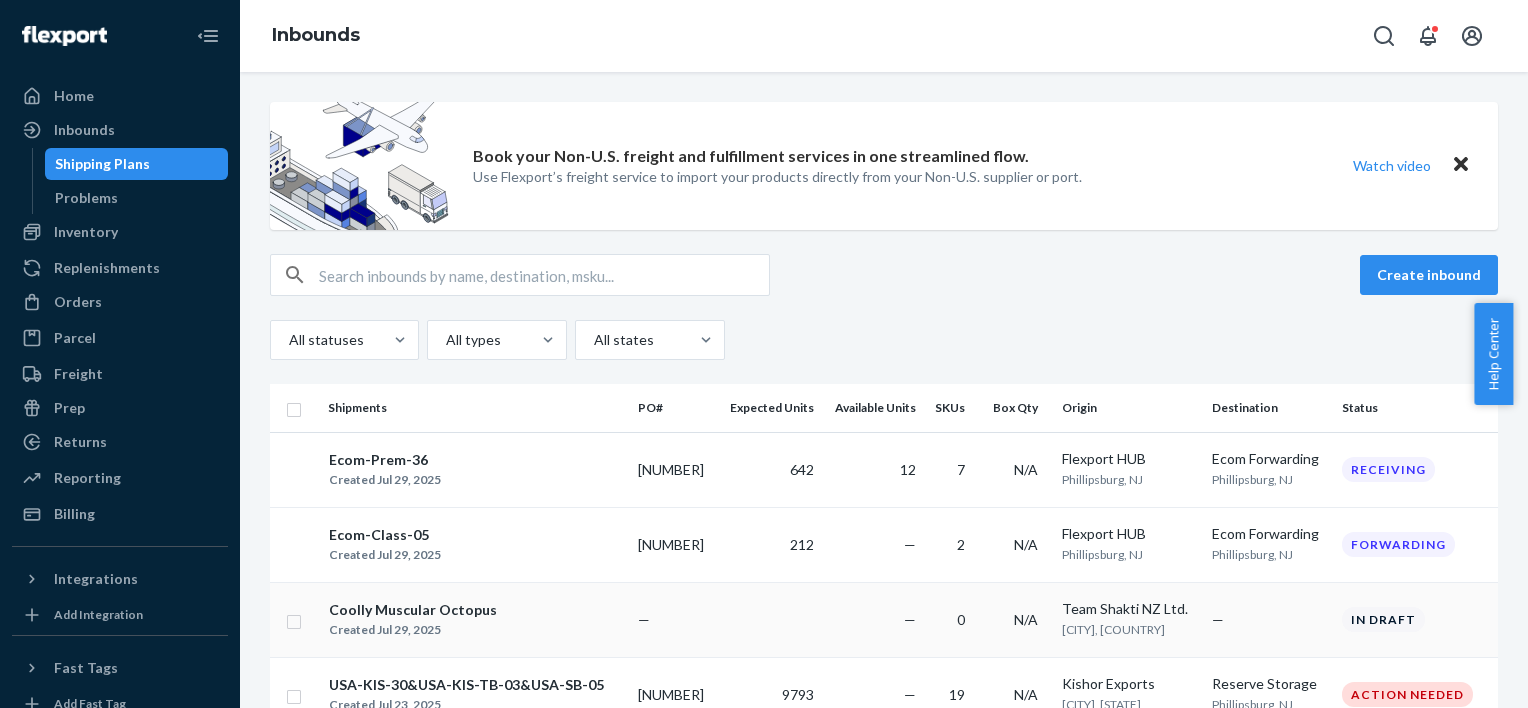 click on "Coolly Muscular Octopus" at bounding box center (413, 610) 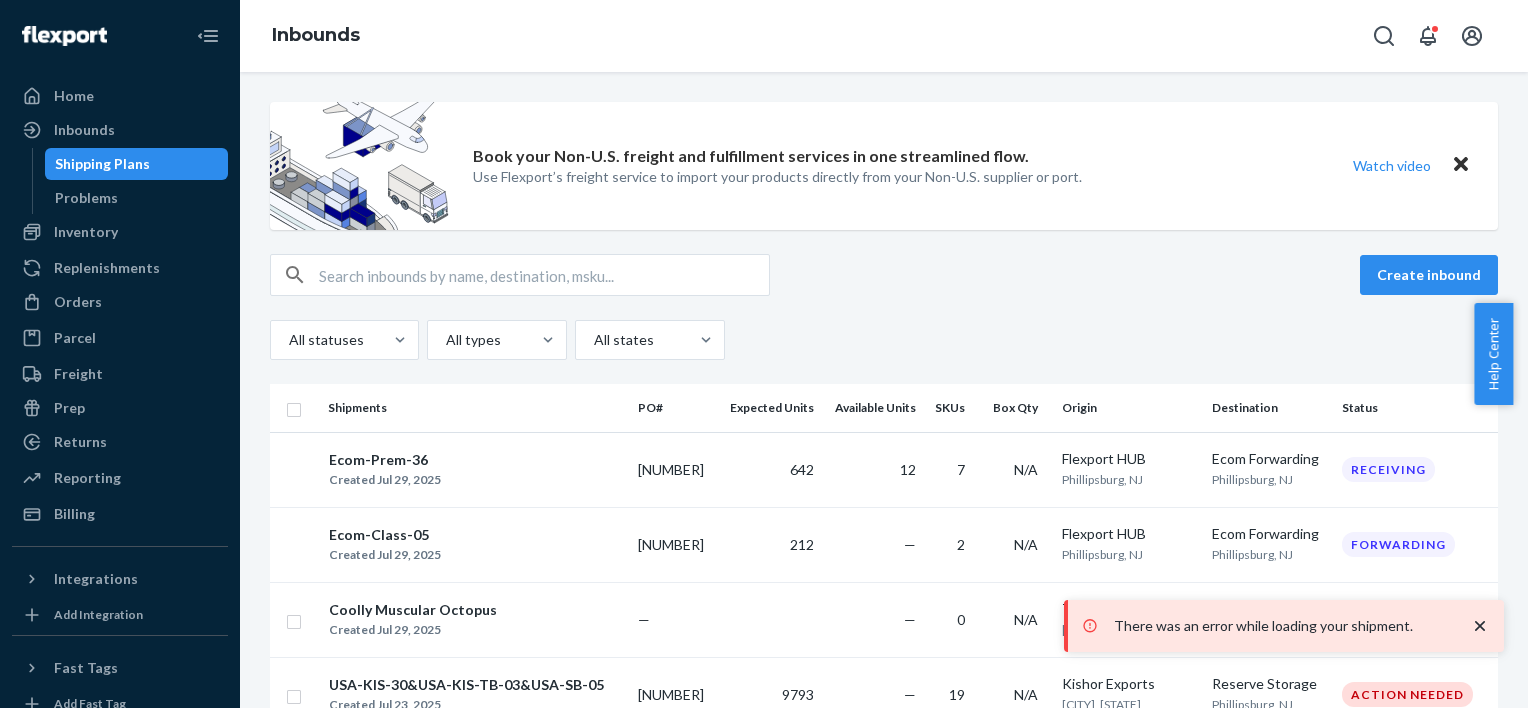 click 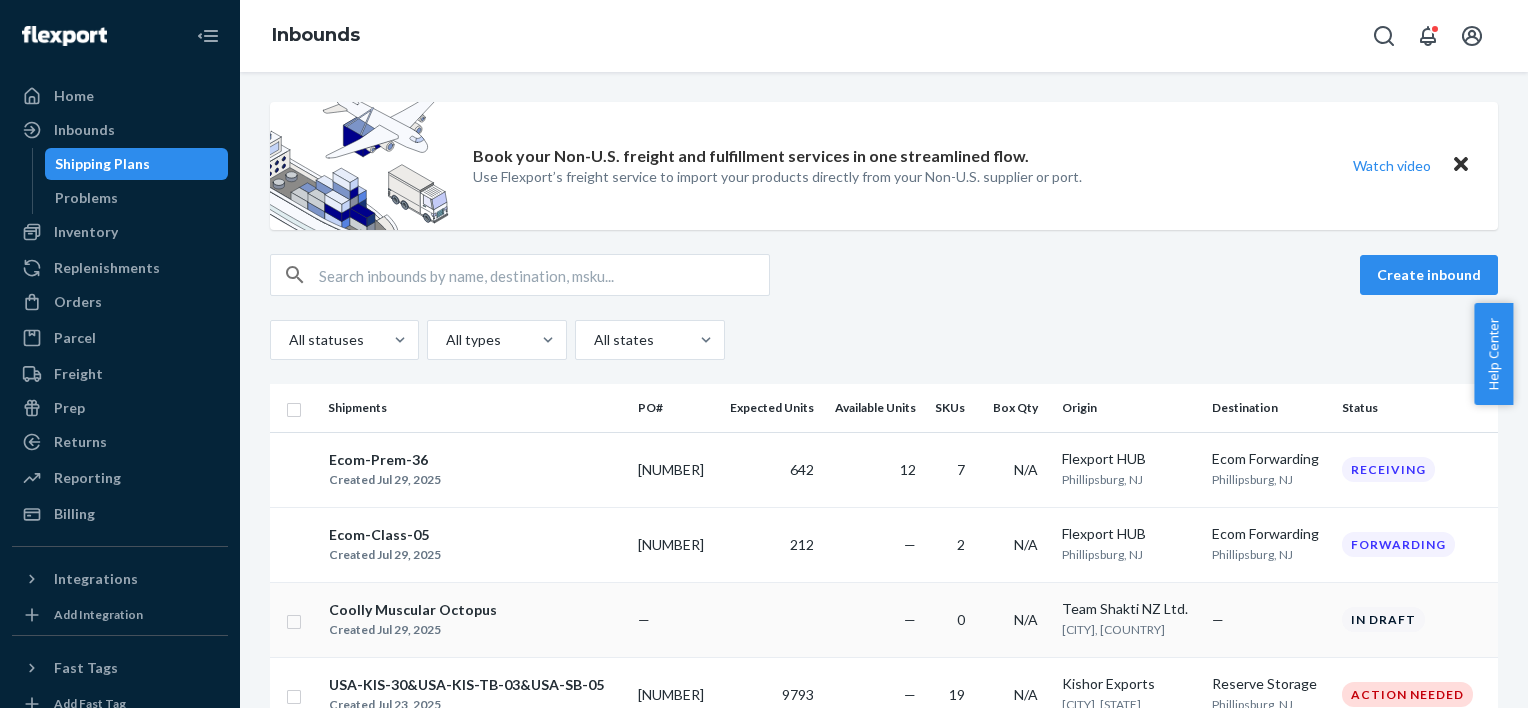 click on "In draft" at bounding box center (1383, 619) 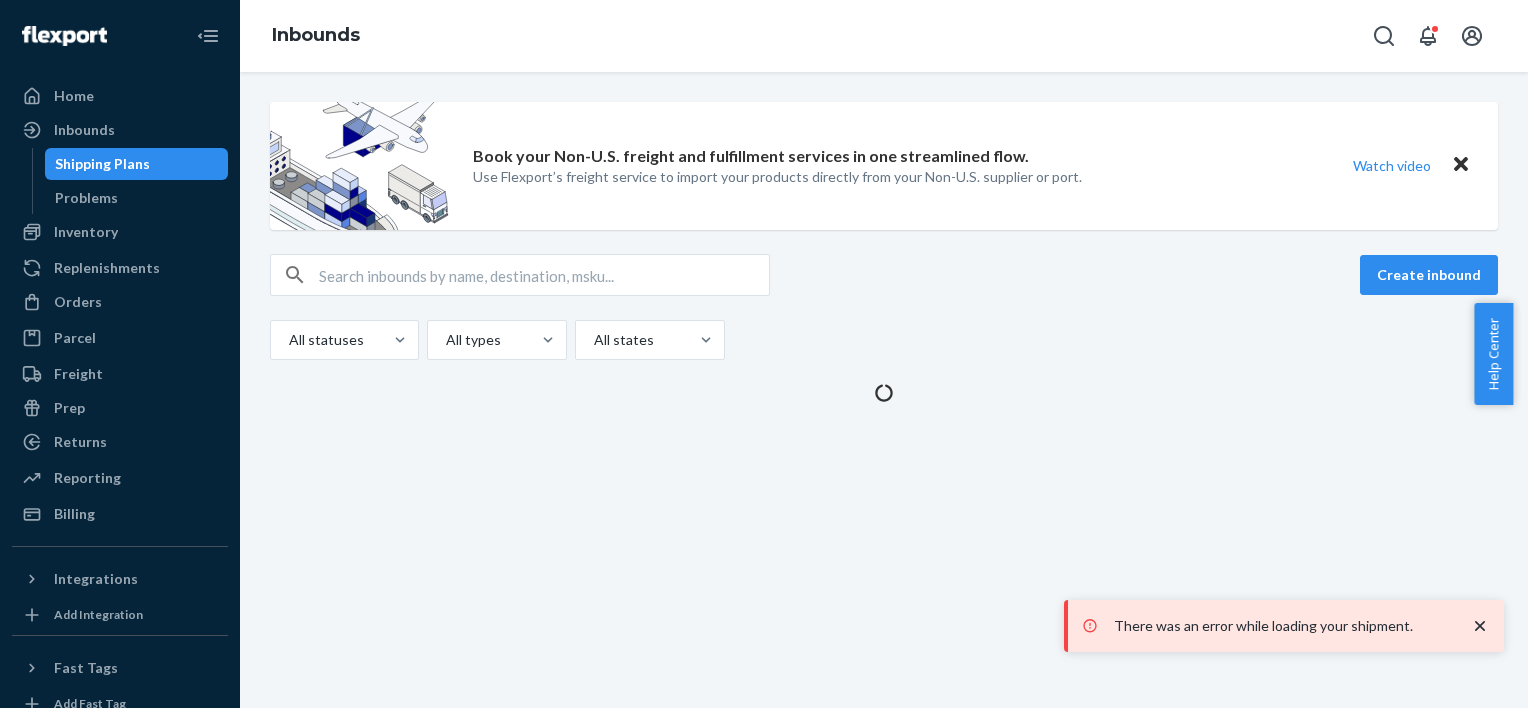 click on "Book your Non-U.S. freight and fulfillment services in one streamlined flow. Use Flexport’s freight service to import your products directly from your Non-U.S. supplier or port. Watch video Create inbound All statuses All types All states" at bounding box center [884, 390] 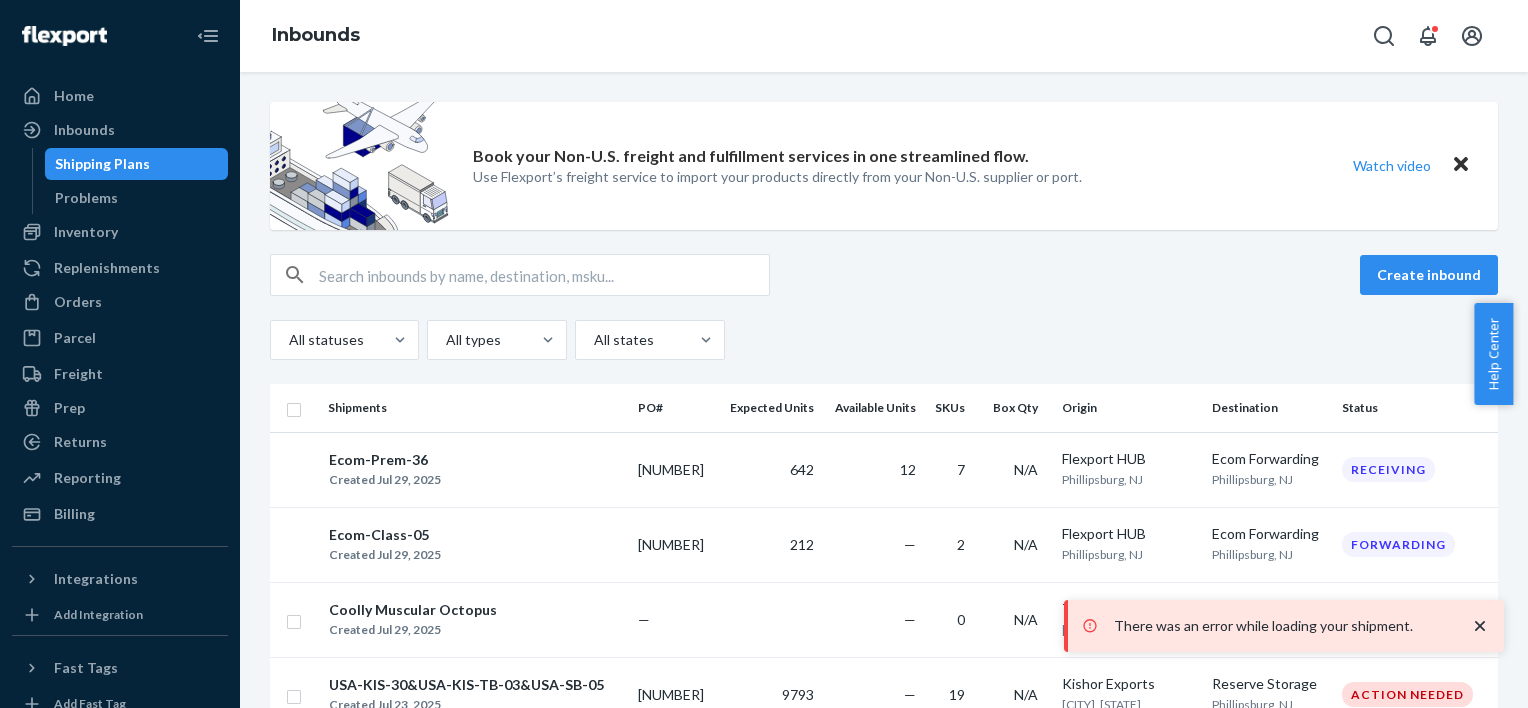 click on "Receiving" at bounding box center (1416, 469) 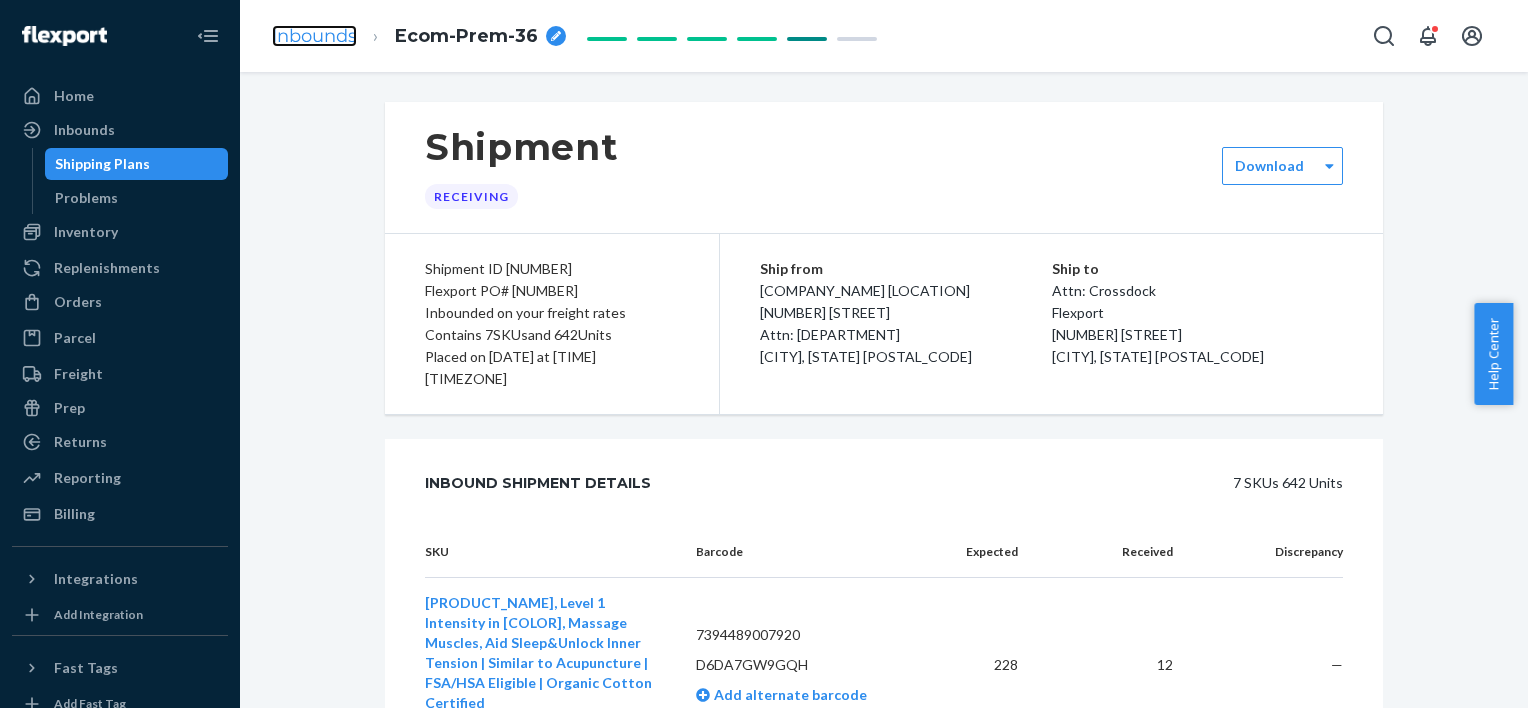 click on "Inbounds" at bounding box center [314, 36] 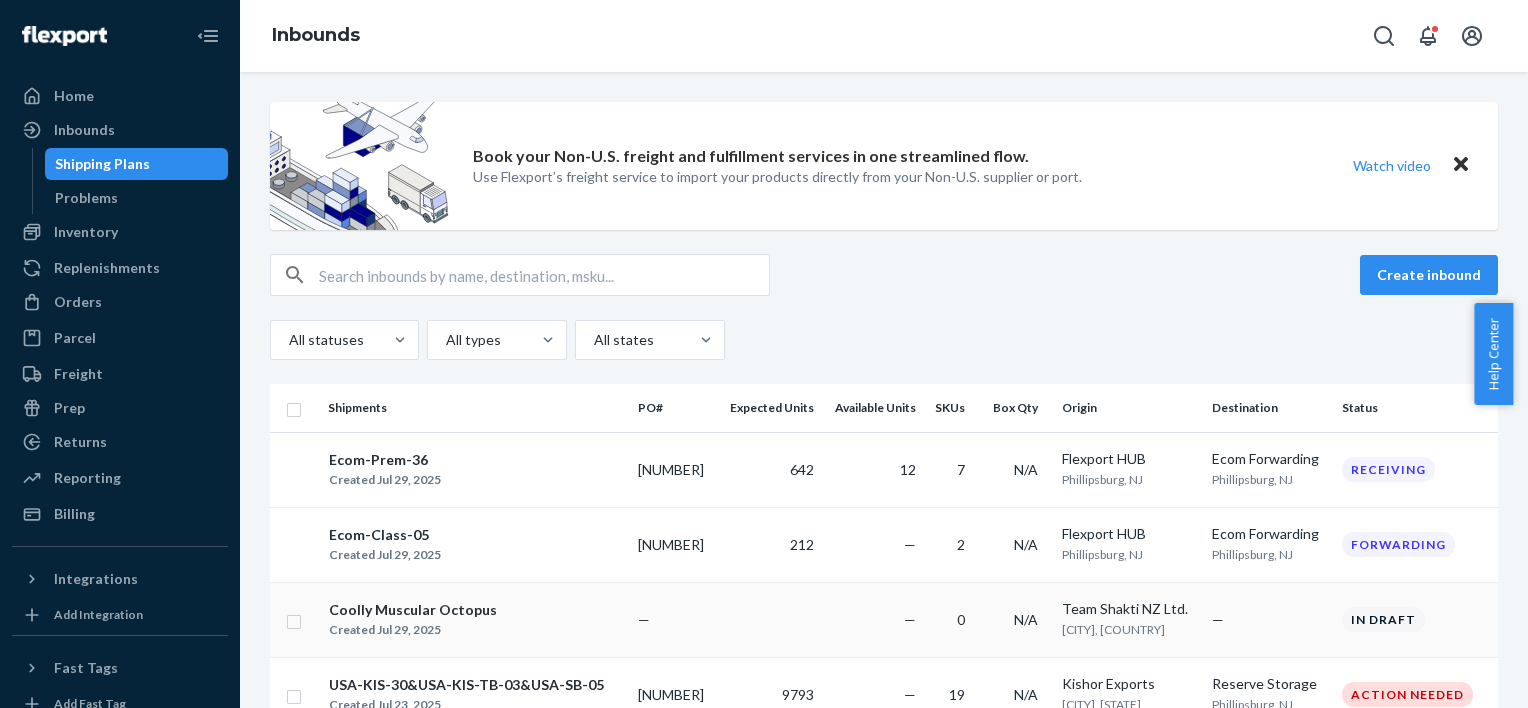 click on "Coolly Muscular Octopus" at bounding box center [413, 610] 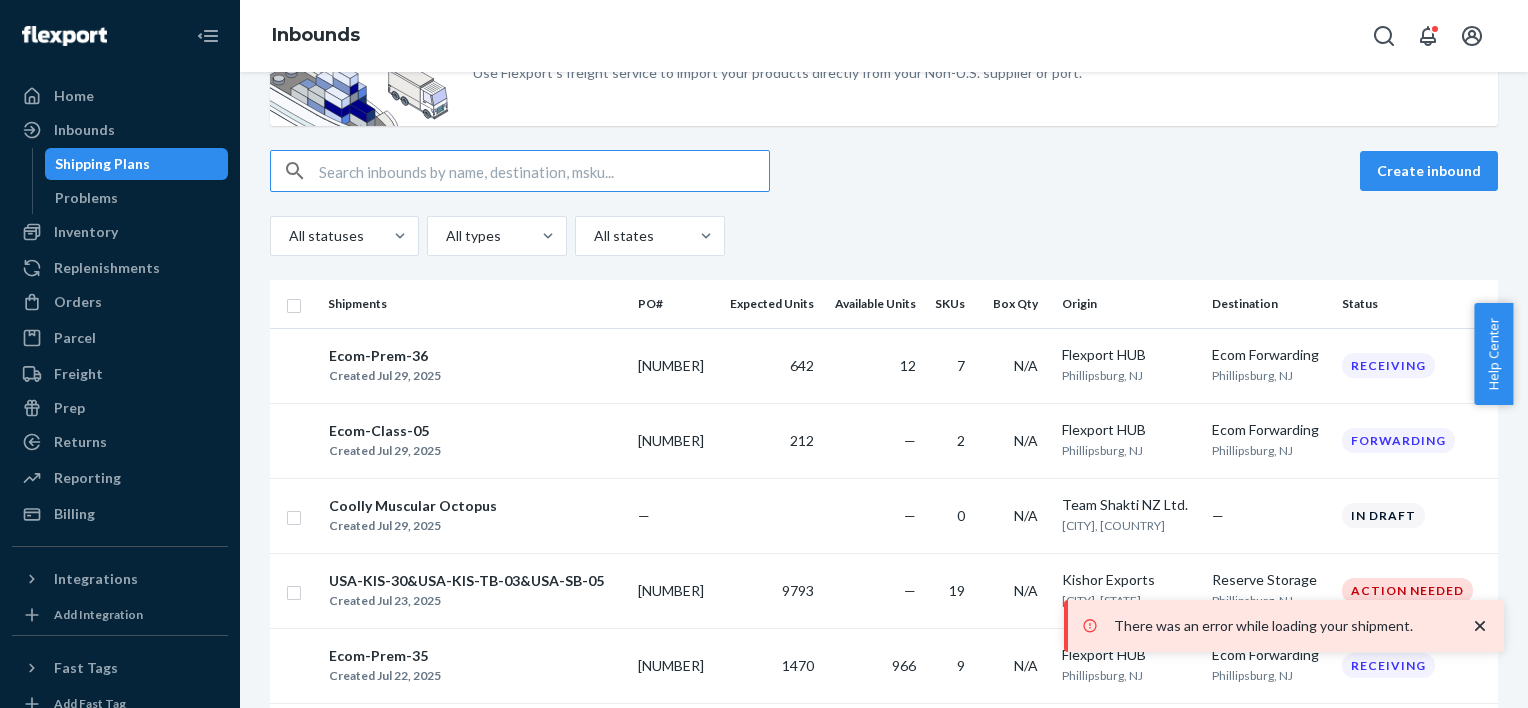 scroll, scrollTop: 114, scrollLeft: 0, axis: vertical 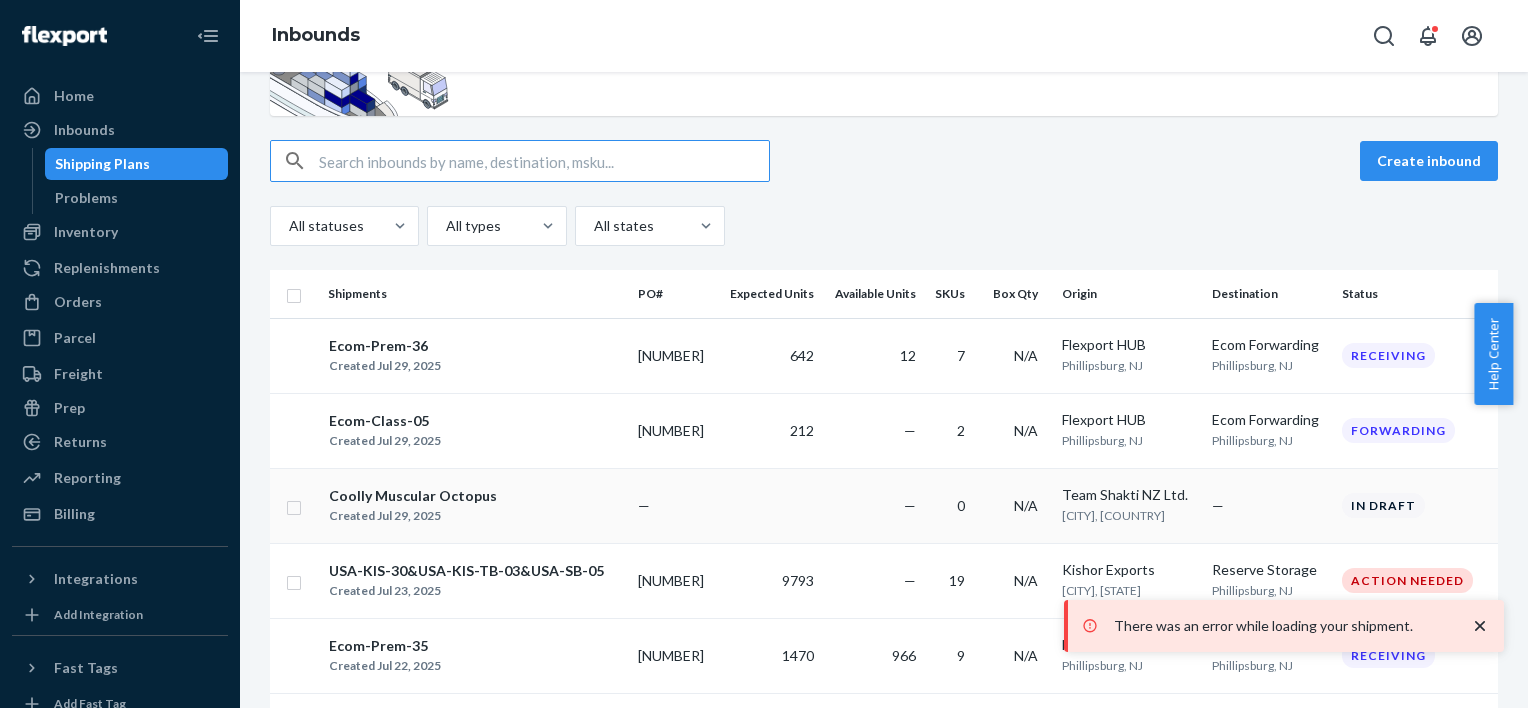 click at bounding box center (294, 505) 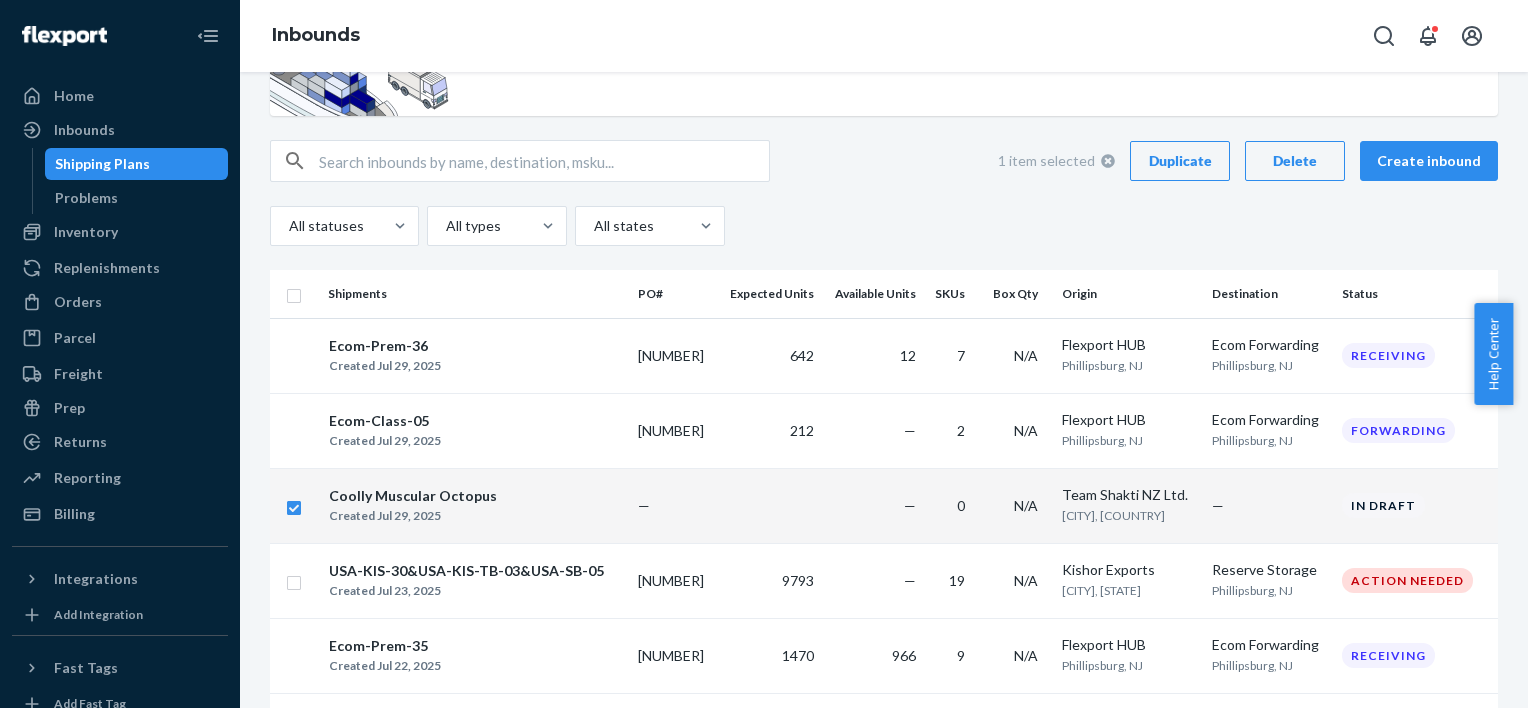 click on "Delete" at bounding box center [1295, 161] 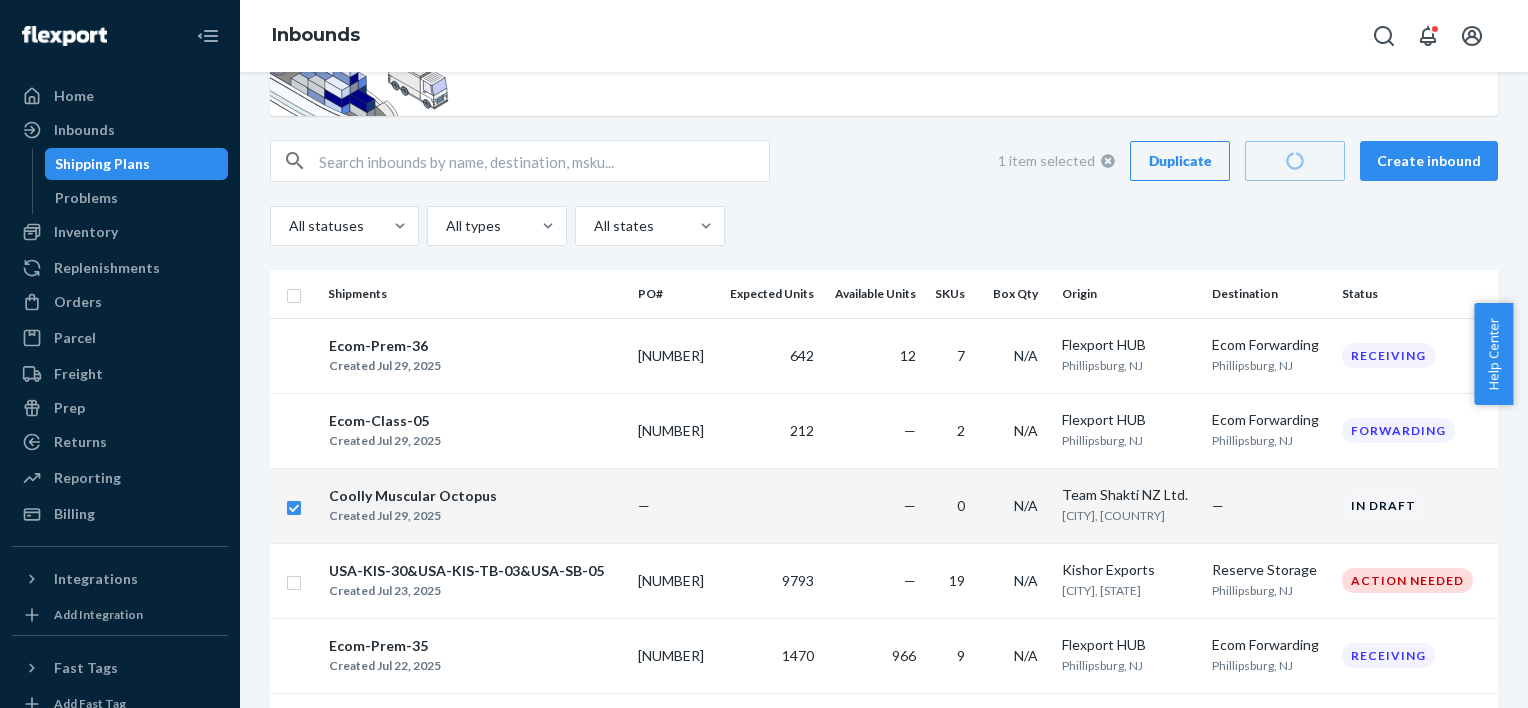 checkbox on "false" 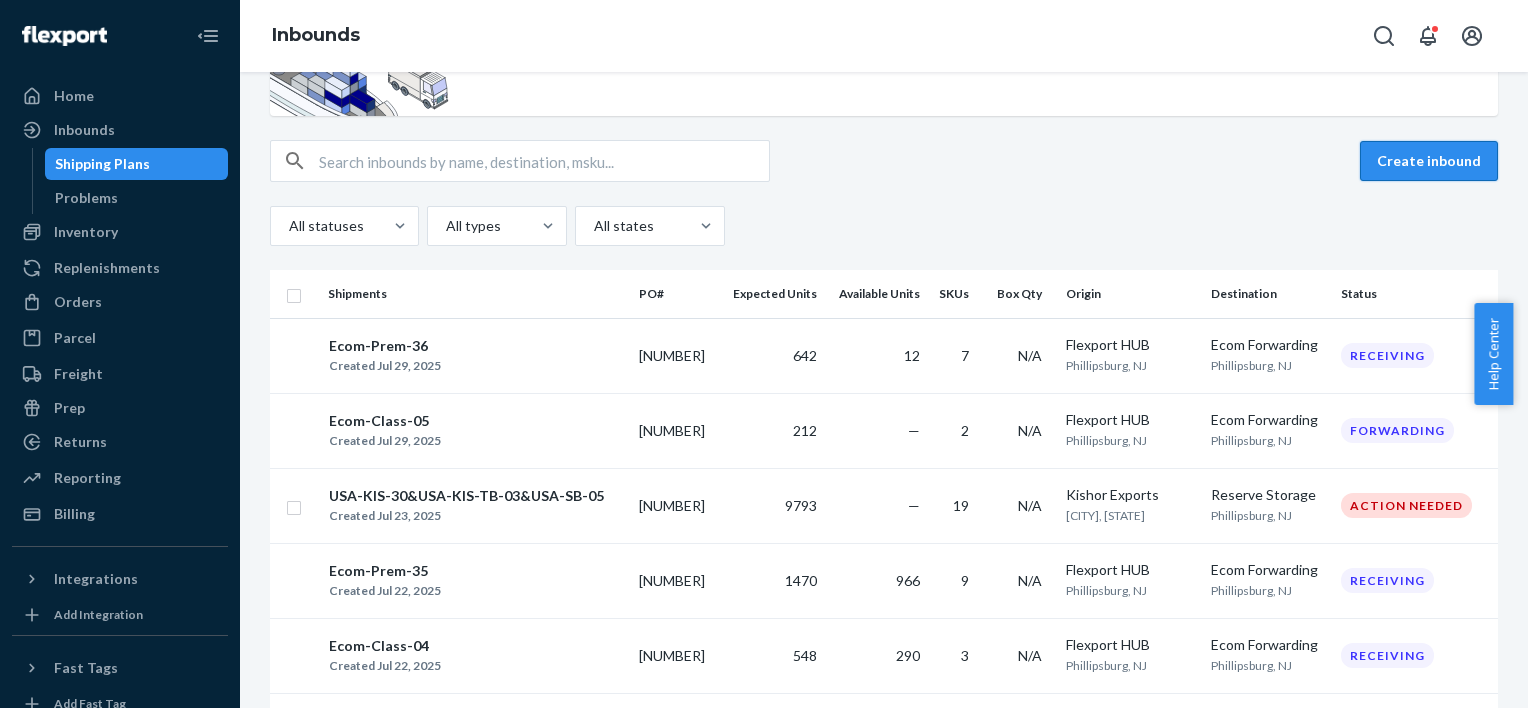click on "Create inbound" at bounding box center (1429, 161) 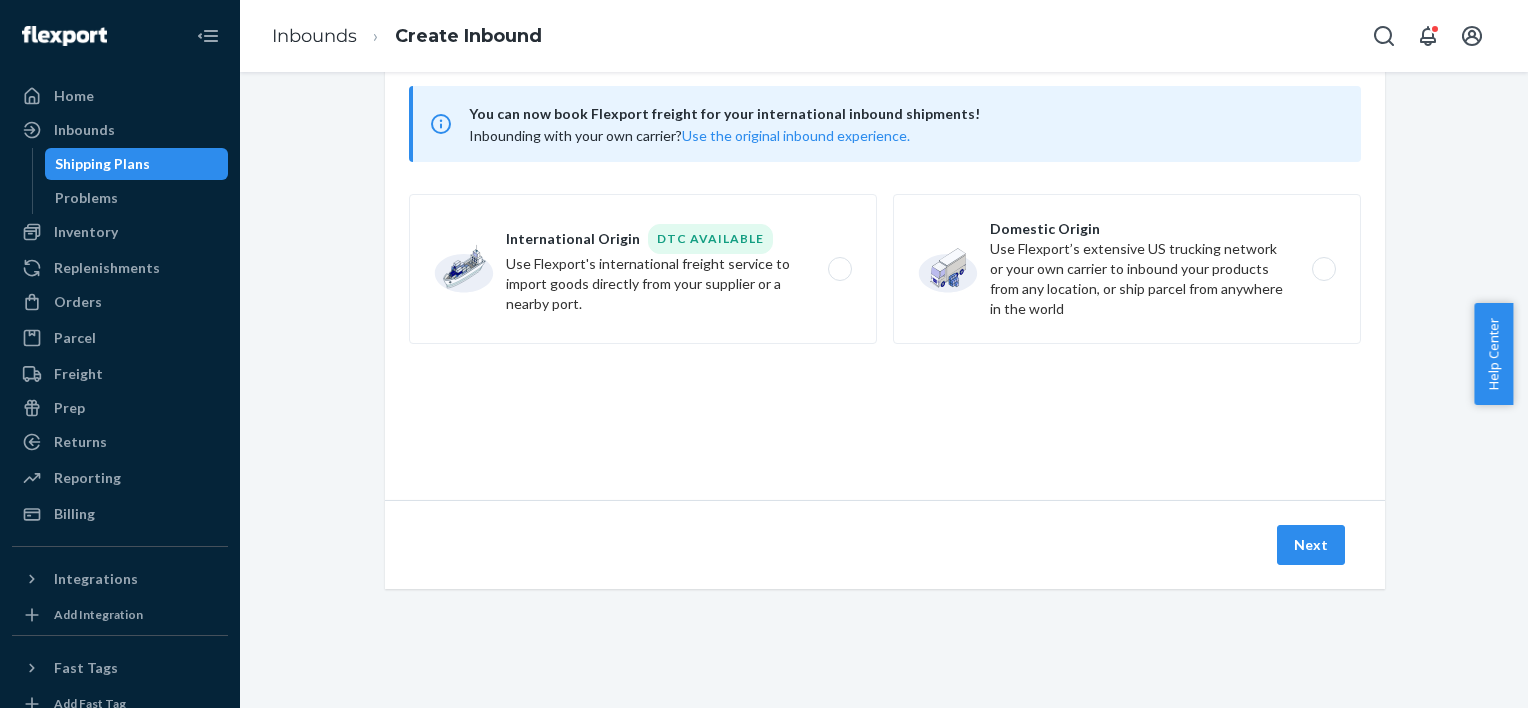 scroll, scrollTop: 0, scrollLeft: 0, axis: both 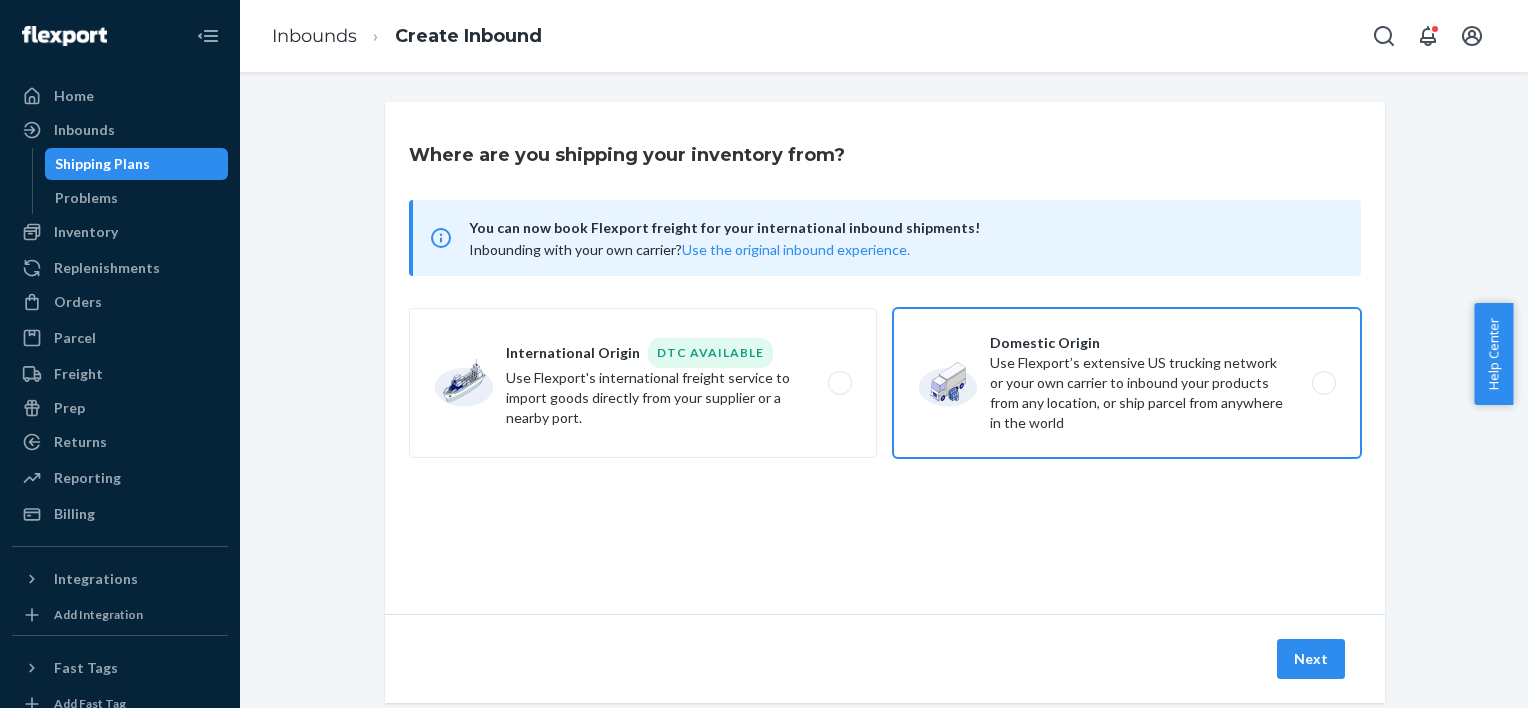 click on "Domestic Origin Use Flexport’s extensive US trucking network or your own carrier to inbound your products from any location, or ship parcel from anywhere in the world" at bounding box center (1127, 383) 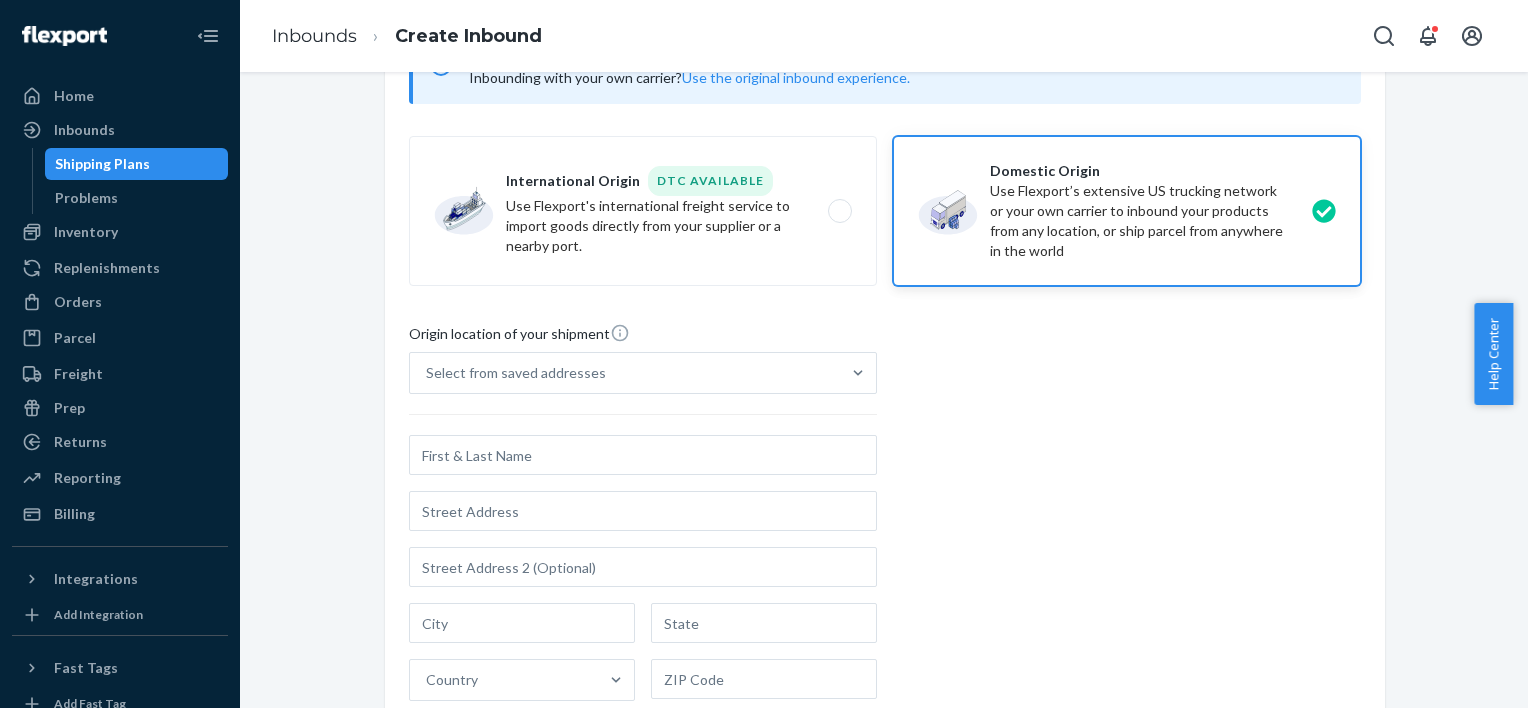 scroll, scrollTop: 183, scrollLeft: 0, axis: vertical 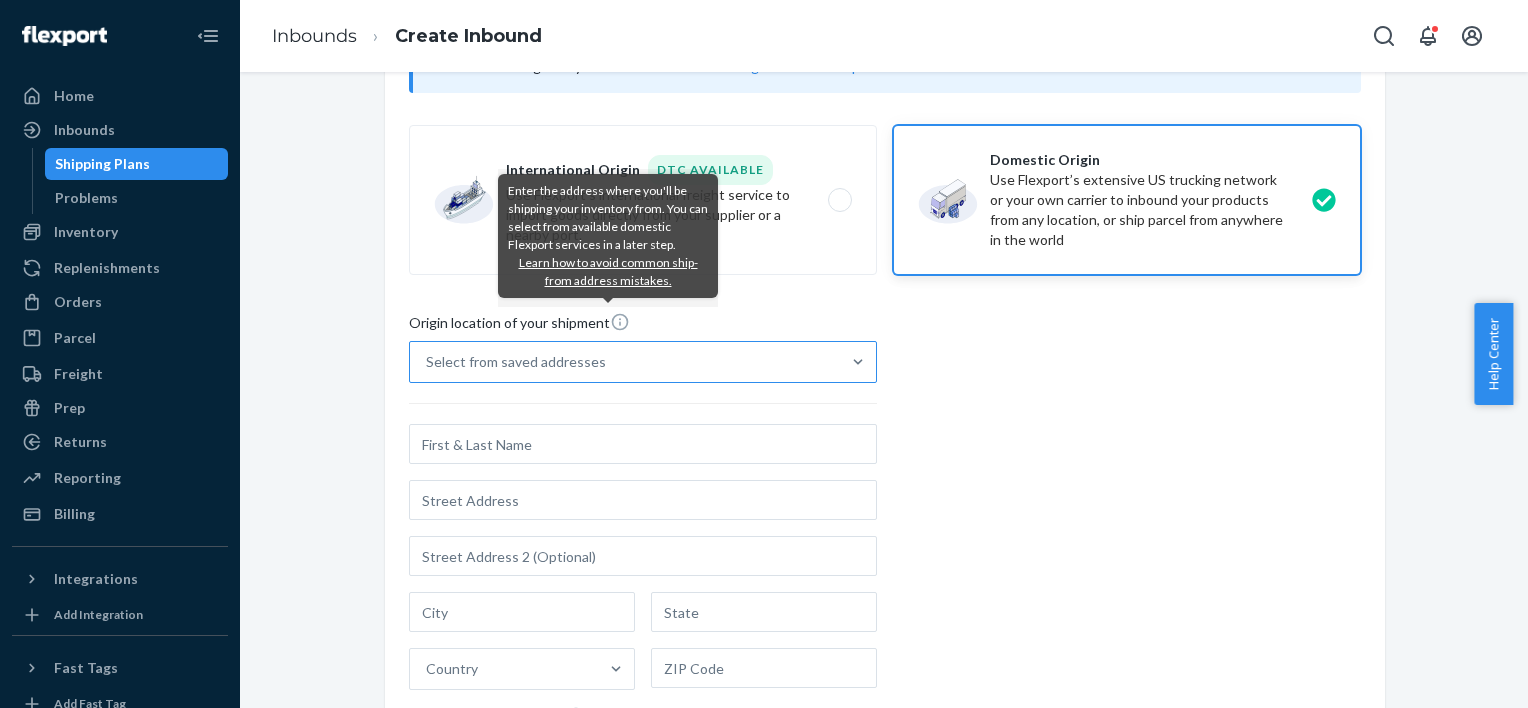 click on "Select from saved addresses" at bounding box center [625, 362] 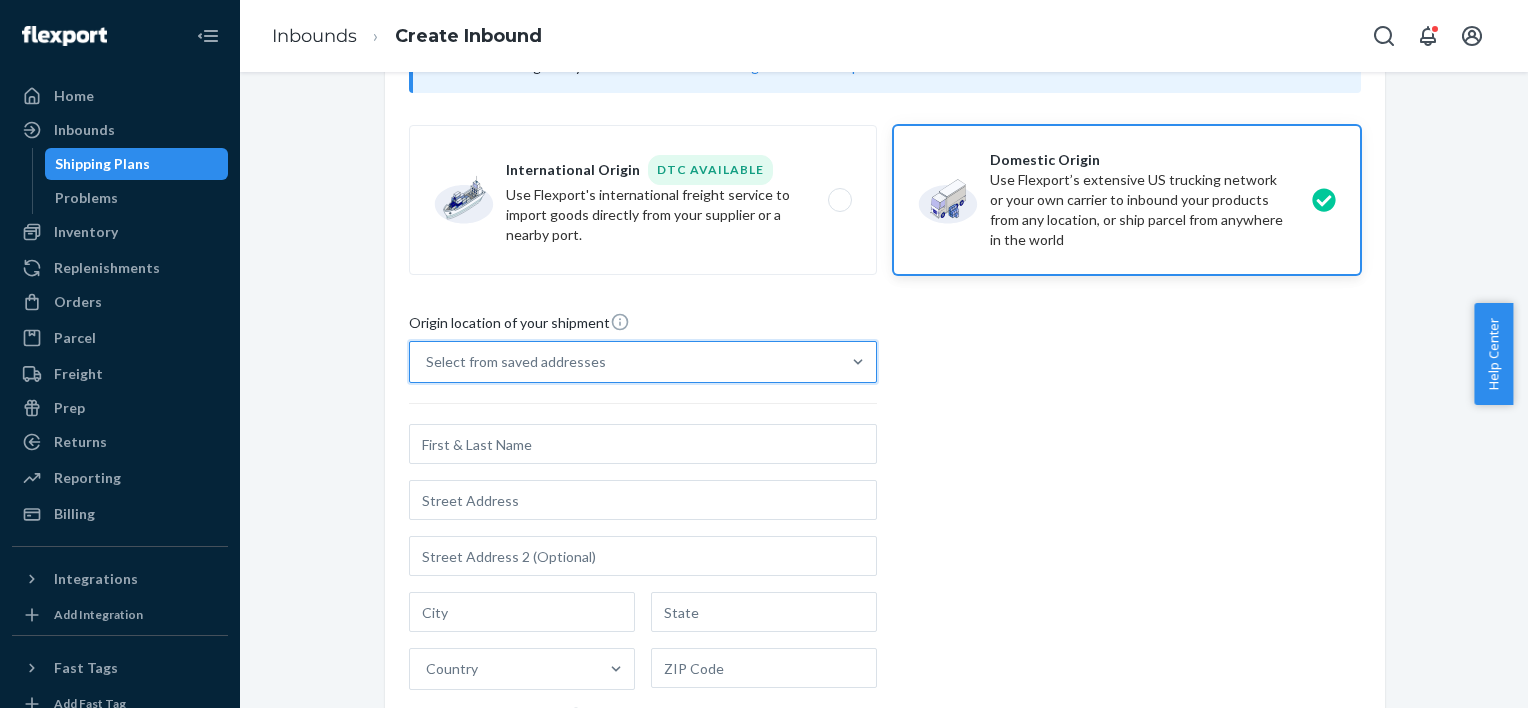 click on "Select from saved addresses" at bounding box center [625, 362] 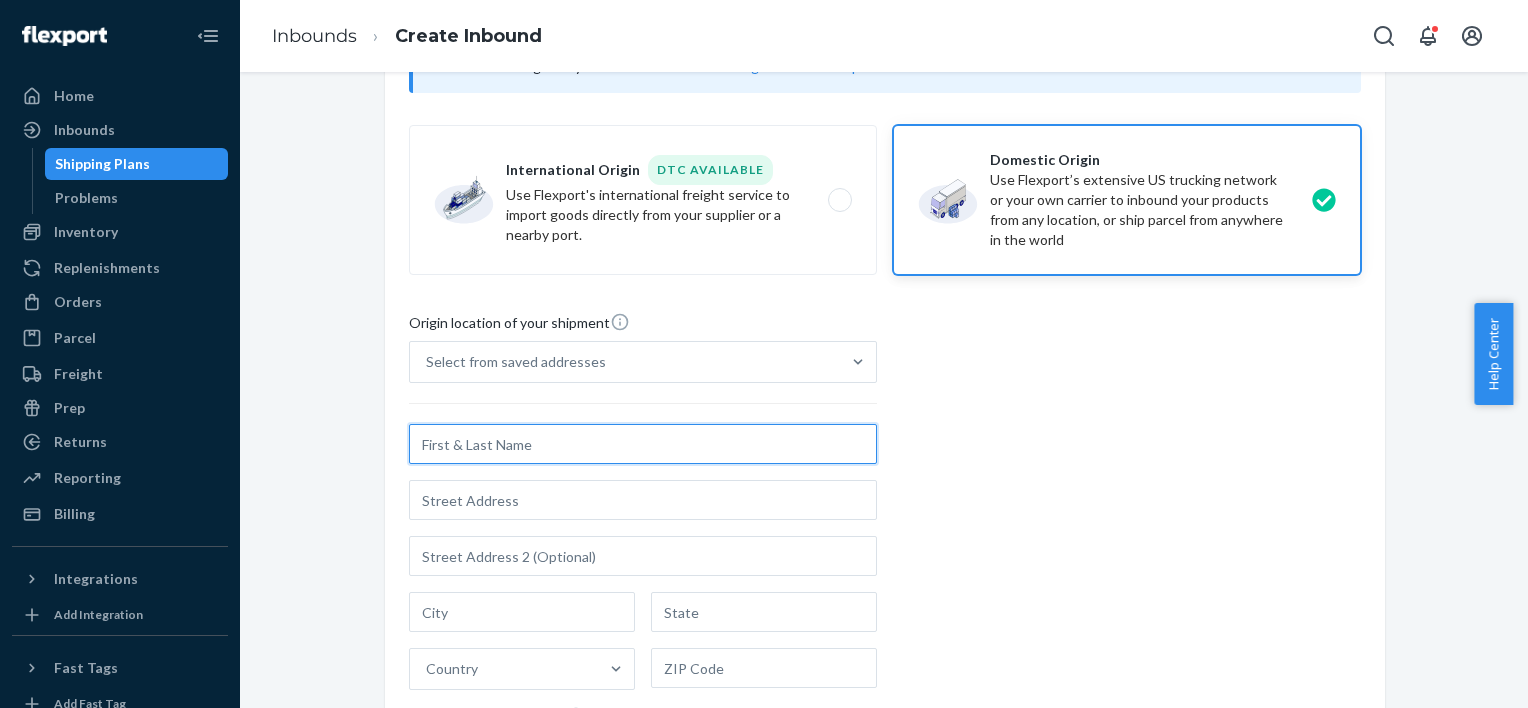 click at bounding box center (643, 444) 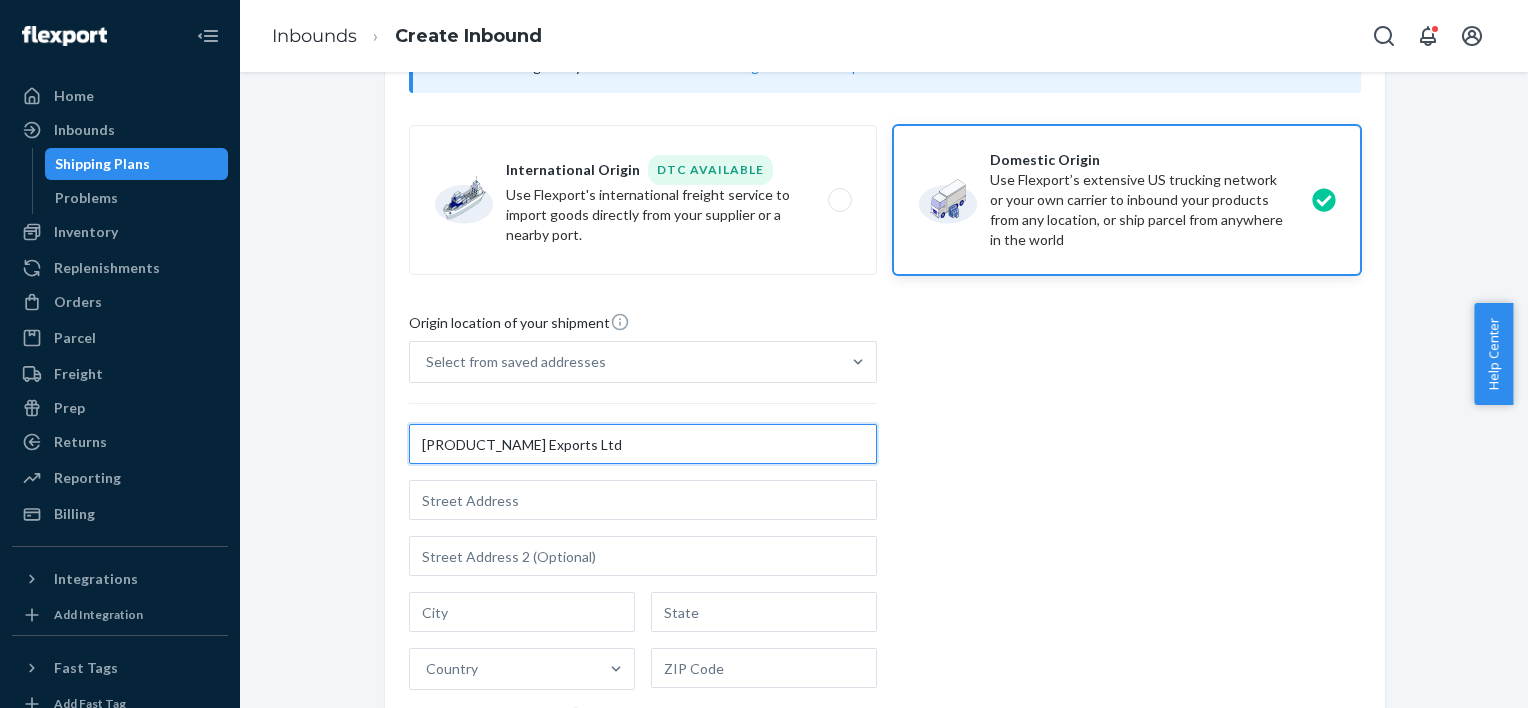 type on "[PRODUCT_NAME] Exports Ltd" 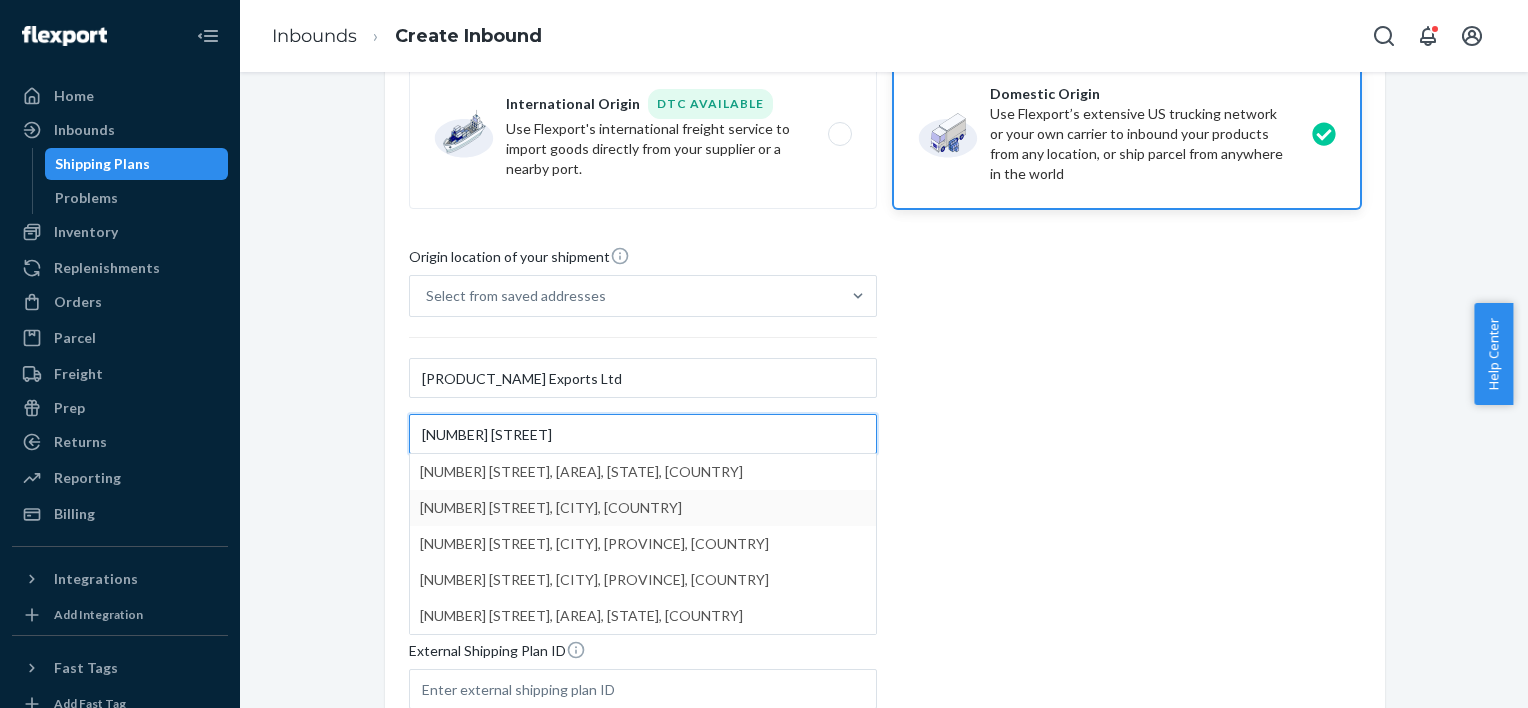 scroll, scrollTop: 226, scrollLeft: 0, axis: vertical 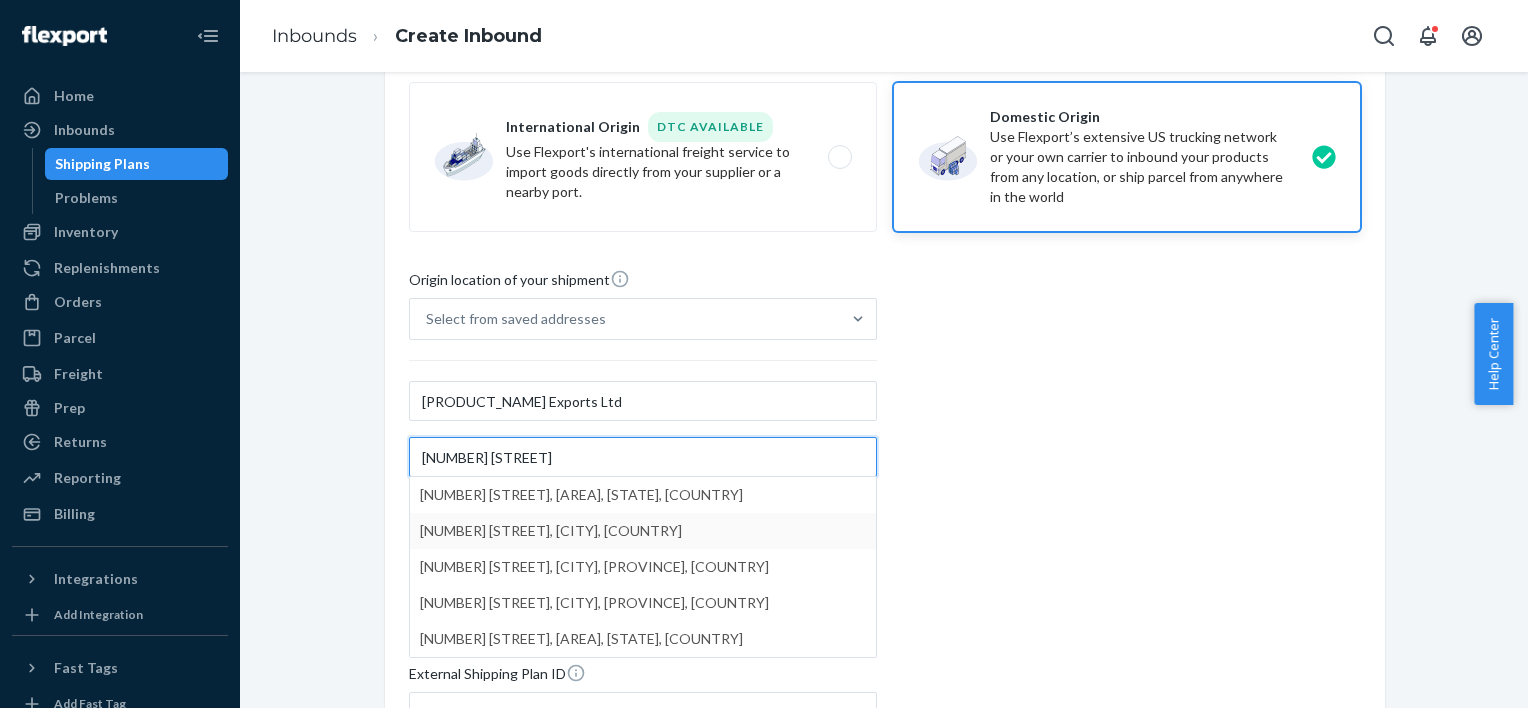 type on "[NUMBER] [STREET]" 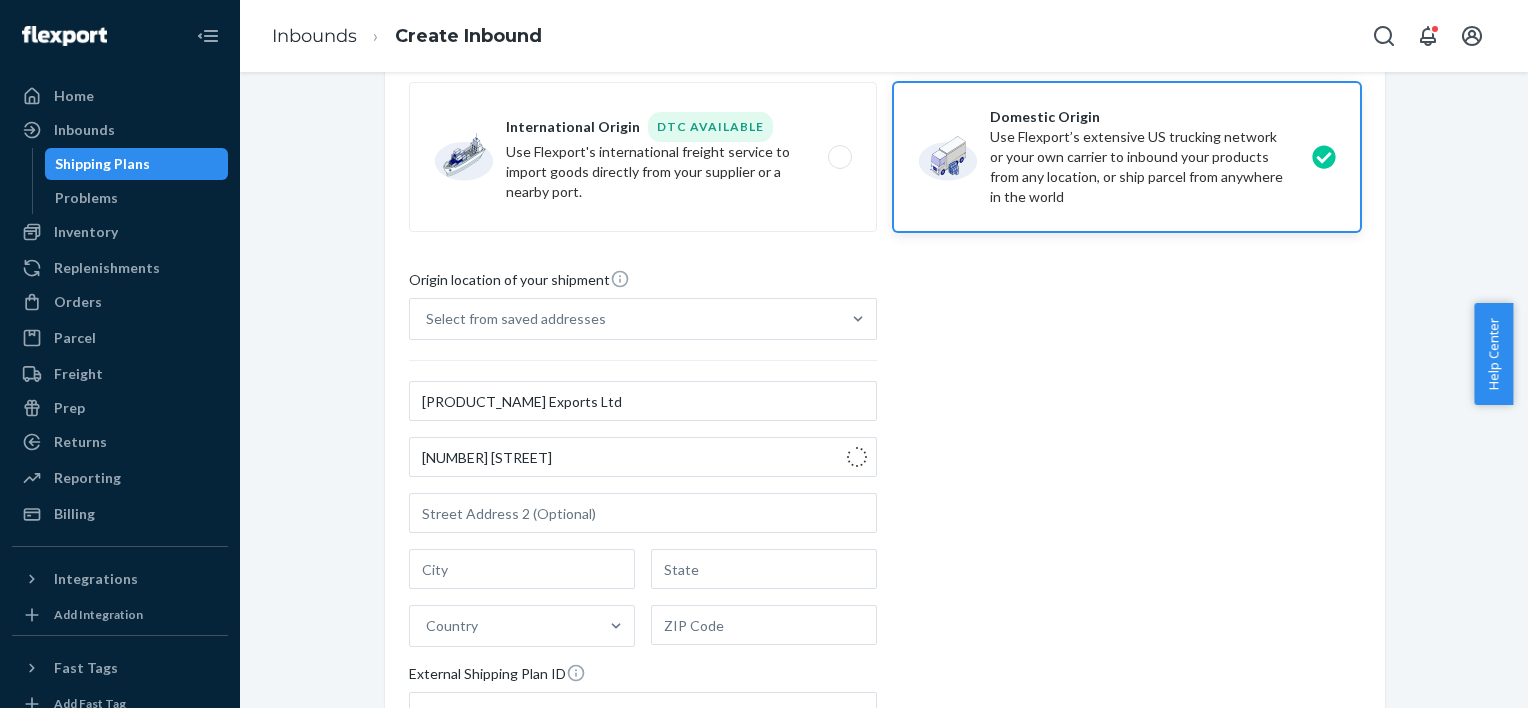 type on "Addington - Christchurch" 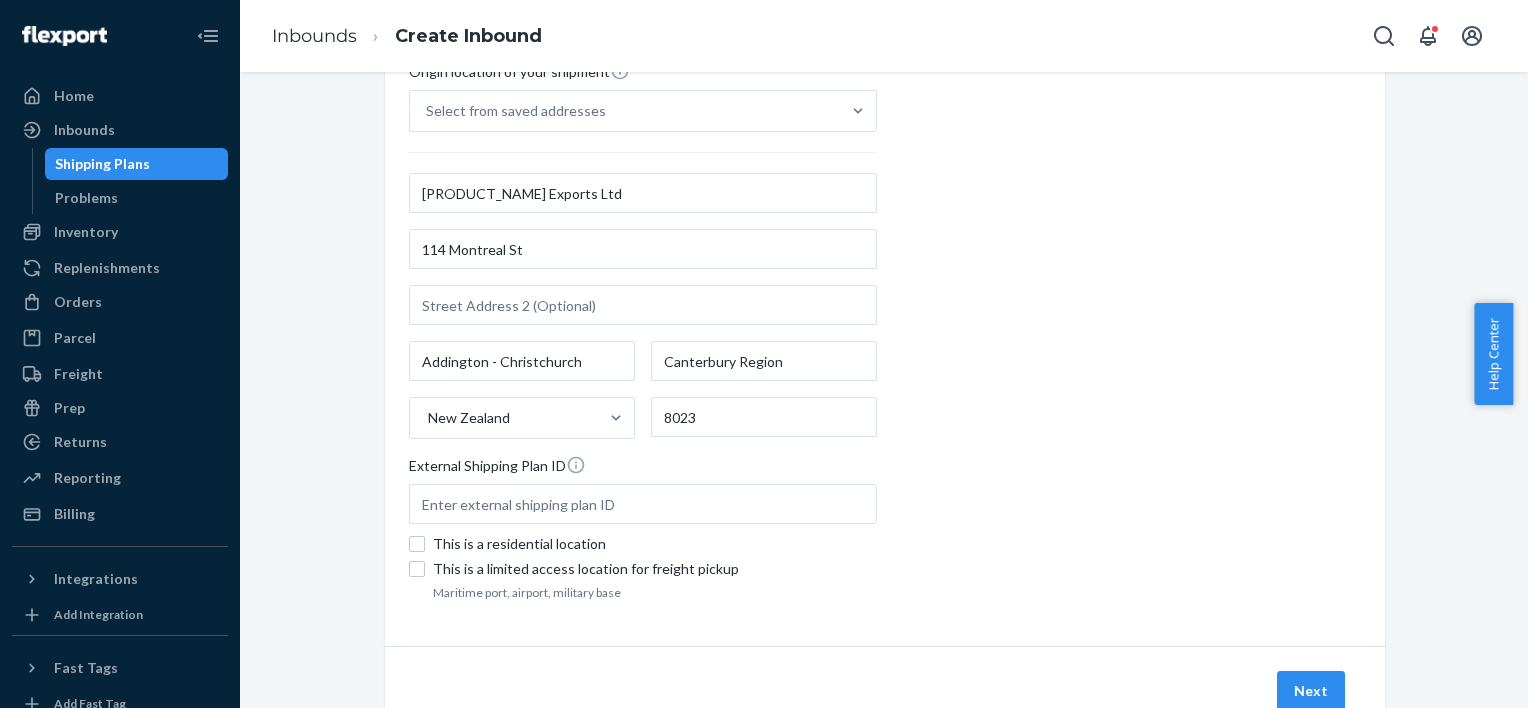 scroll, scrollTop: 459, scrollLeft: 0, axis: vertical 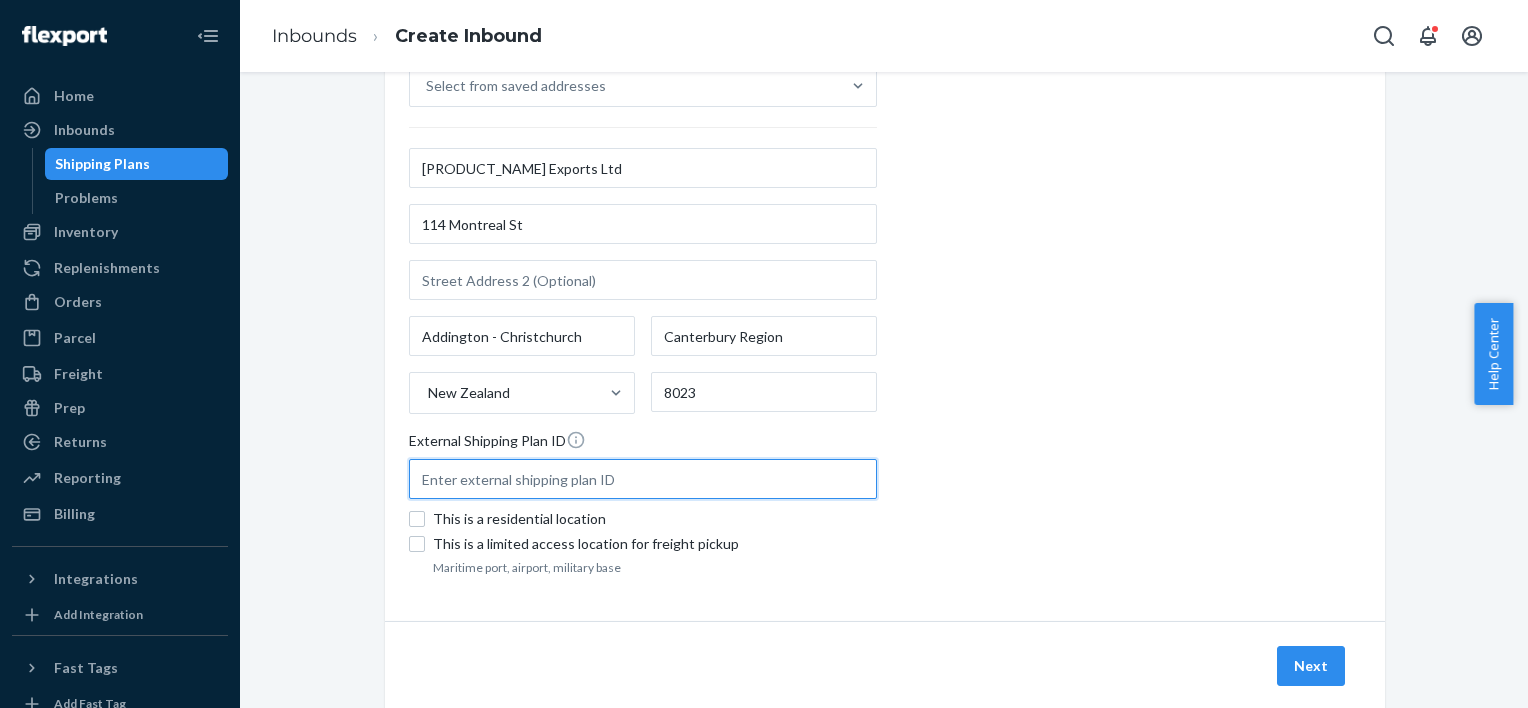 click at bounding box center (643, 479) 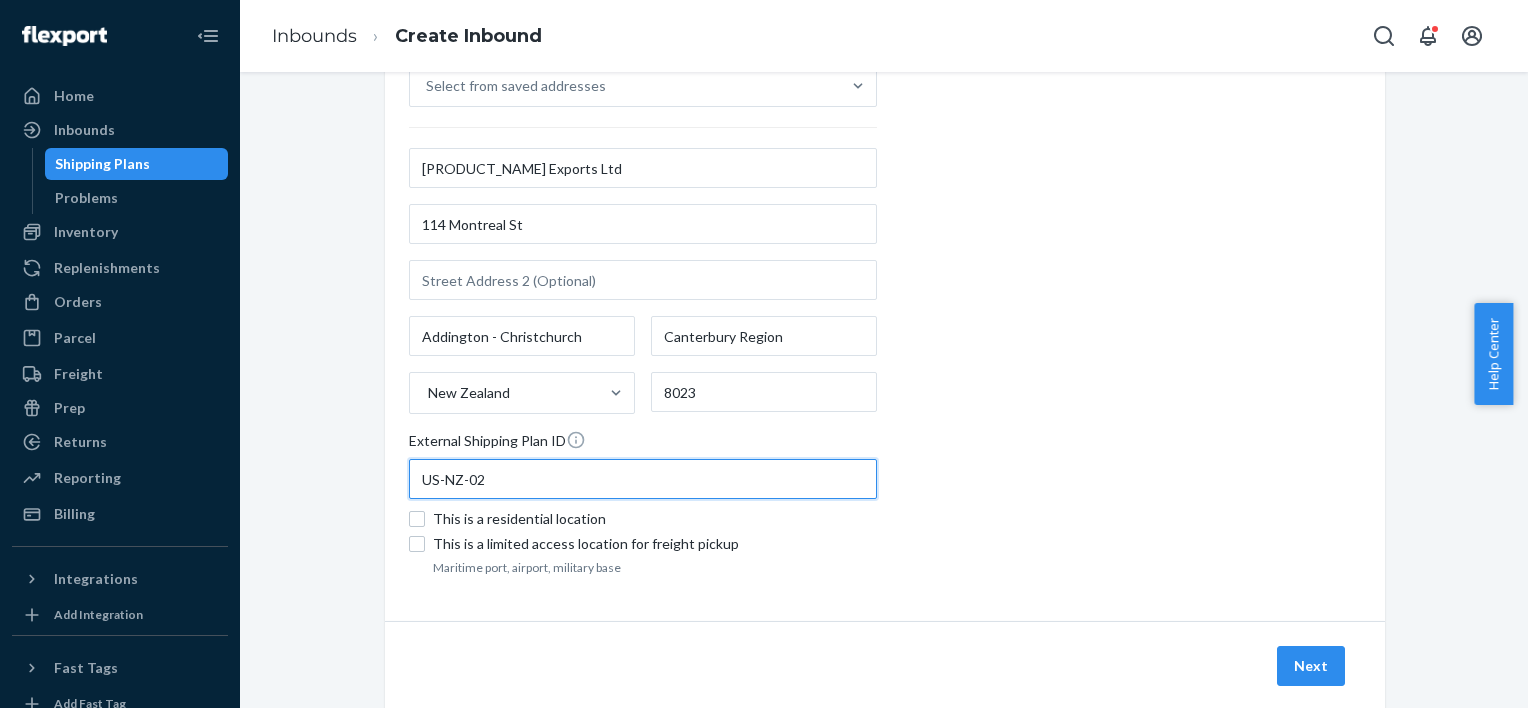 click on "US-NZ-02" at bounding box center (643, 479) 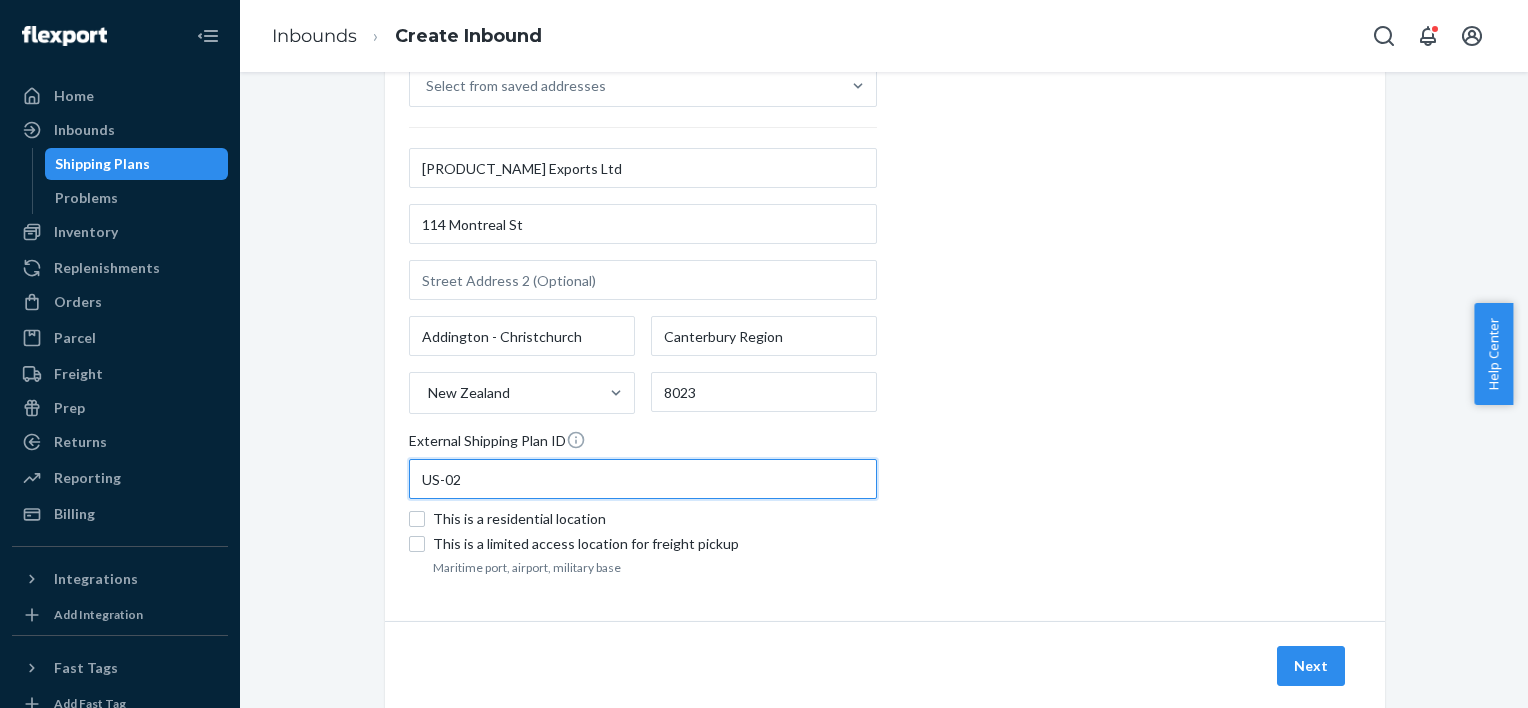 paste on "NZ-" 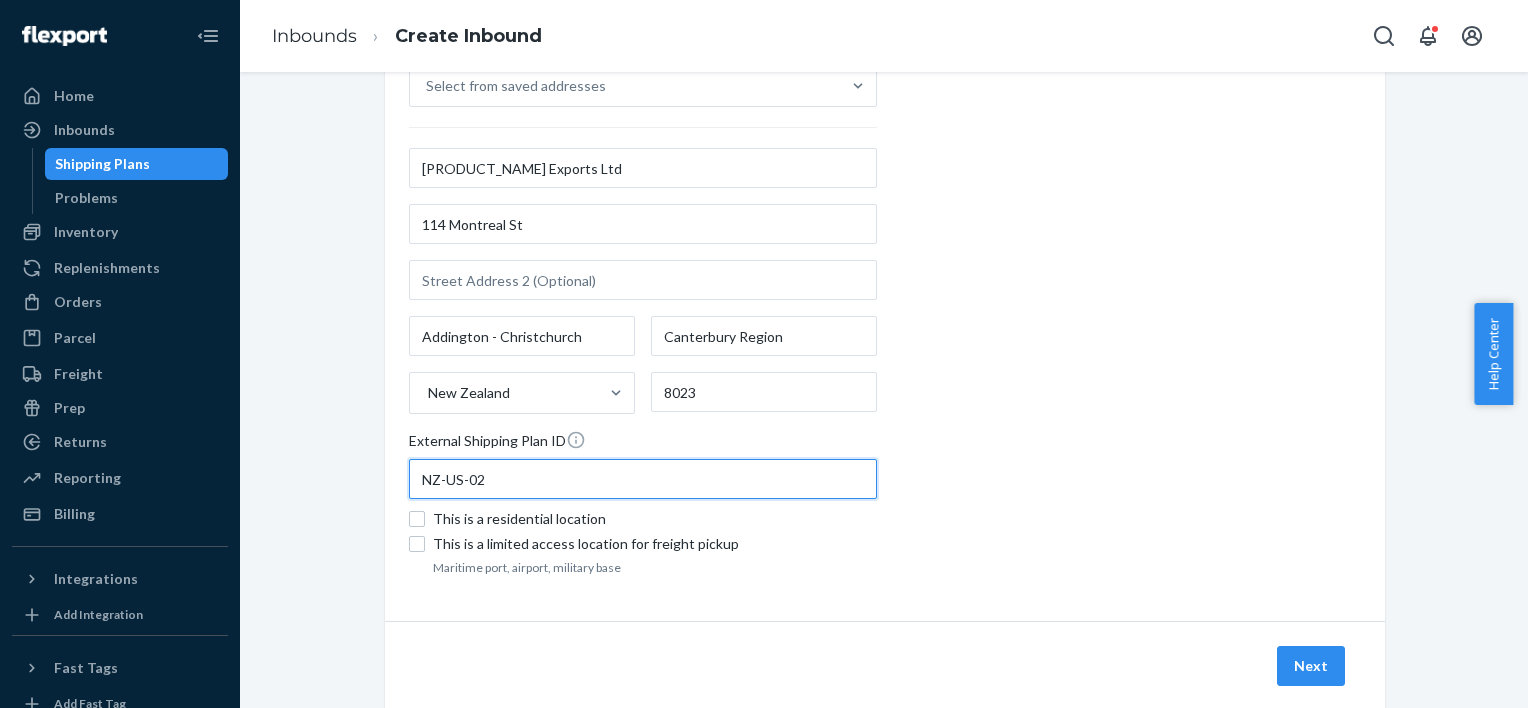 type on "NZ-US-02" 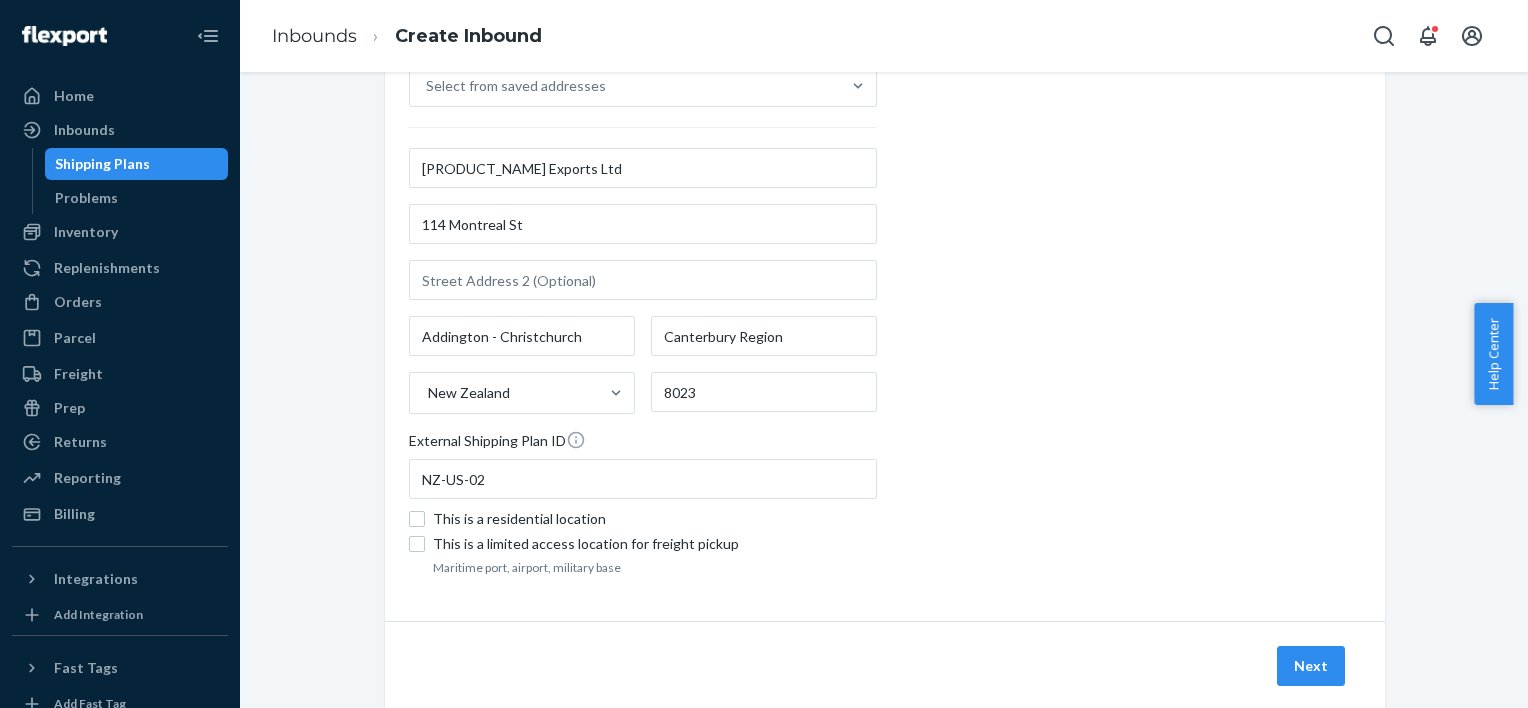 click on "Shakti Exports Ltd [NUMBER] [STREET] [AREA] - [CITY] [REGION] [COUNTRY] [POSTAL_CODE] External Shipping Plan ID NZ-US-02 This is a residential location This is a limited access location for freight pickup Maritime port, airport, military base" at bounding box center (885, 308) 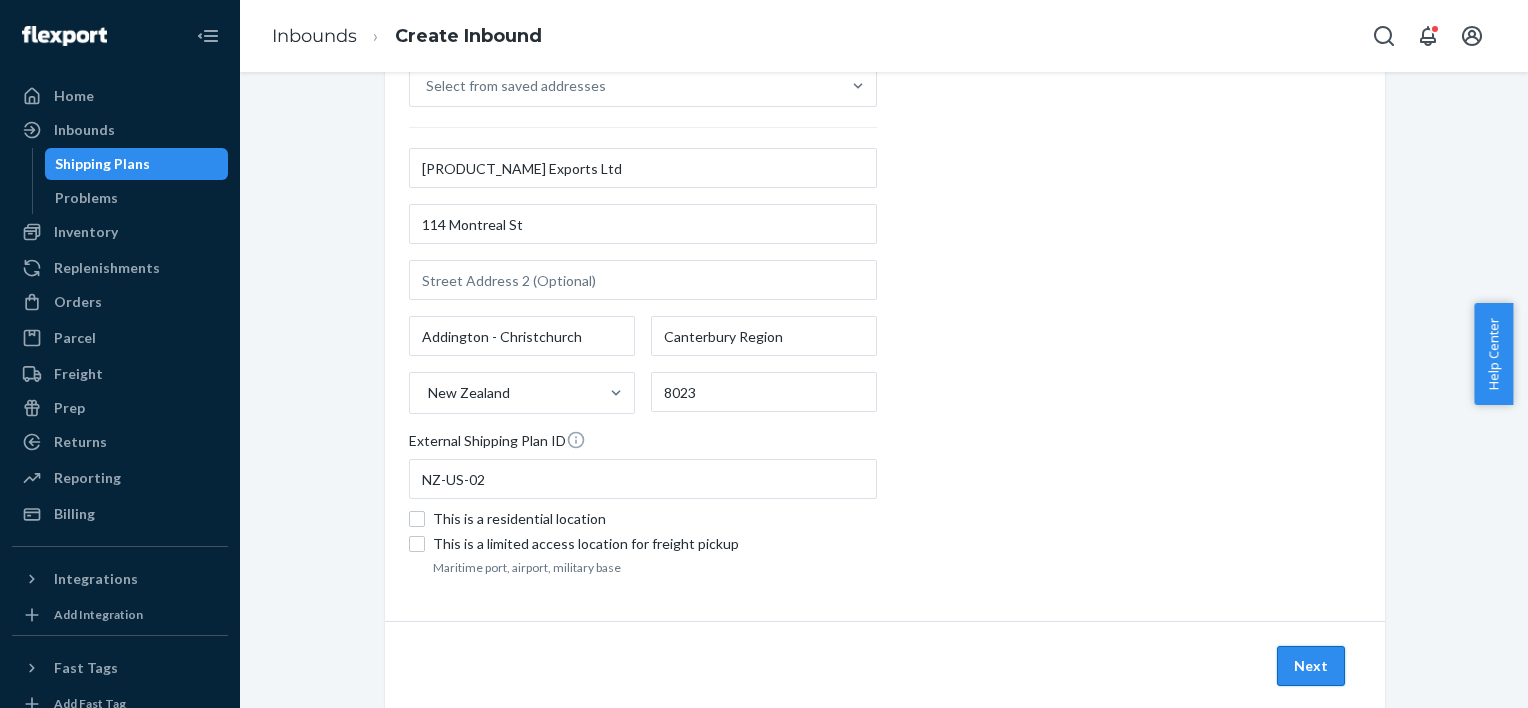 click on "Next" at bounding box center (1311, 666) 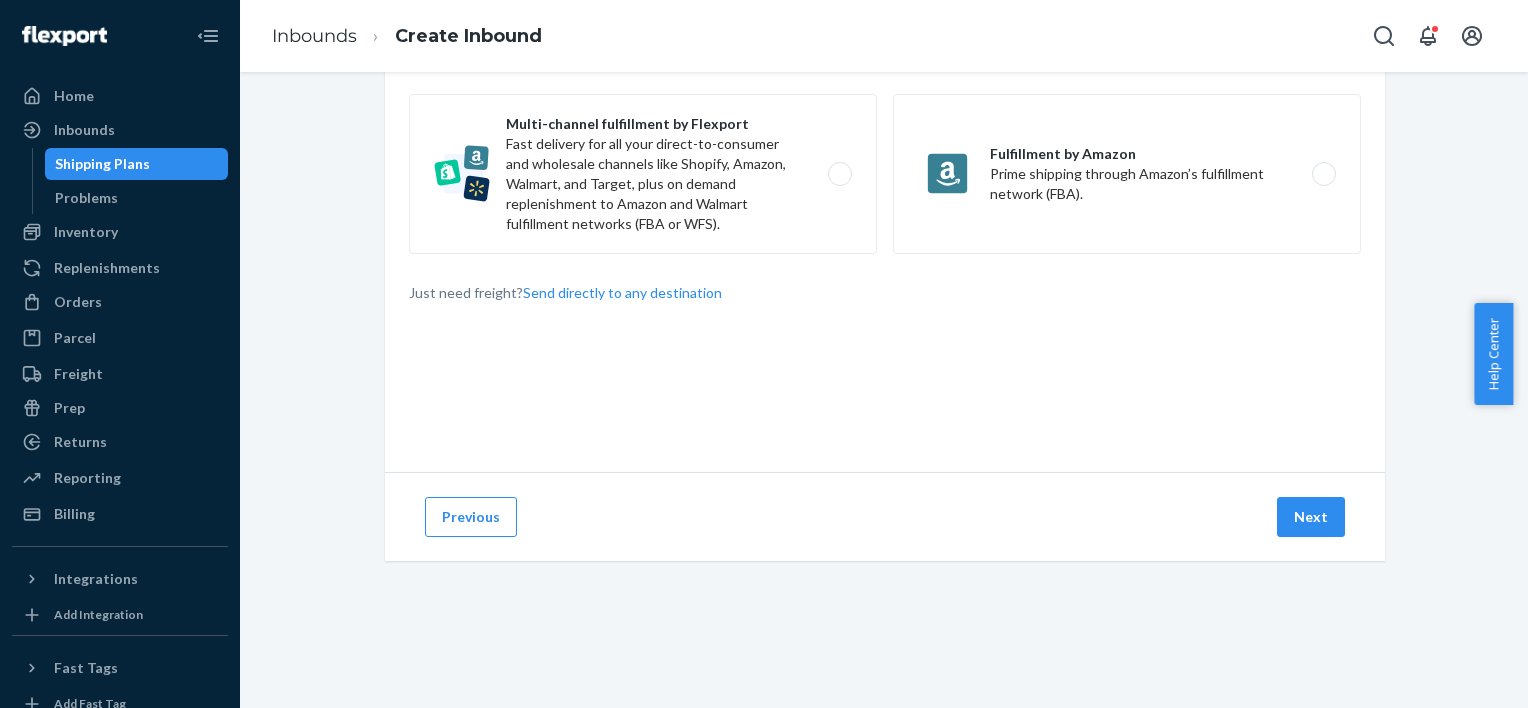 scroll, scrollTop: 0, scrollLeft: 0, axis: both 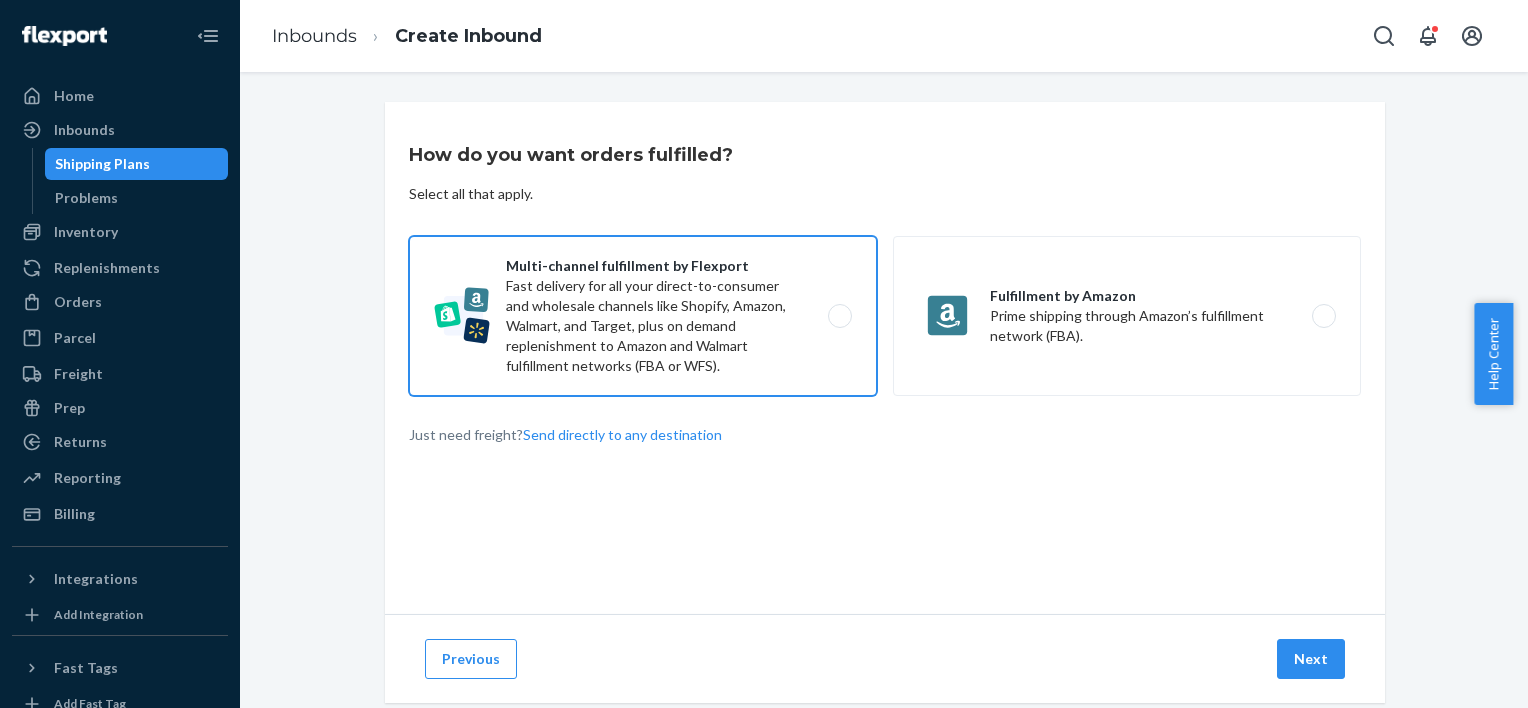 click on "Multi-channel fulfillment by Flexport Fast delivery for all your direct-to-consumer and wholesale channels like Shopify, Amazon, Walmart, and Target, plus on demand replenishment to Amazon and Walmart fulfillment networks (FBA or WFS)." at bounding box center (643, 316) 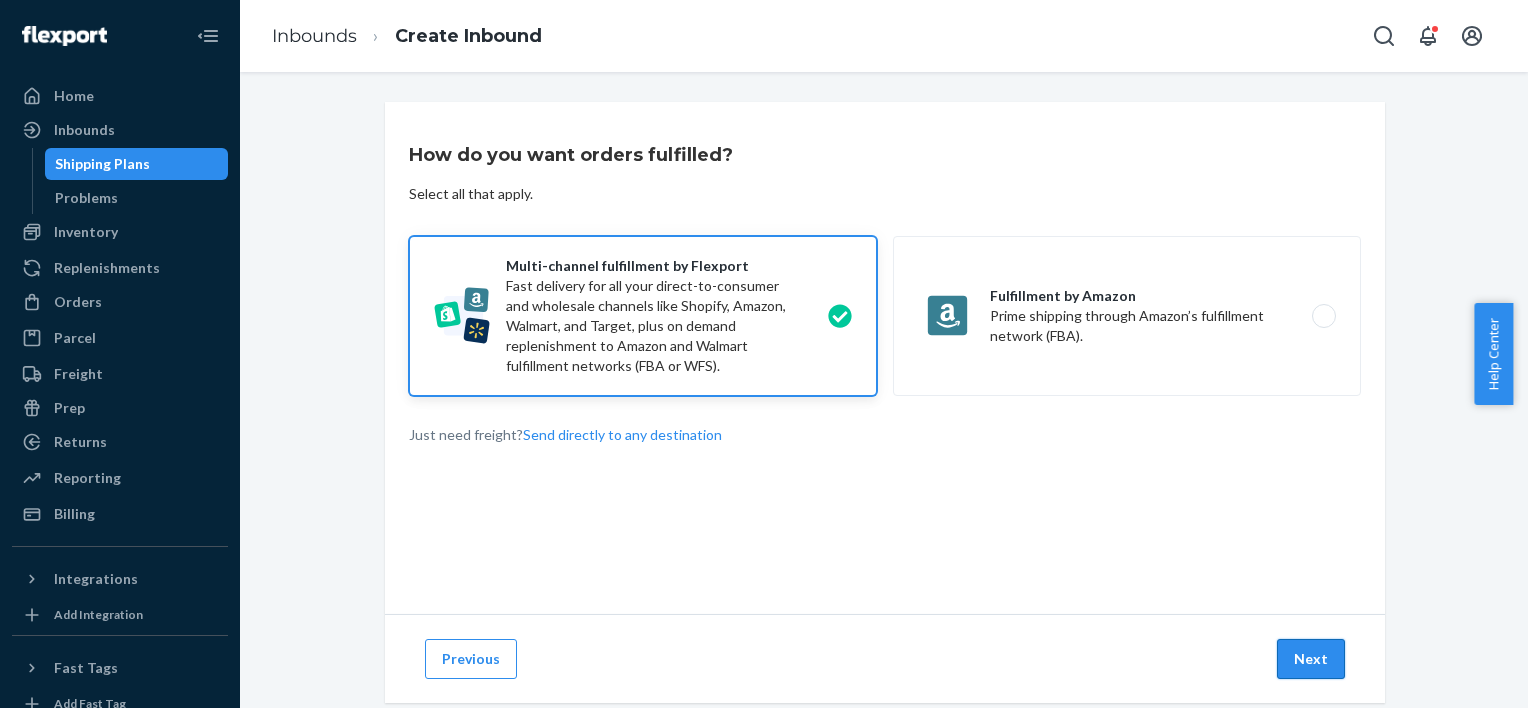 click on "Next" at bounding box center (1311, 659) 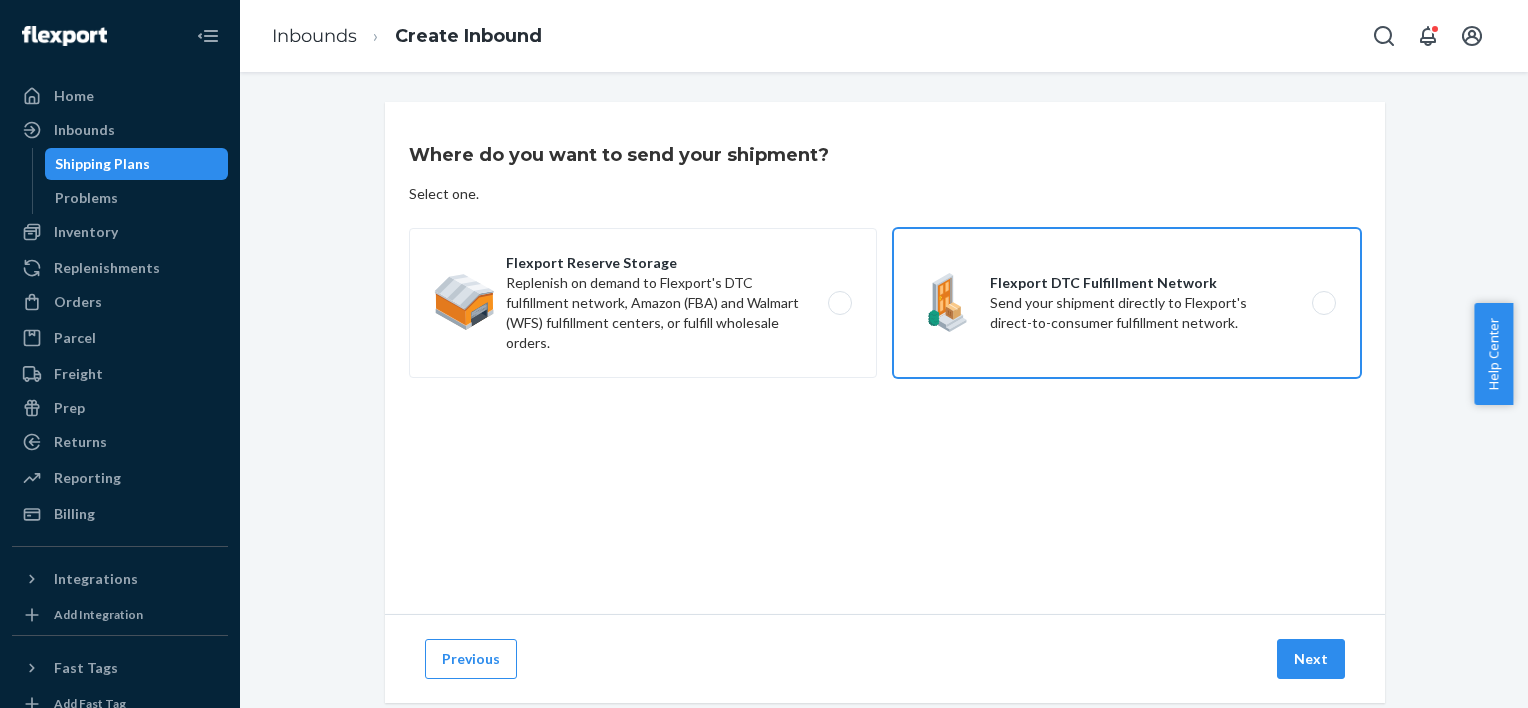 click on "Flexport DTC Fulfillment Network Send your shipment directly to Flexport's direct-to-consumer fulfillment network." at bounding box center (1127, 303) 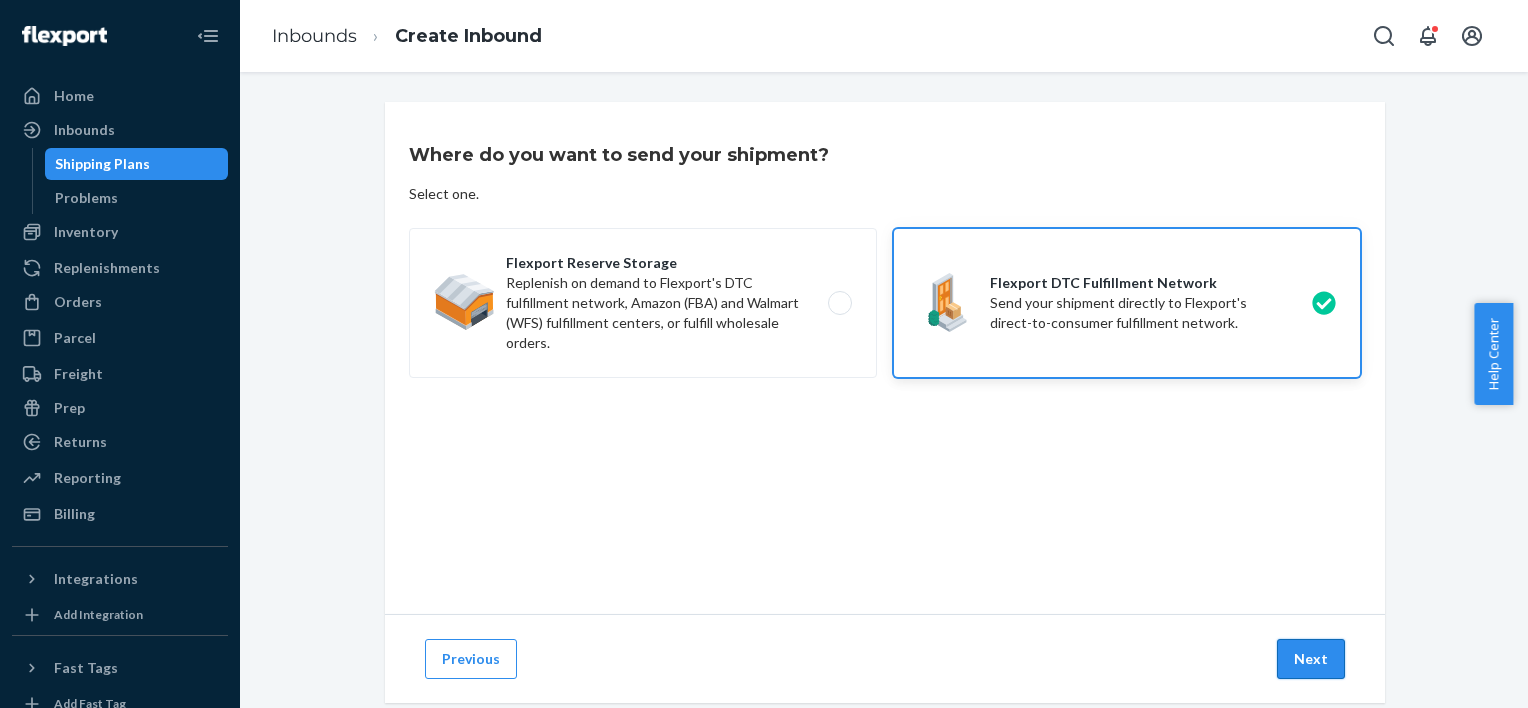 click on "Next" at bounding box center [1311, 659] 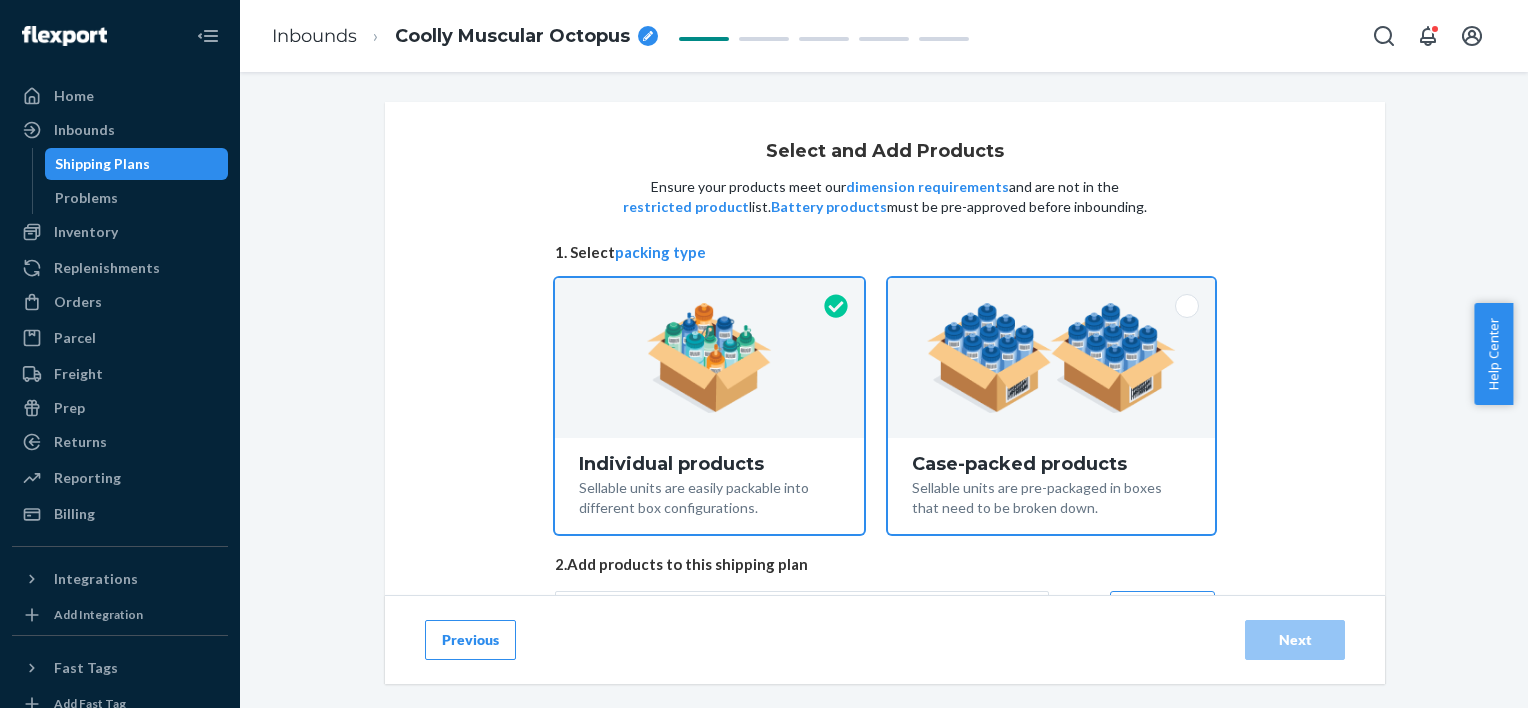 click at bounding box center [1051, 358] 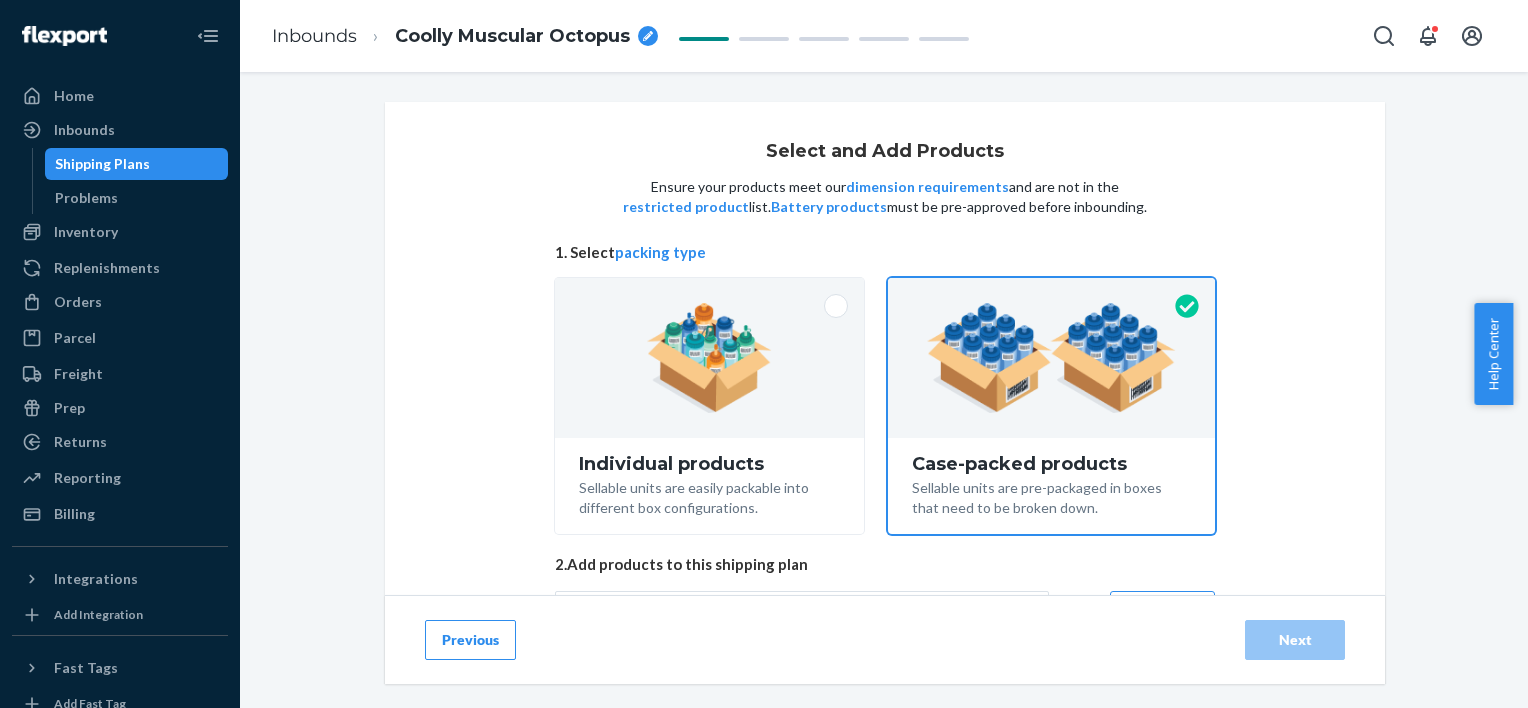 scroll, scrollTop: 99, scrollLeft: 0, axis: vertical 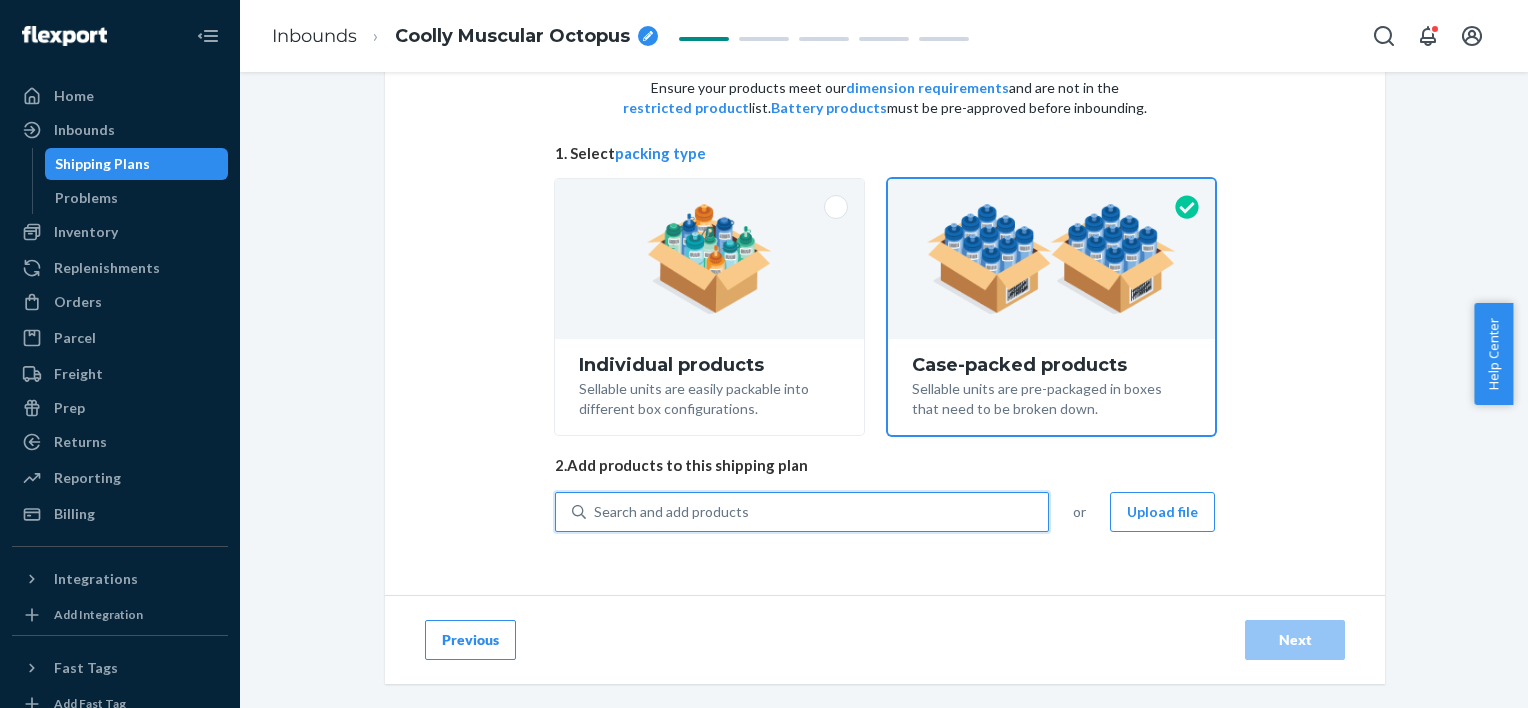 click on "Search and add products" at bounding box center (671, 512) 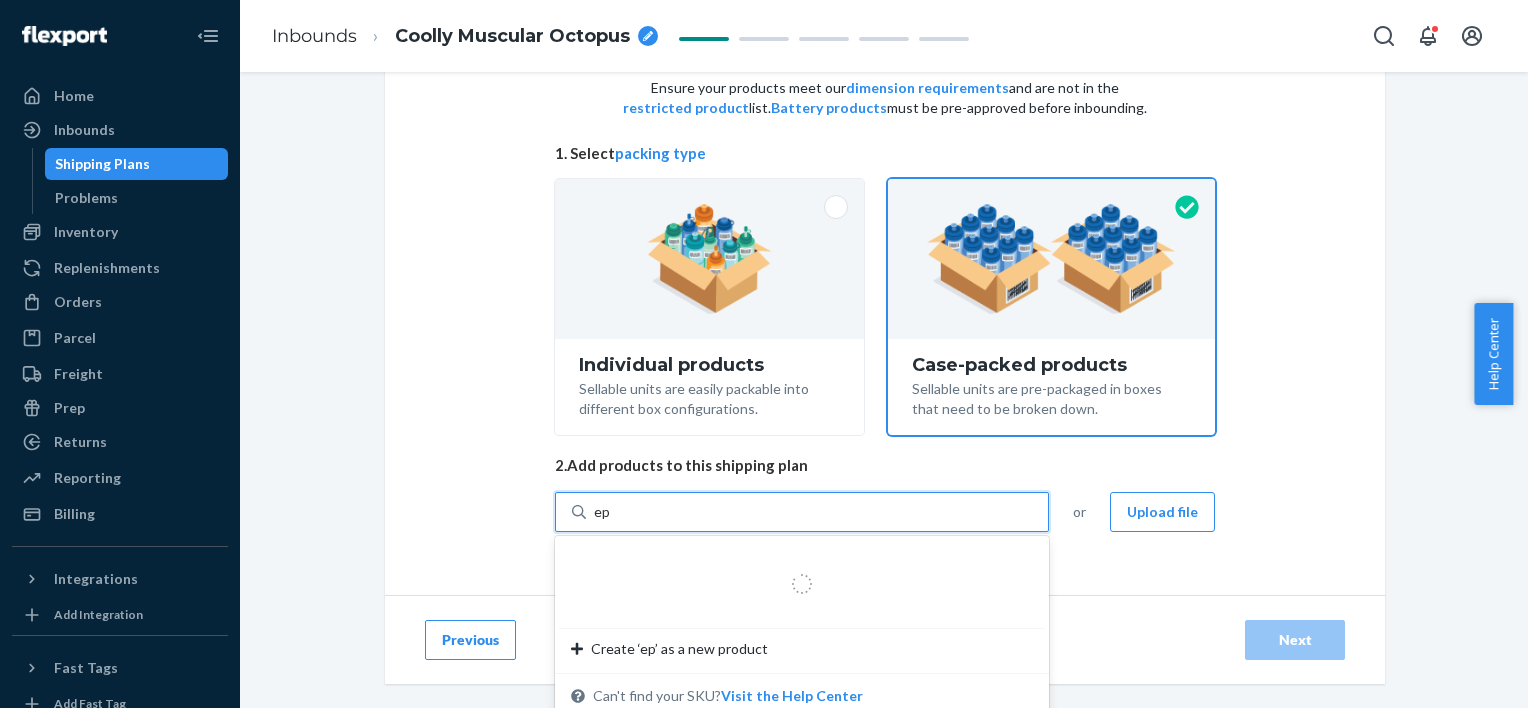 type on "ep-" 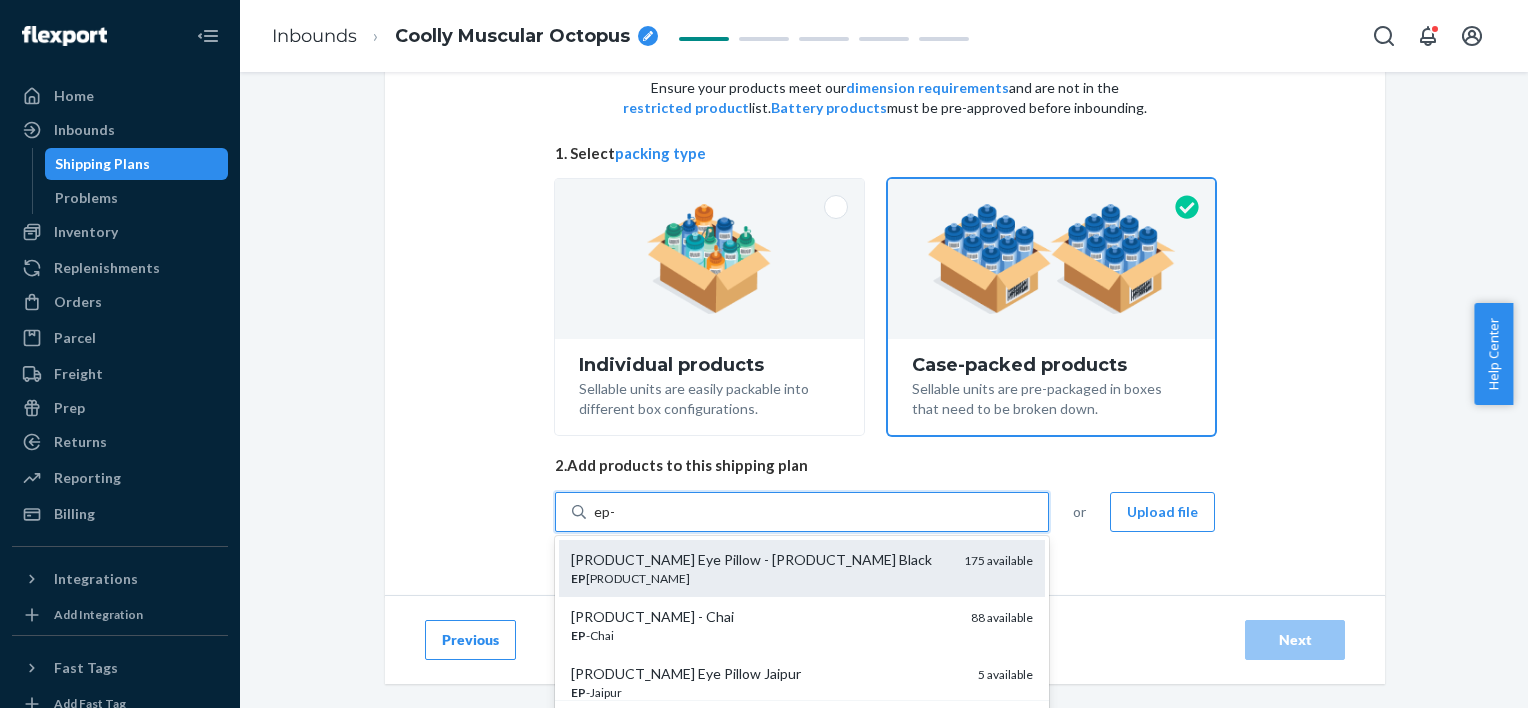 click on "[PRODUCT_NAME] Eye Pillow - [PRODUCT_NAME] Black" at bounding box center (759, 560) 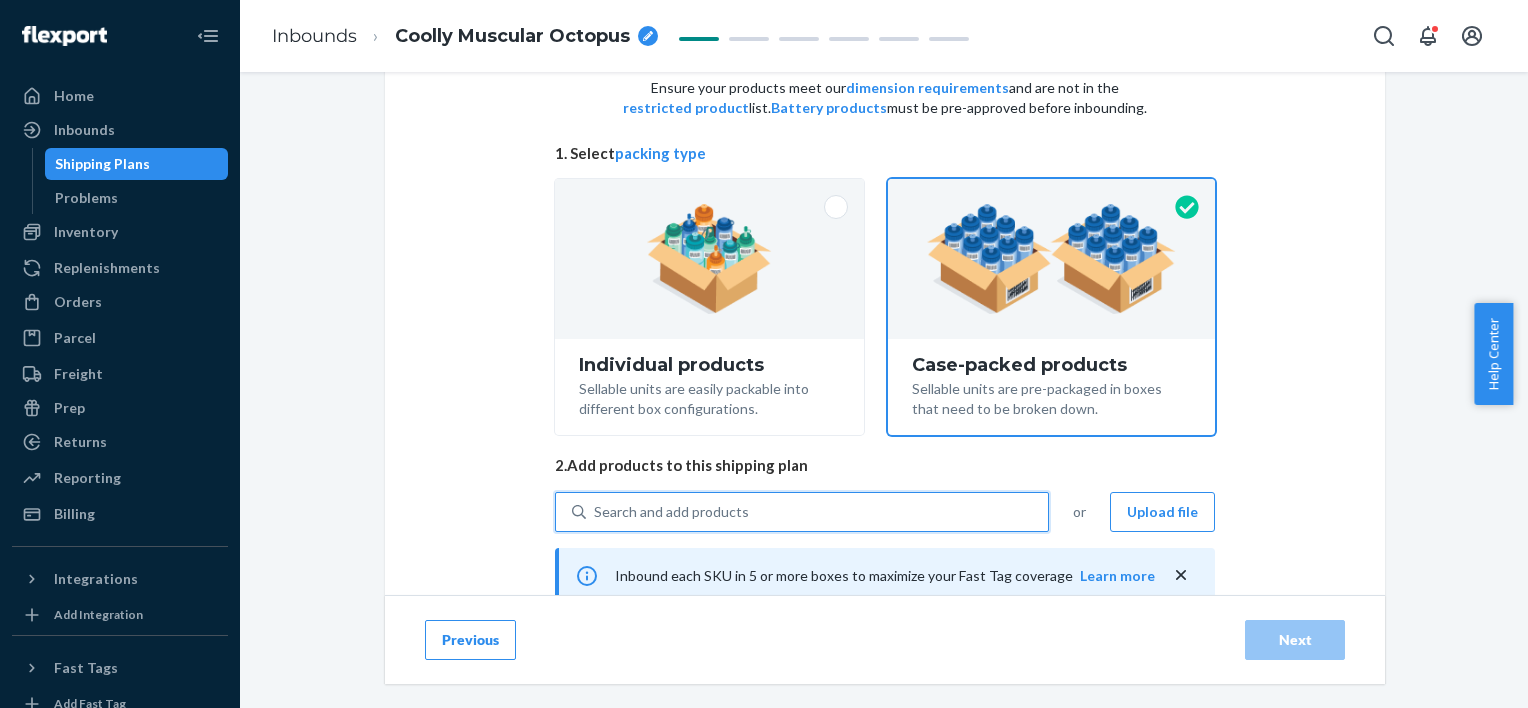 scroll, scrollTop: 274, scrollLeft: 0, axis: vertical 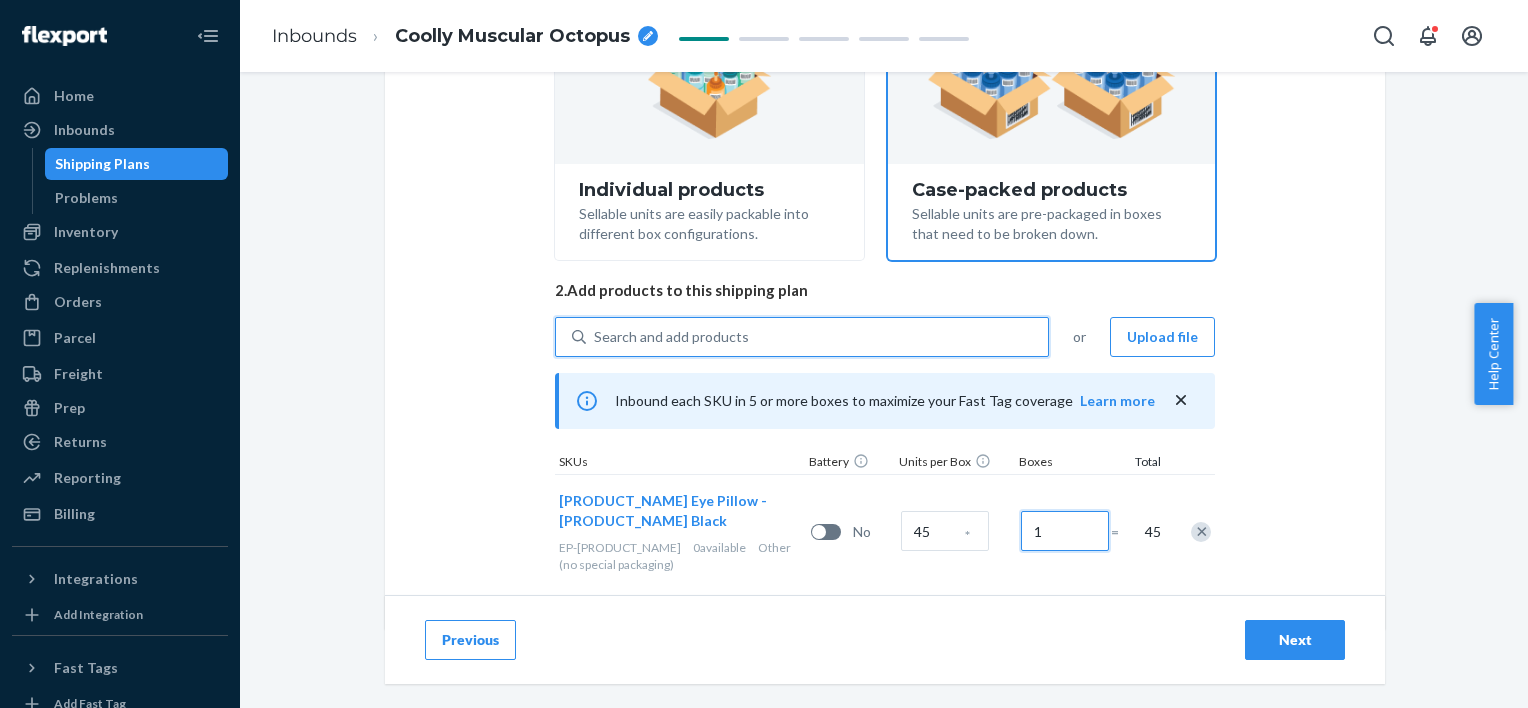 click on "1" at bounding box center [1065, 531] 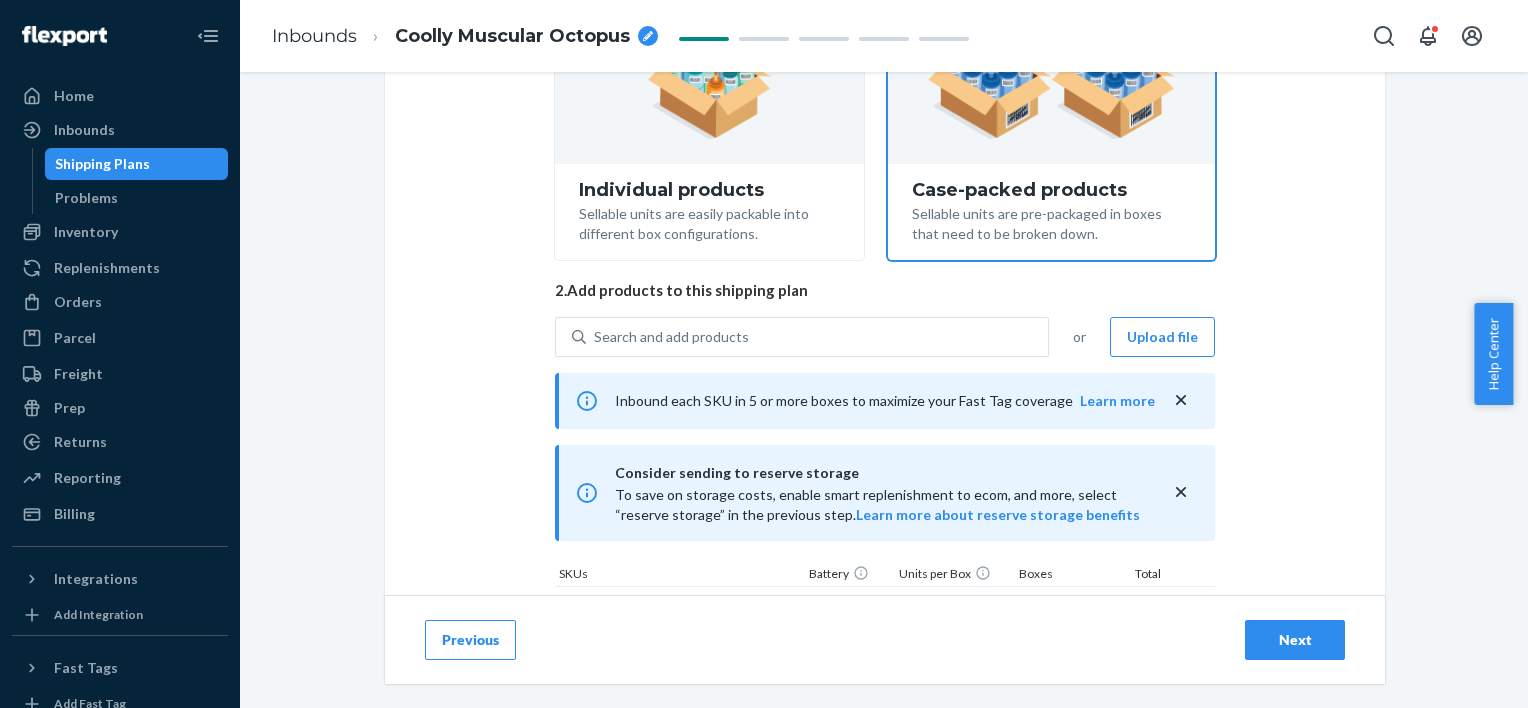 scroll, scrollTop: 436, scrollLeft: 0, axis: vertical 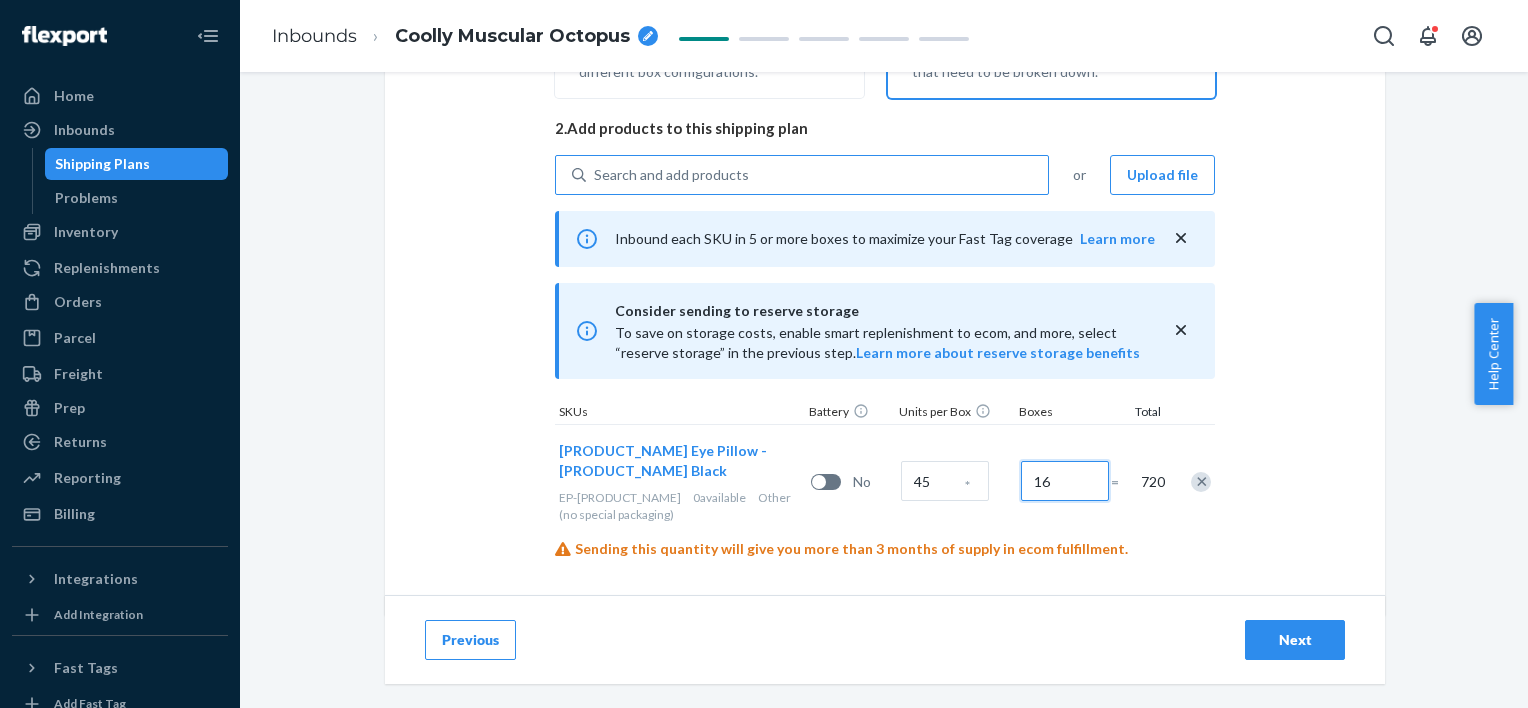 type on "16" 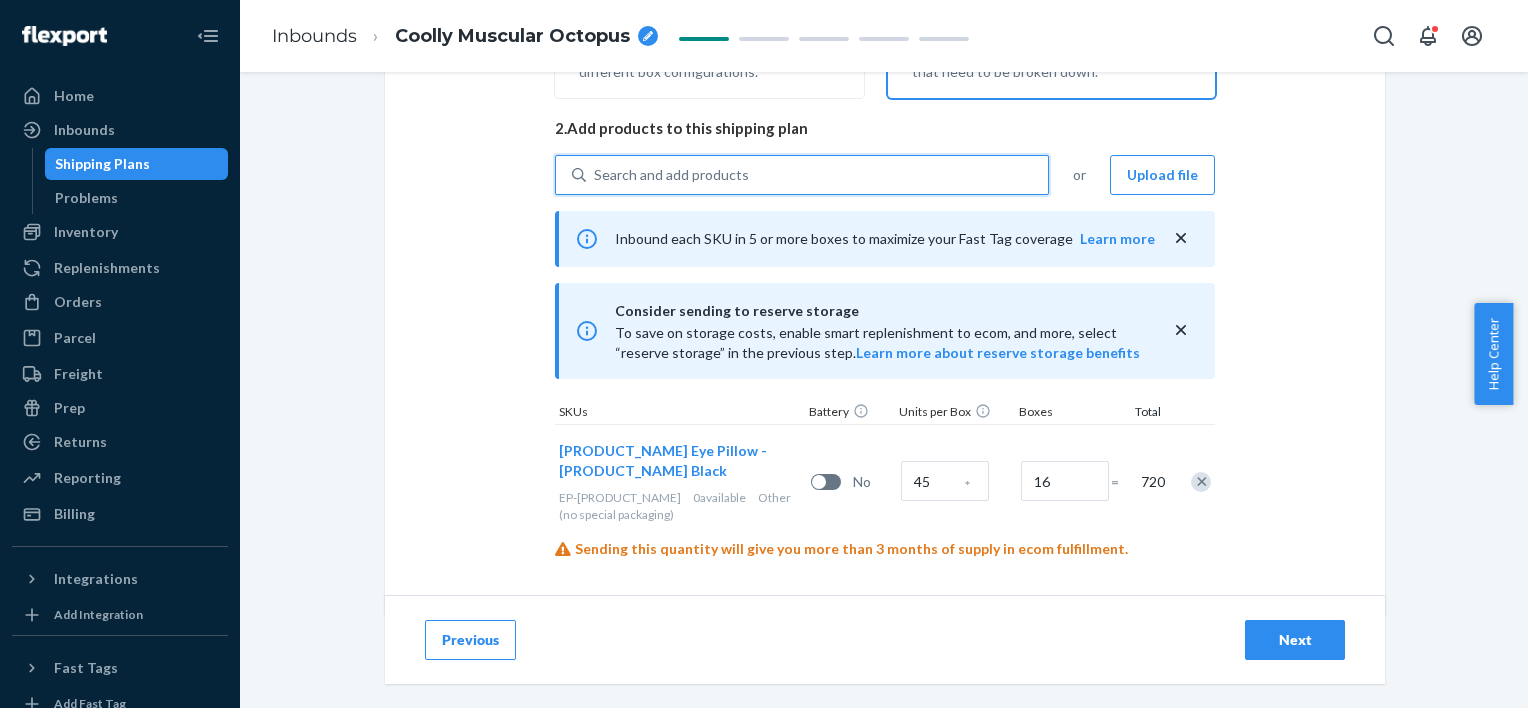 click on "Search and add products" at bounding box center [671, 175] 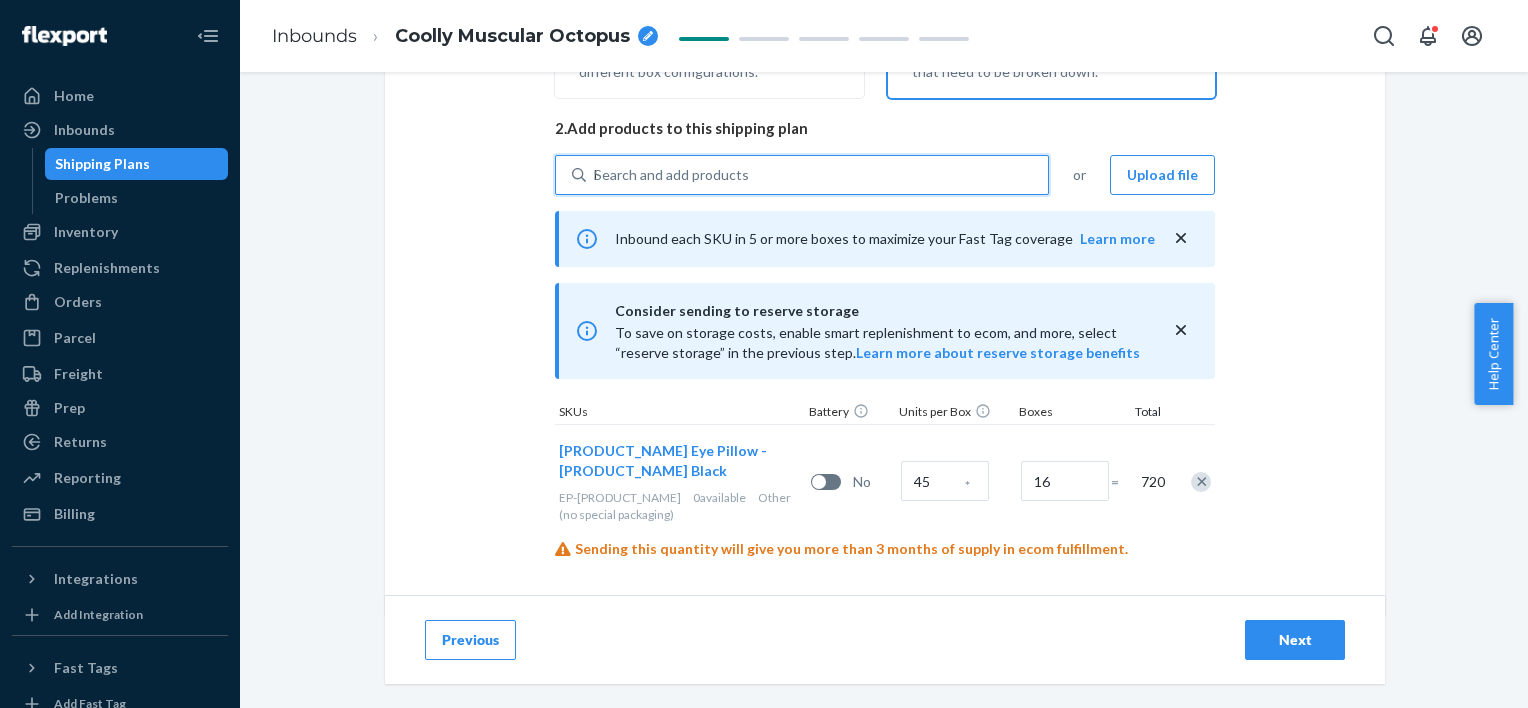 type on "EP" 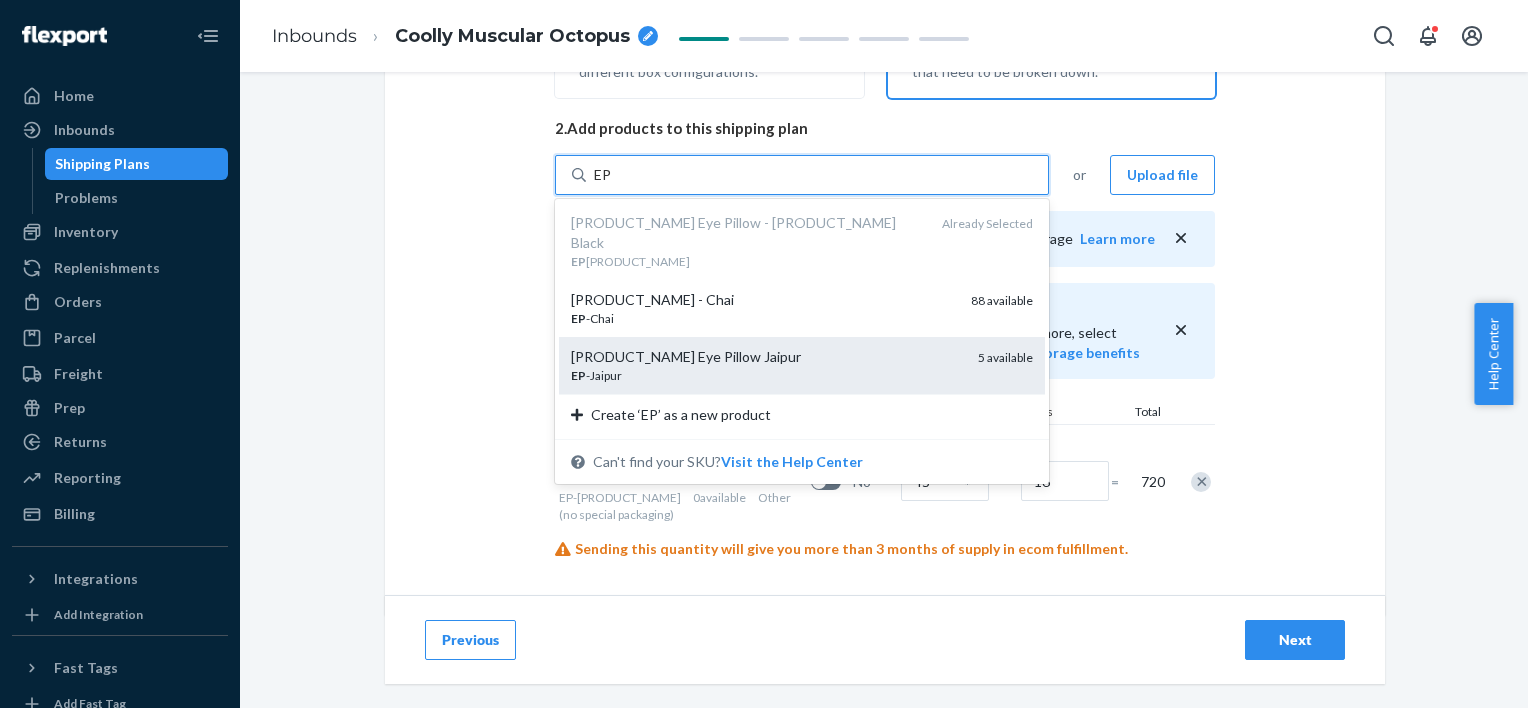 click on "Shakti Eye Pillow Jaipur EP -Jaipur 5 available" at bounding box center (802, 365) 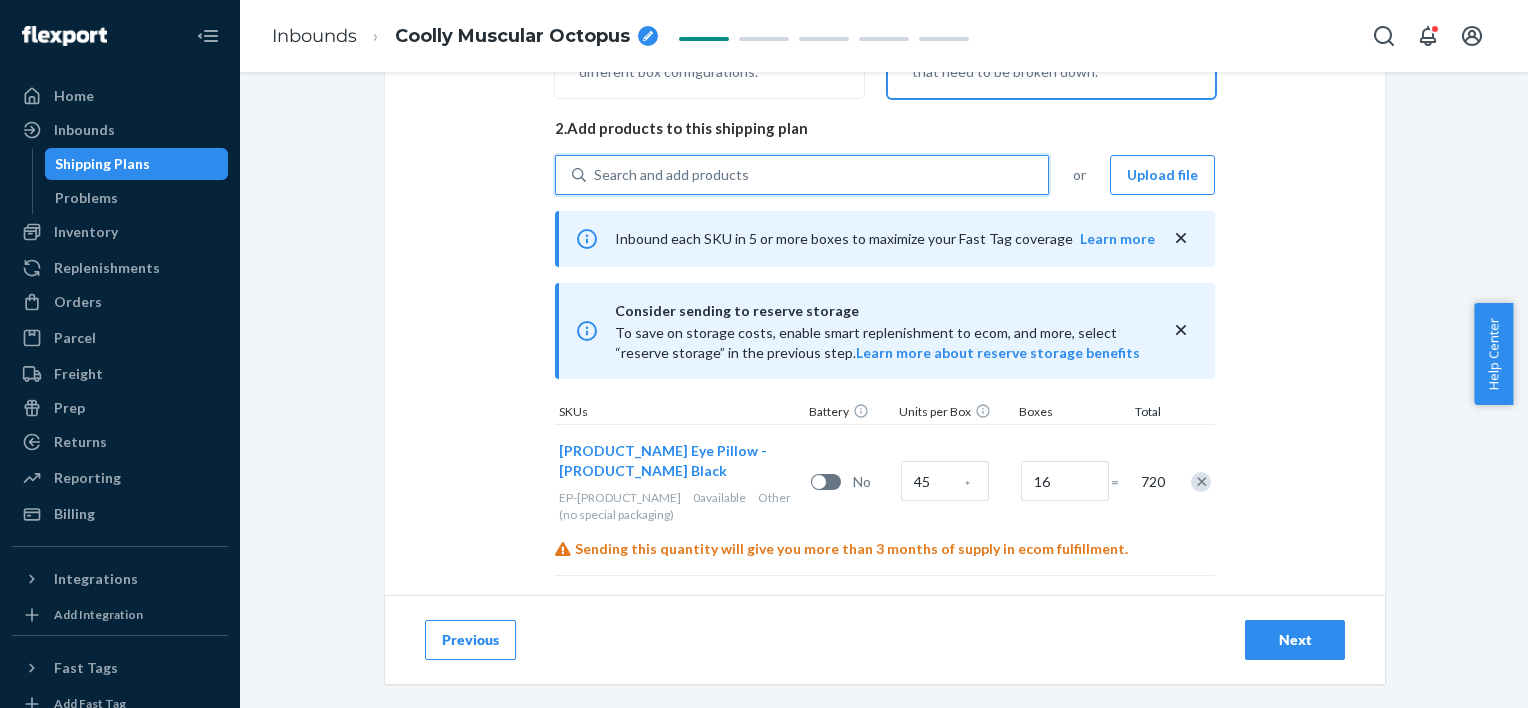 scroll, scrollTop: 530, scrollLeft: 0, axis: vertical 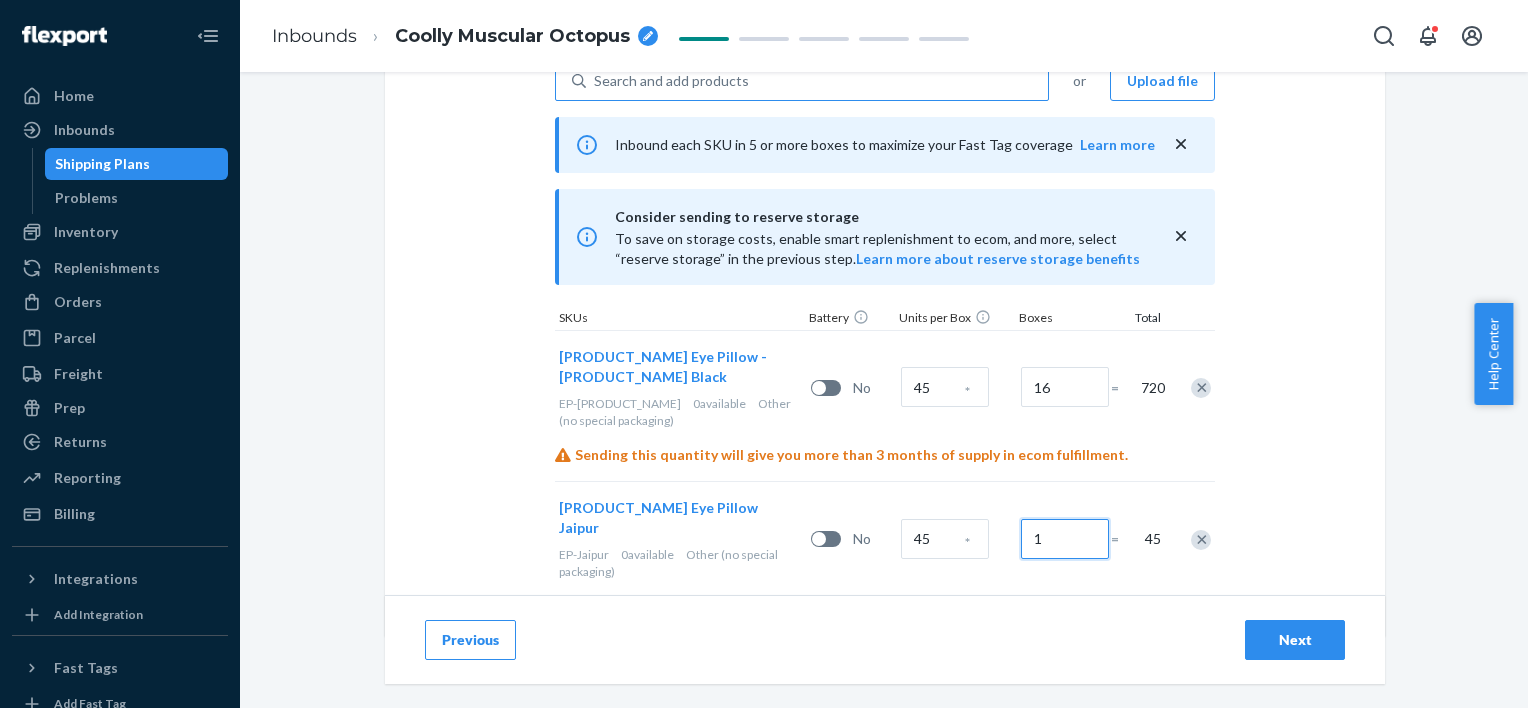 click on "1" at bounding box center (1065, 539) 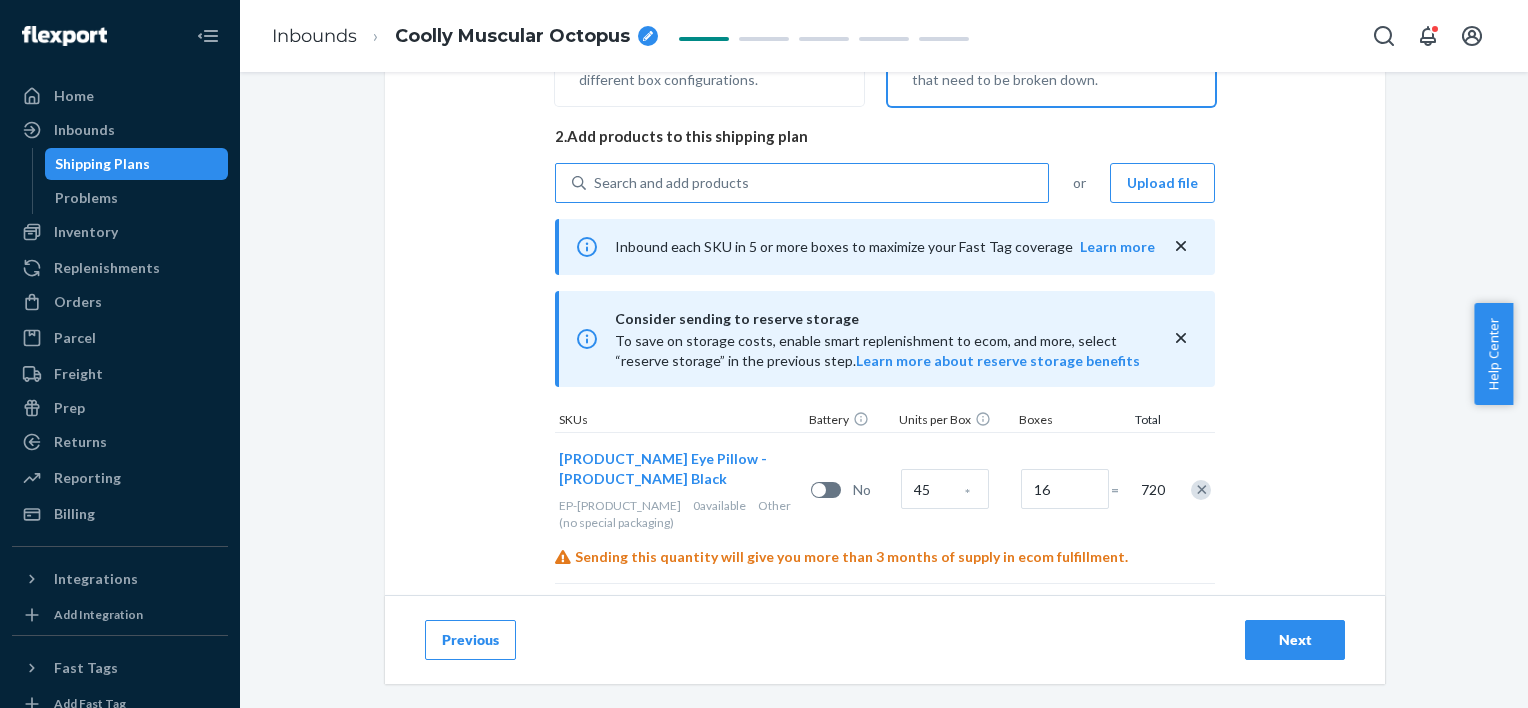 scroll, scrollTop: 421, scrollLeft: 0, axis: vertical 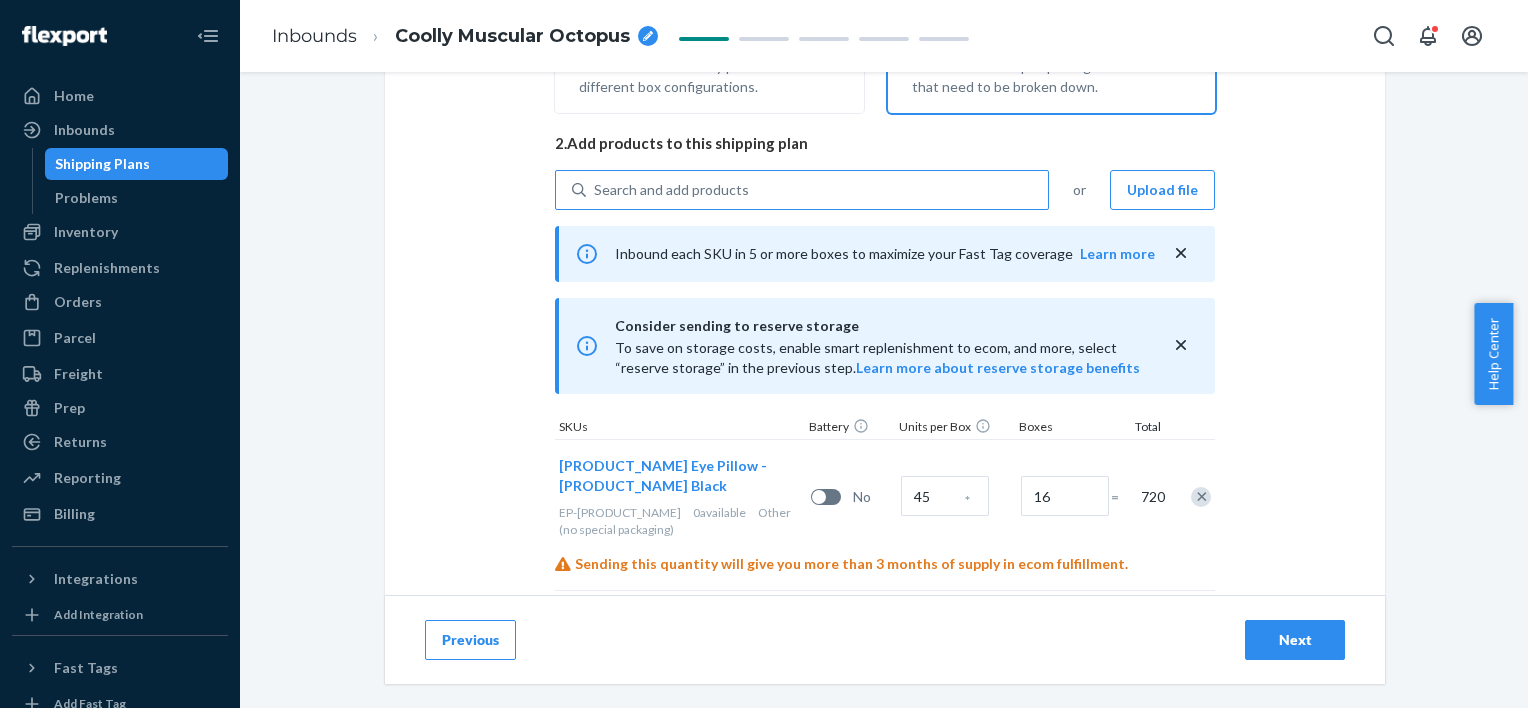 type on "9" 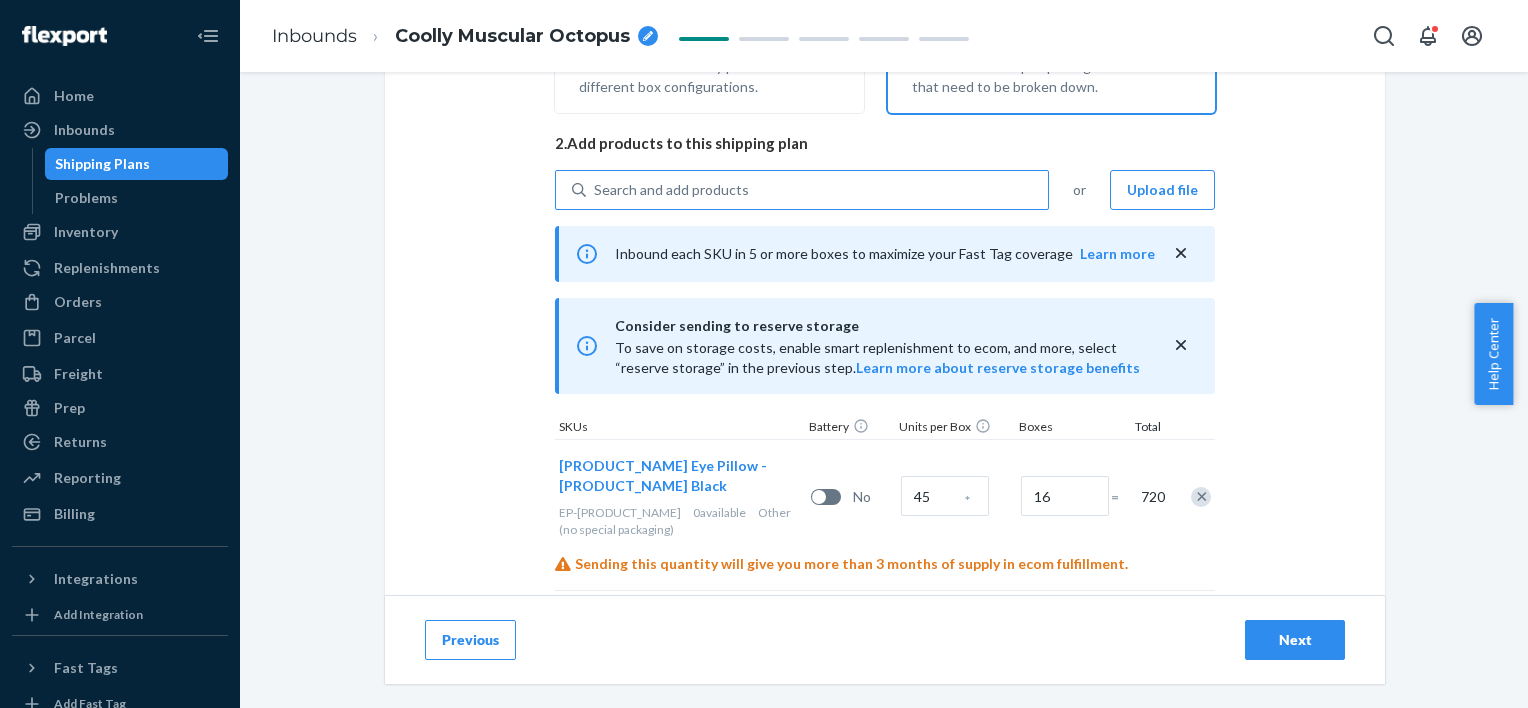 click on "Search and add products" at bounding box center [671, 190] 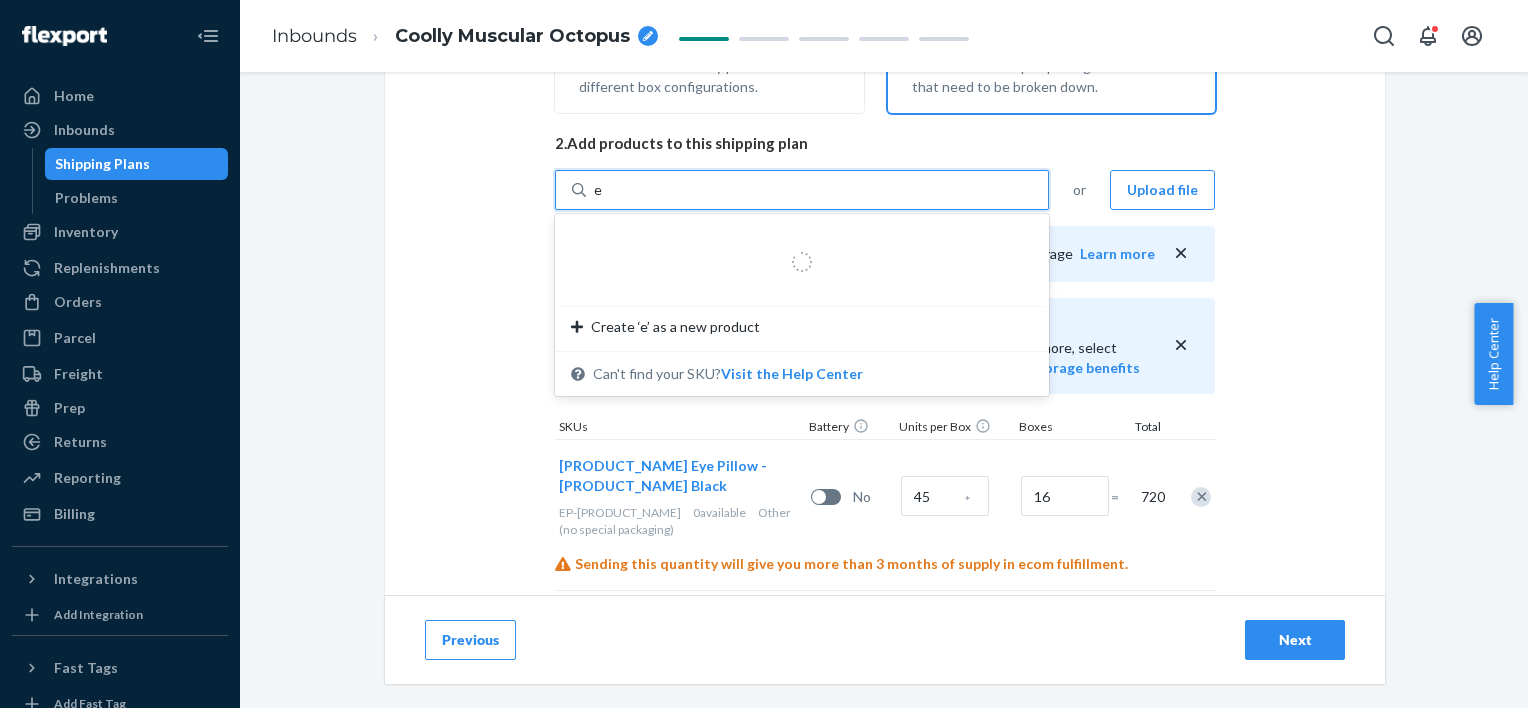 type on "ep" 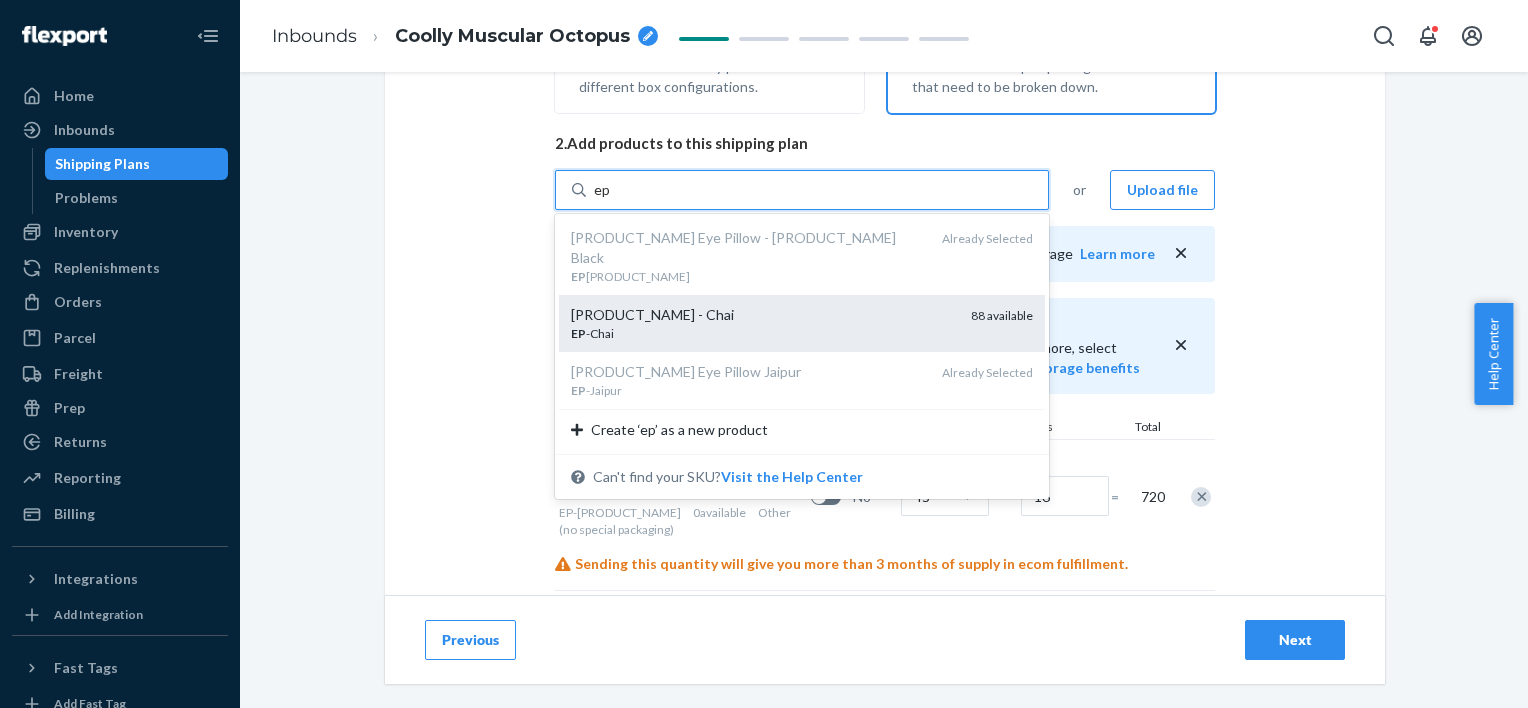 click on "EP -Chai" at bounding box center [763, 333] 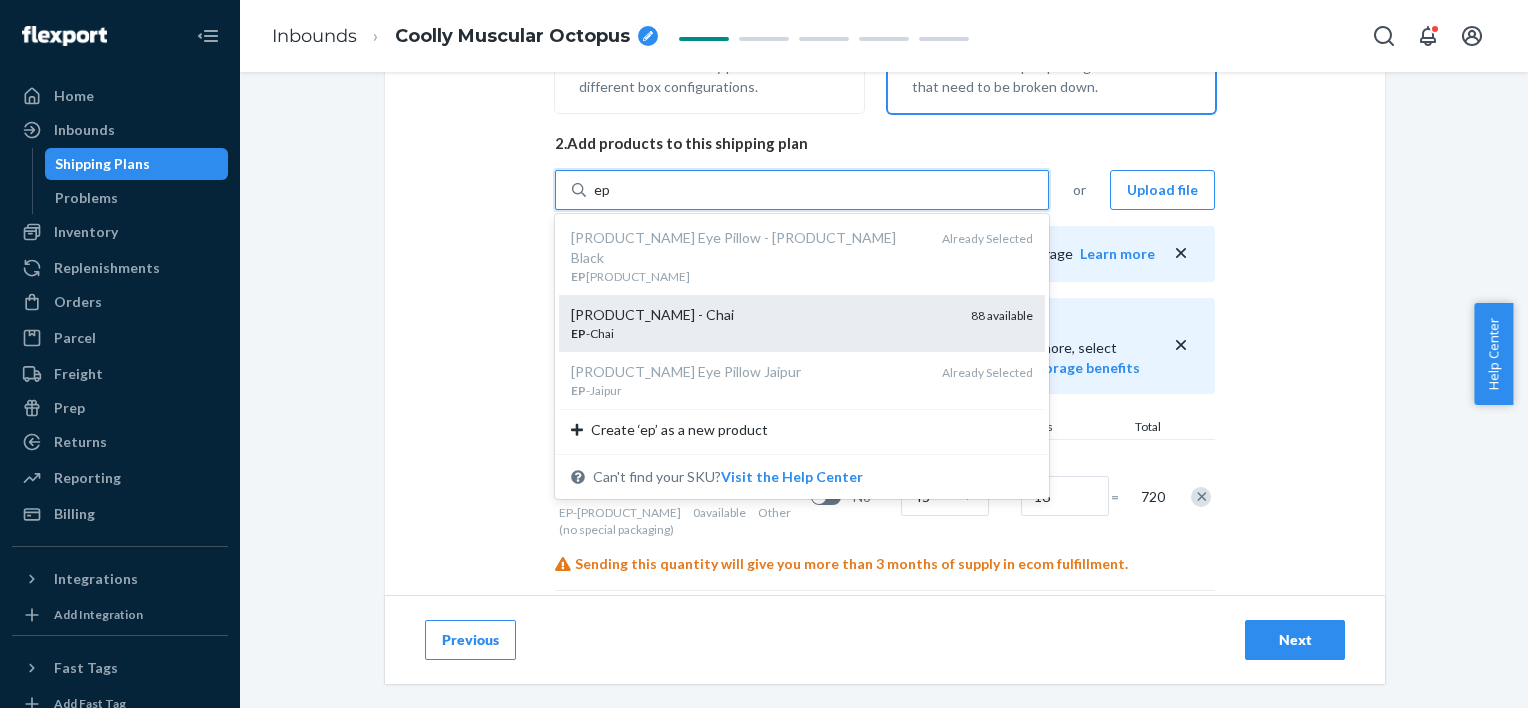 click on "ep" at bounding box center [602, 190] 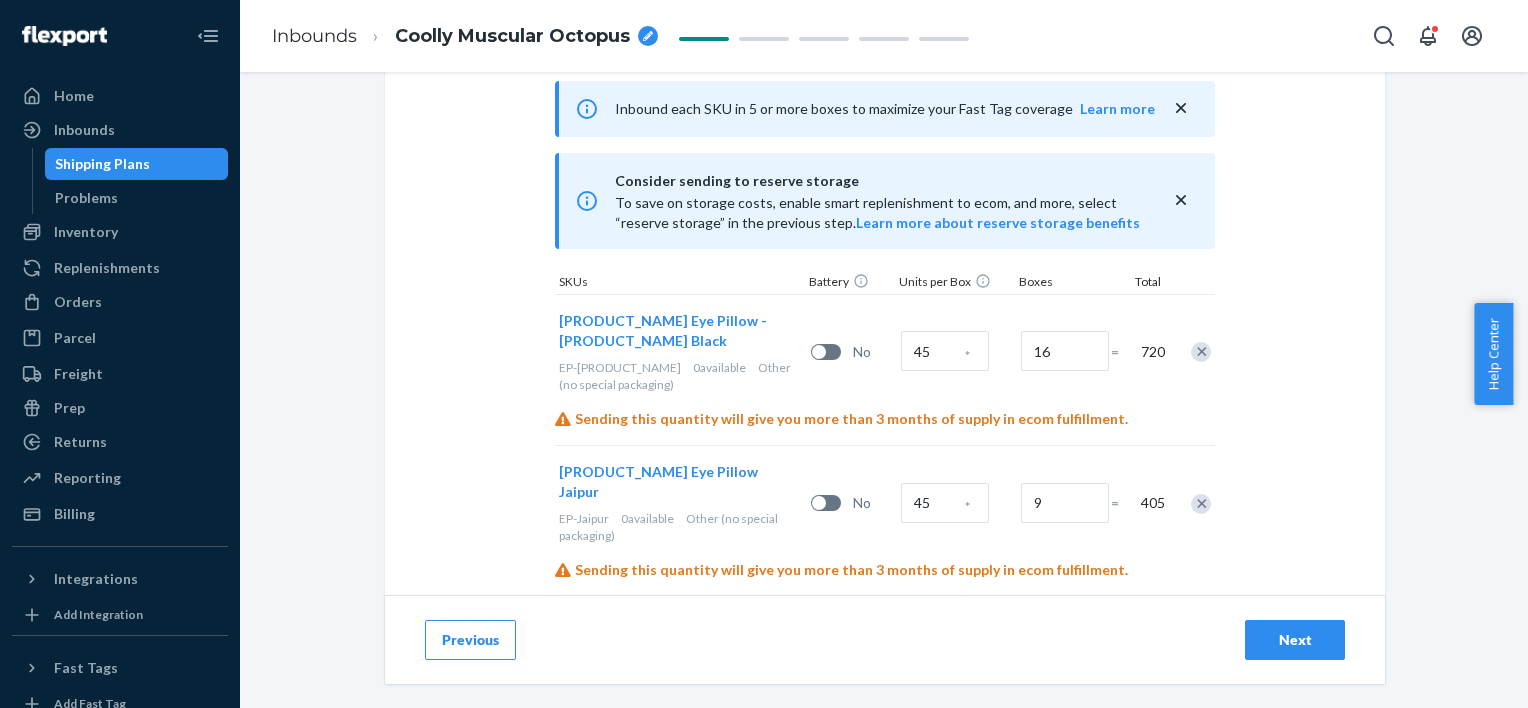 scroll, scrollTop: 661, scrollLeft: 0, axis: vertical 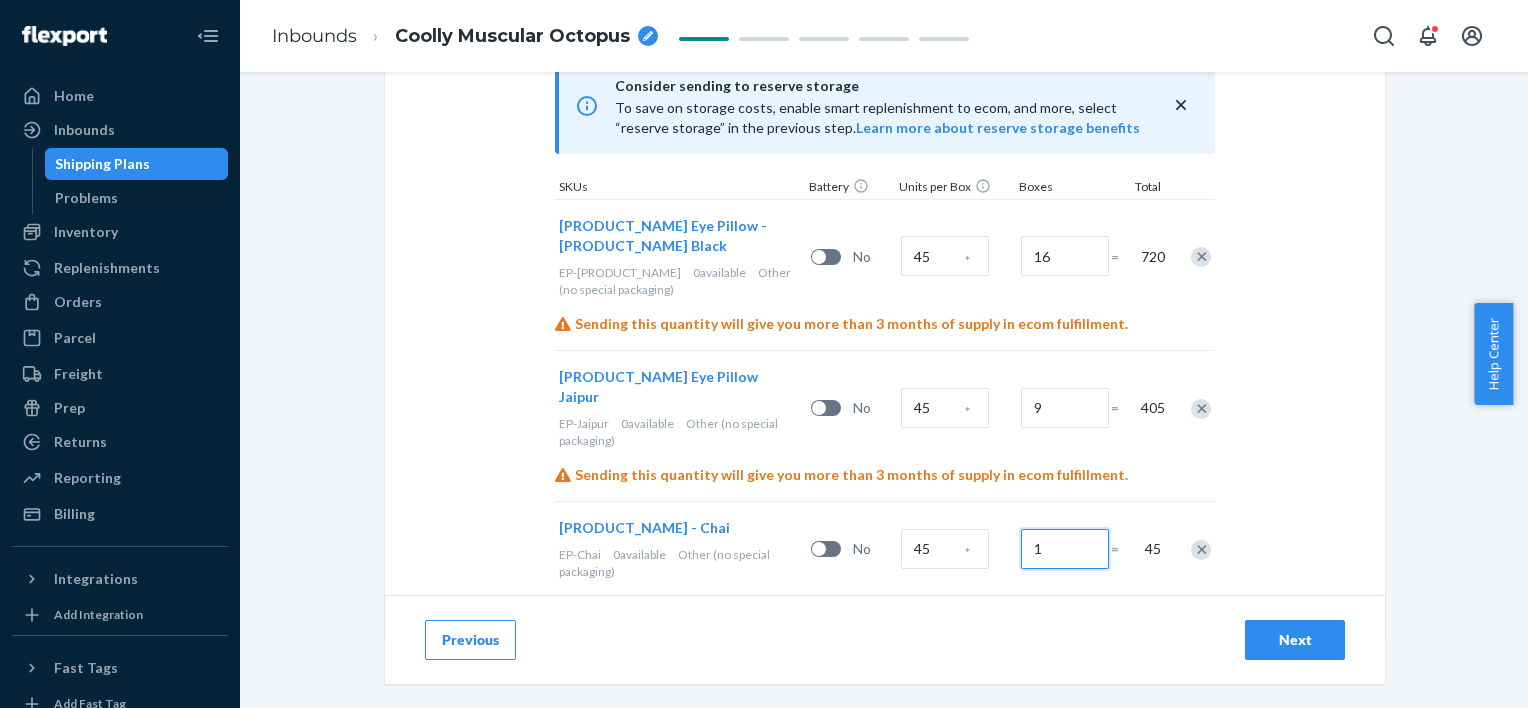 click on "1" at bounding box center [1065, 549] 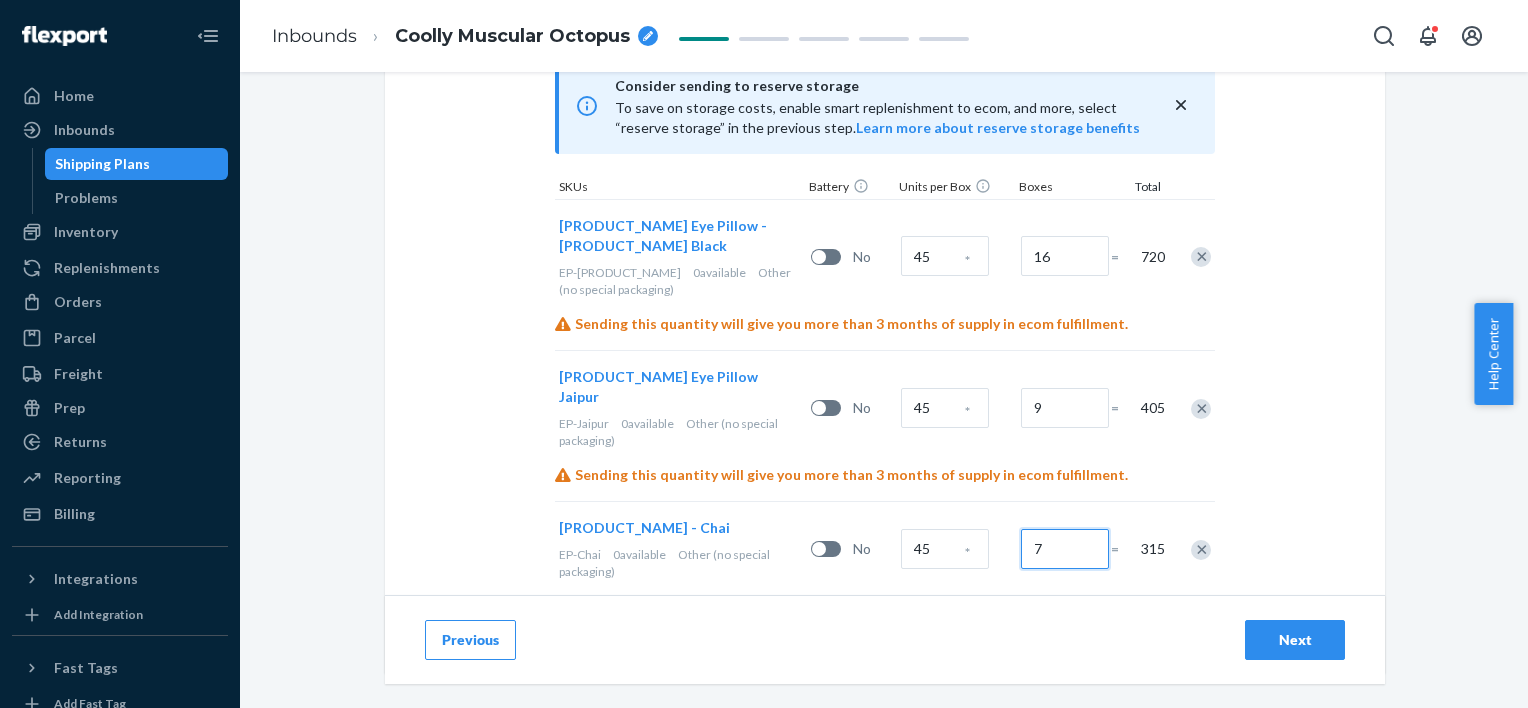 type on "7" 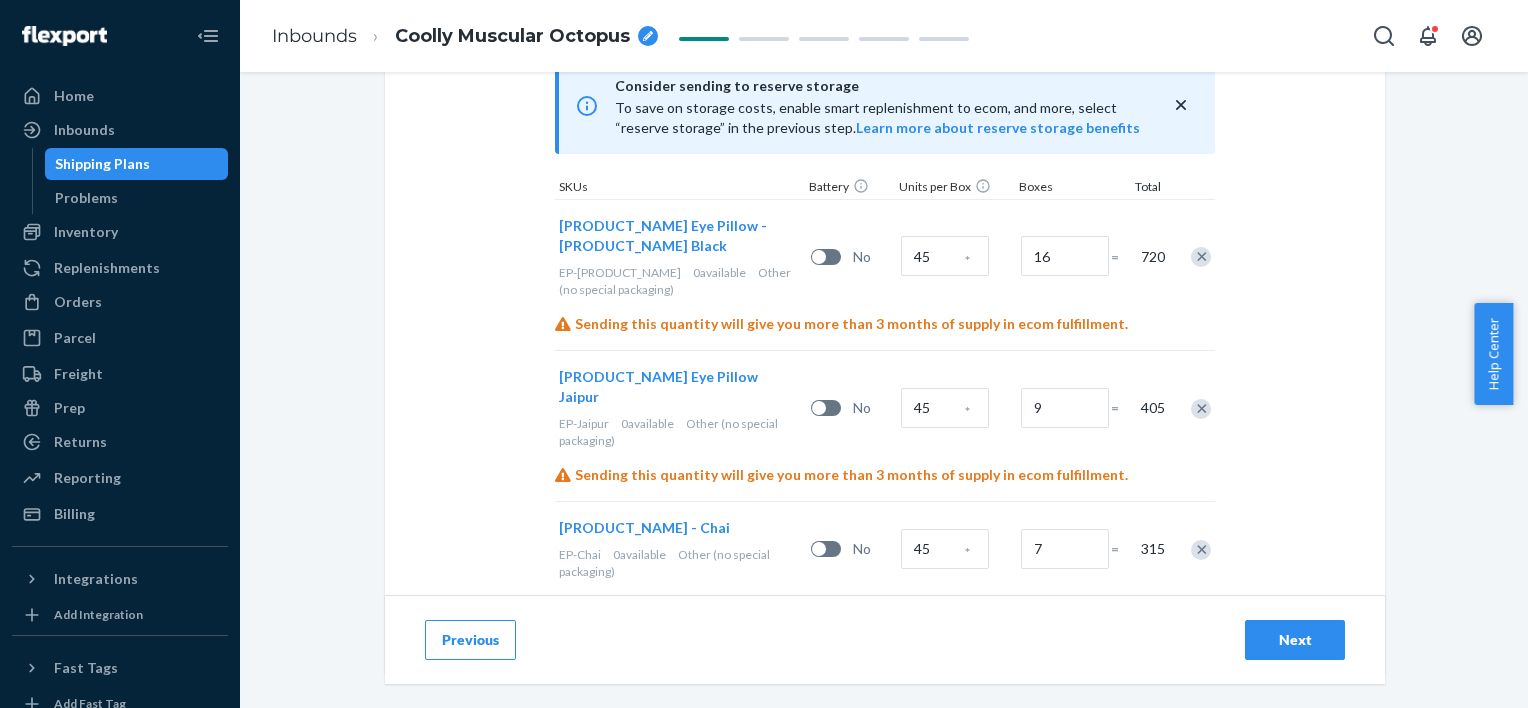 click on "SKUs Battery Units per Box Boxes Total Shakti Eye Pillow - Shakti Black EP-ShaktiBlack 0  available Other (no special packaging) No 45 * 16 = 720 Sending this quantity will give you more than 3 months of supply in ecom fulfillment. EP-Jaipur 0 No 45 *" at bounding box center [885, 57] 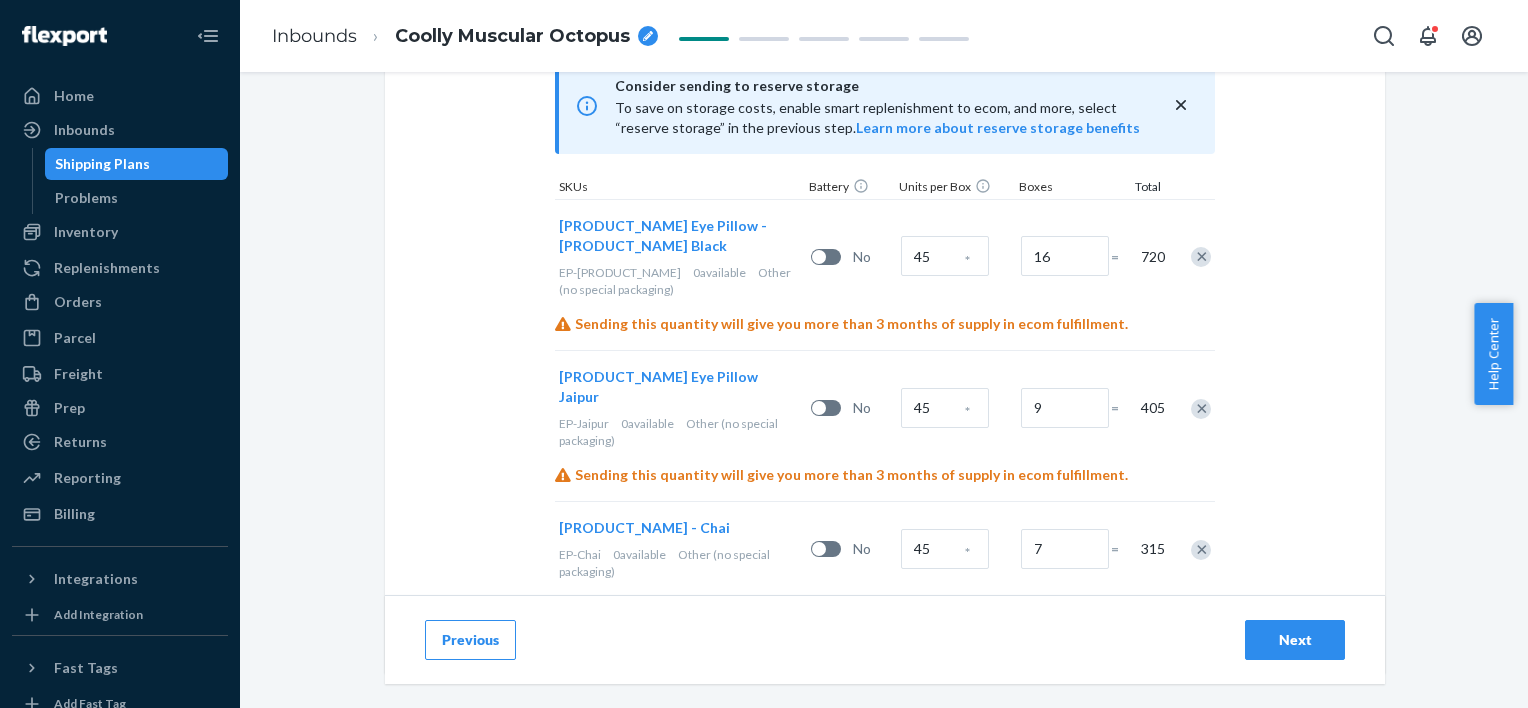 scroll, scrollTop: 697, scrollLeft: 0, axis: vertical 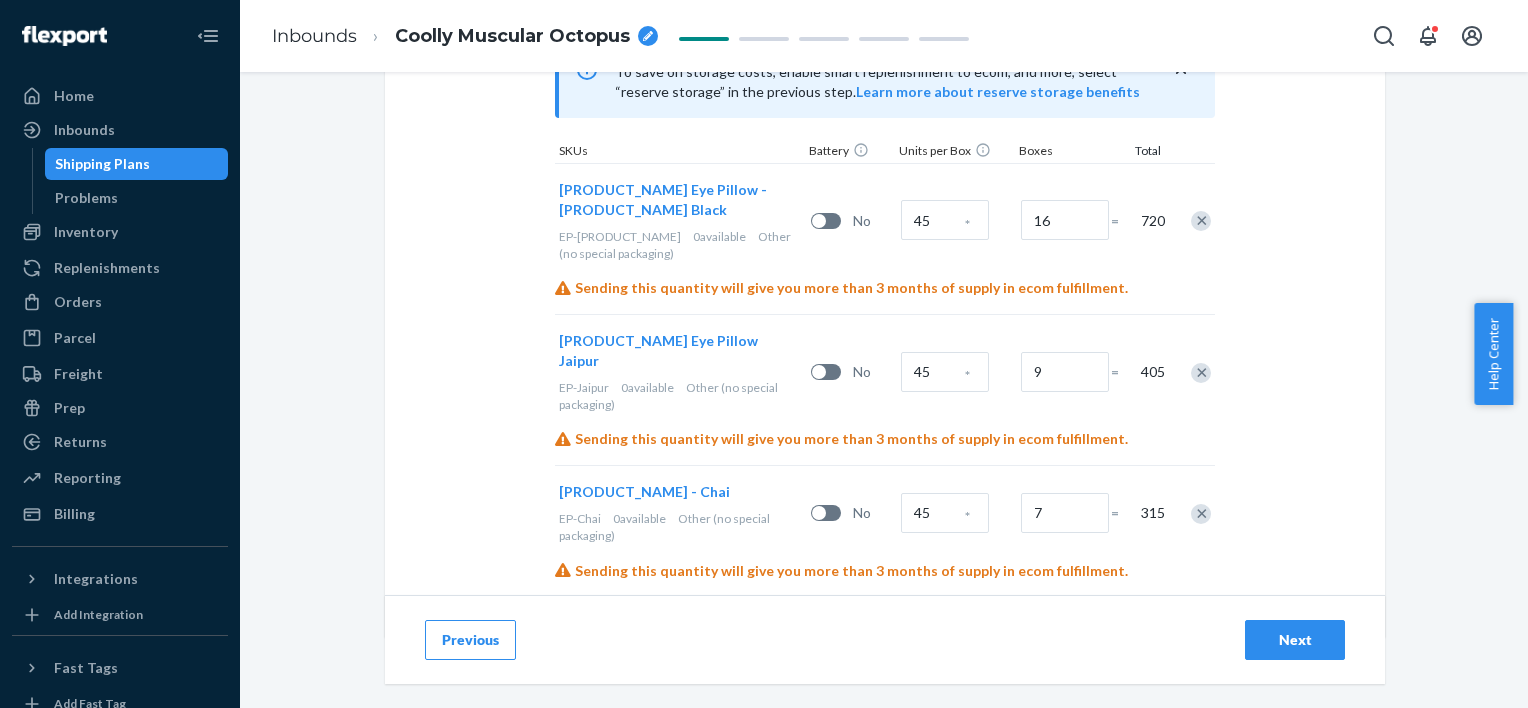 click on "Next" at bounding box center [1295, 640] 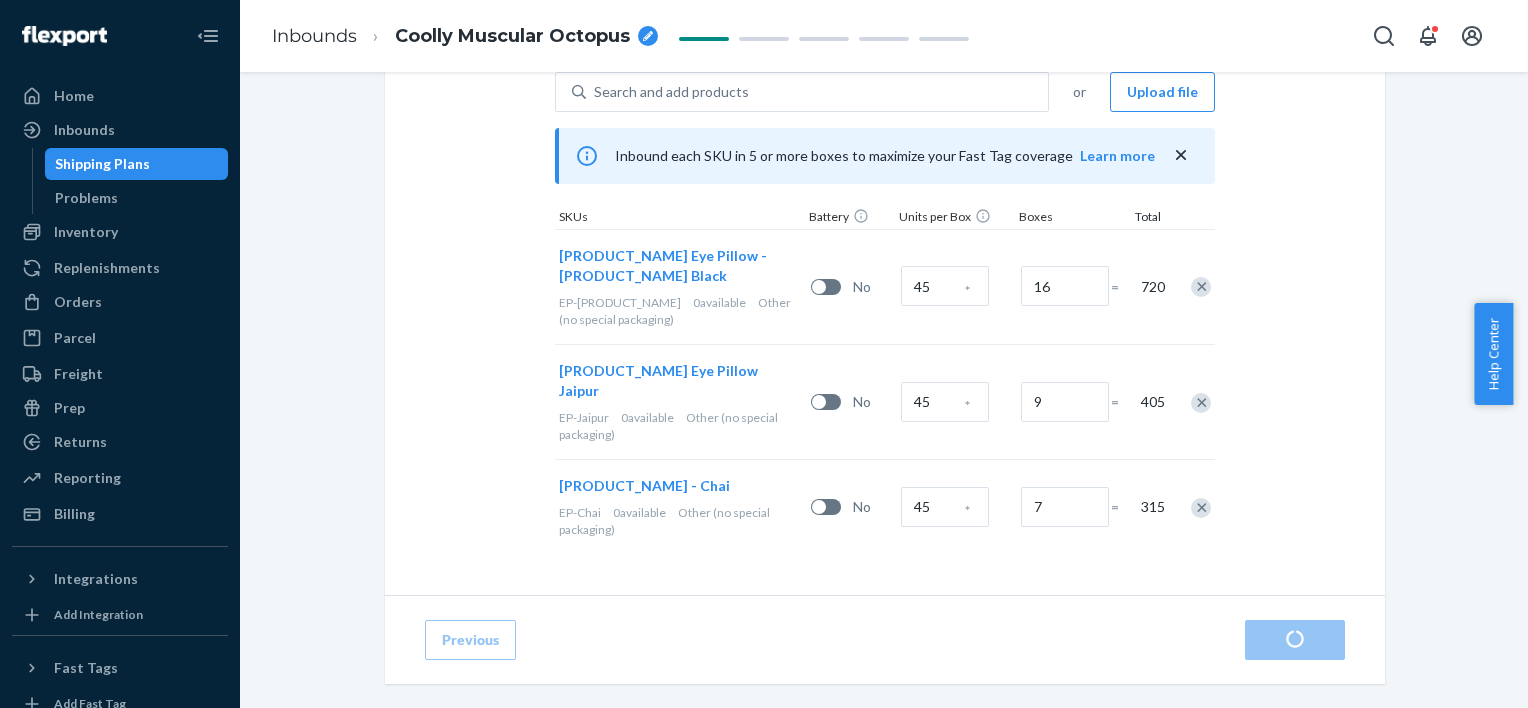 scroll, scrollTop: 0, scrollLeft: 0, axis: both 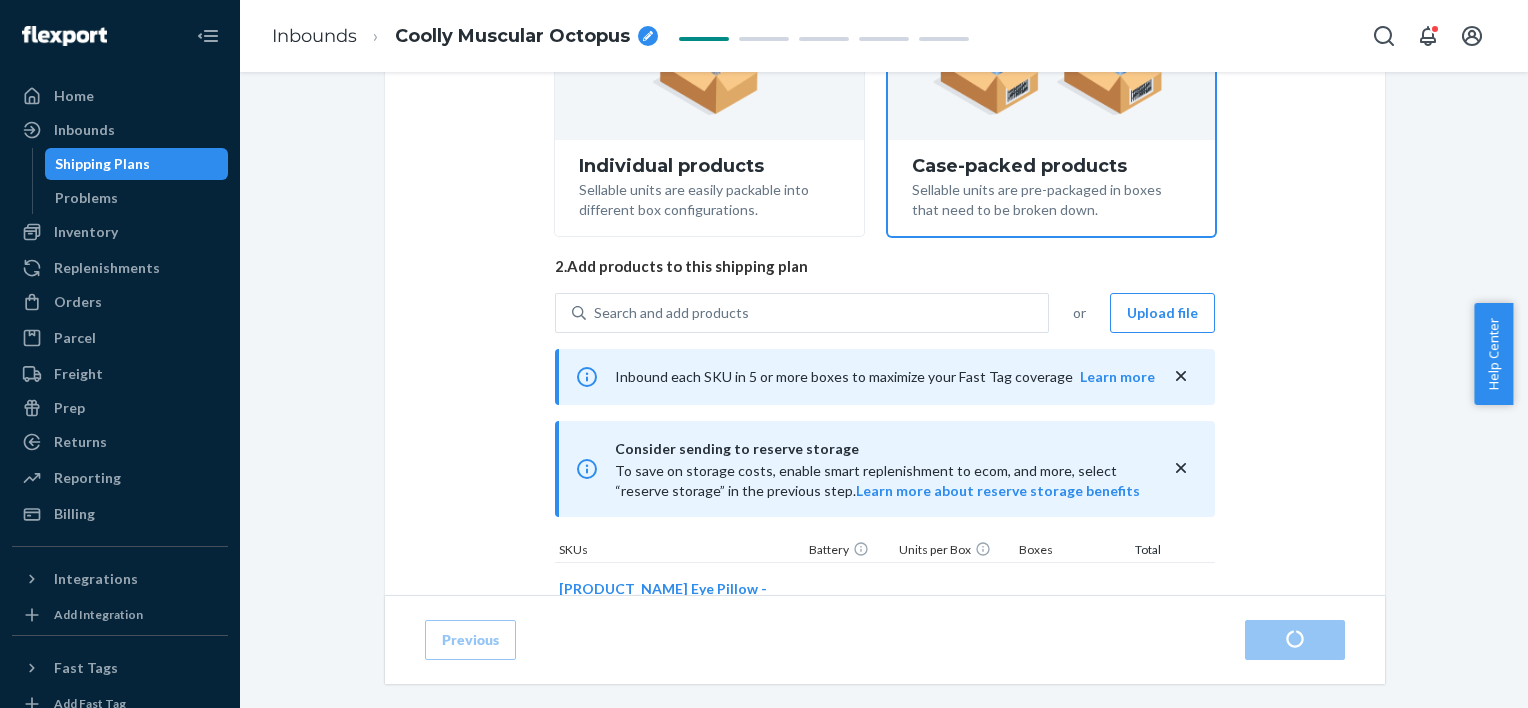 radio on "true" 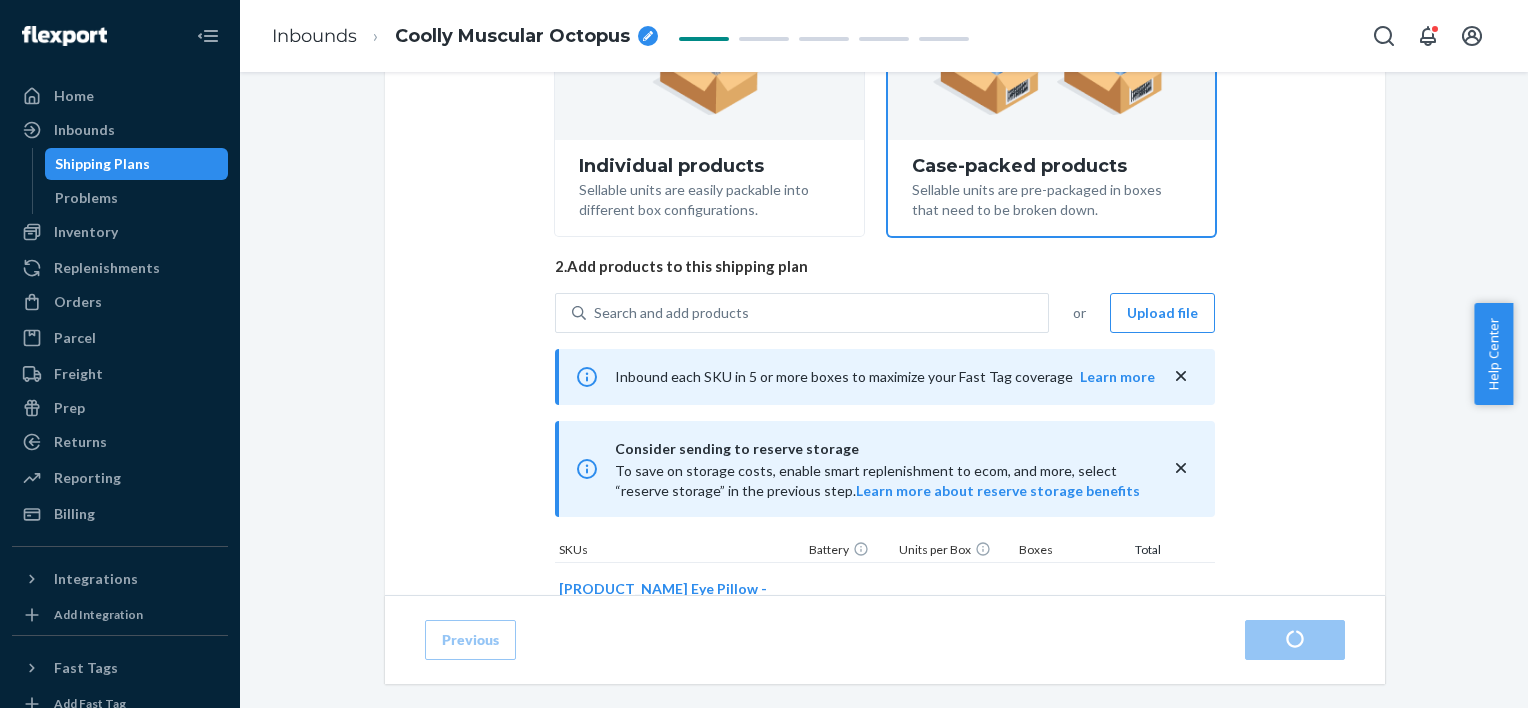 scroll, scrollTop: 347, scrollLeft: 0, axis: vertical 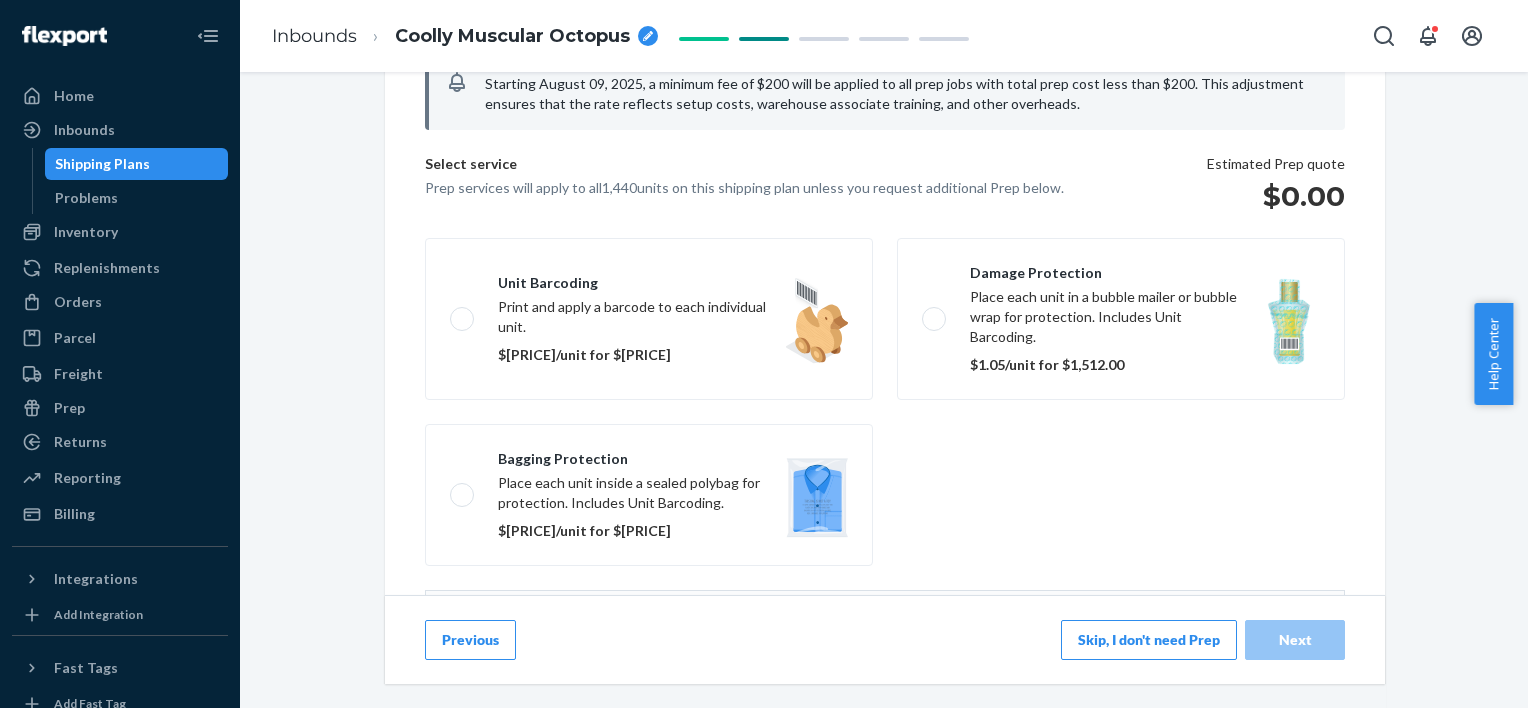 click on "Skip, I don't need Prep" at bounding box center (1149, 640) 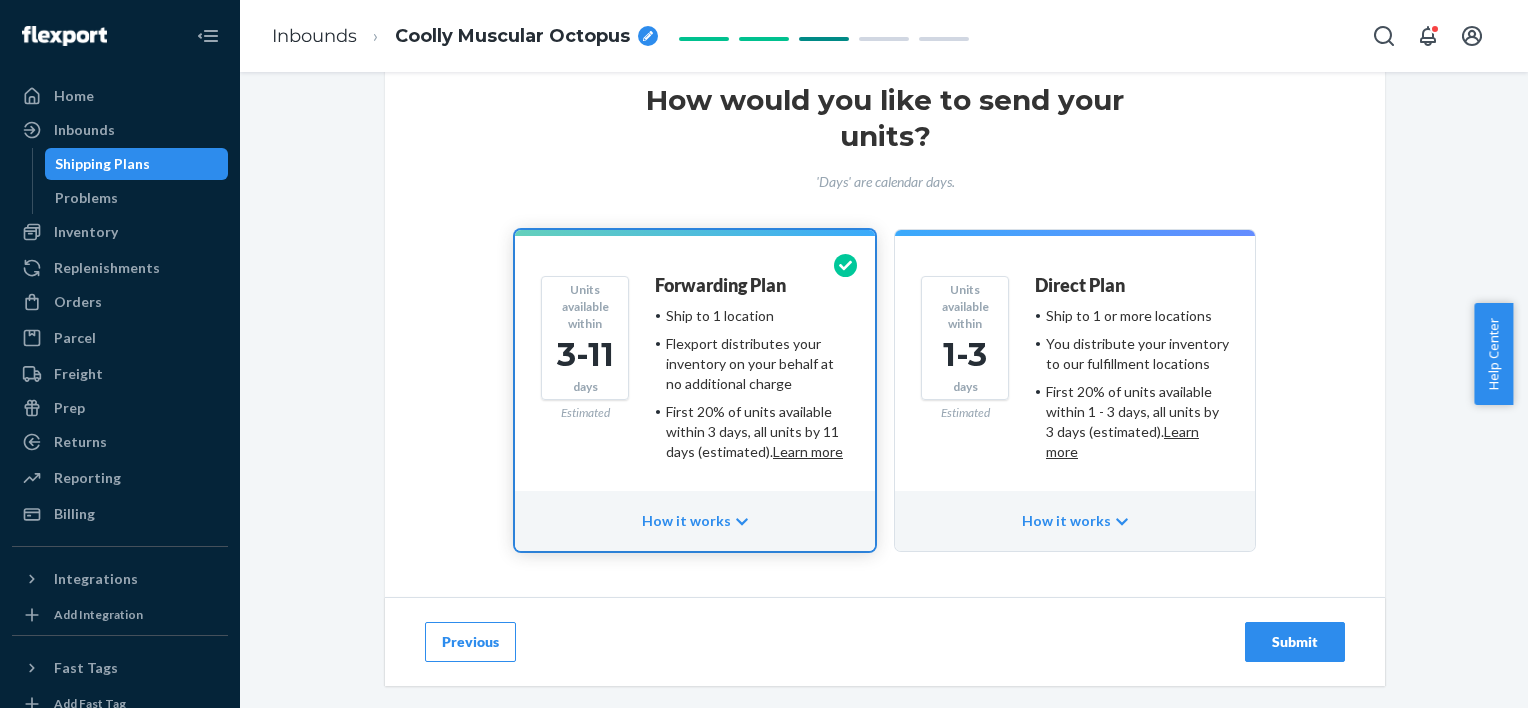 scroll, scrollTop: 88, scrollLeft: 0, axis: vertical 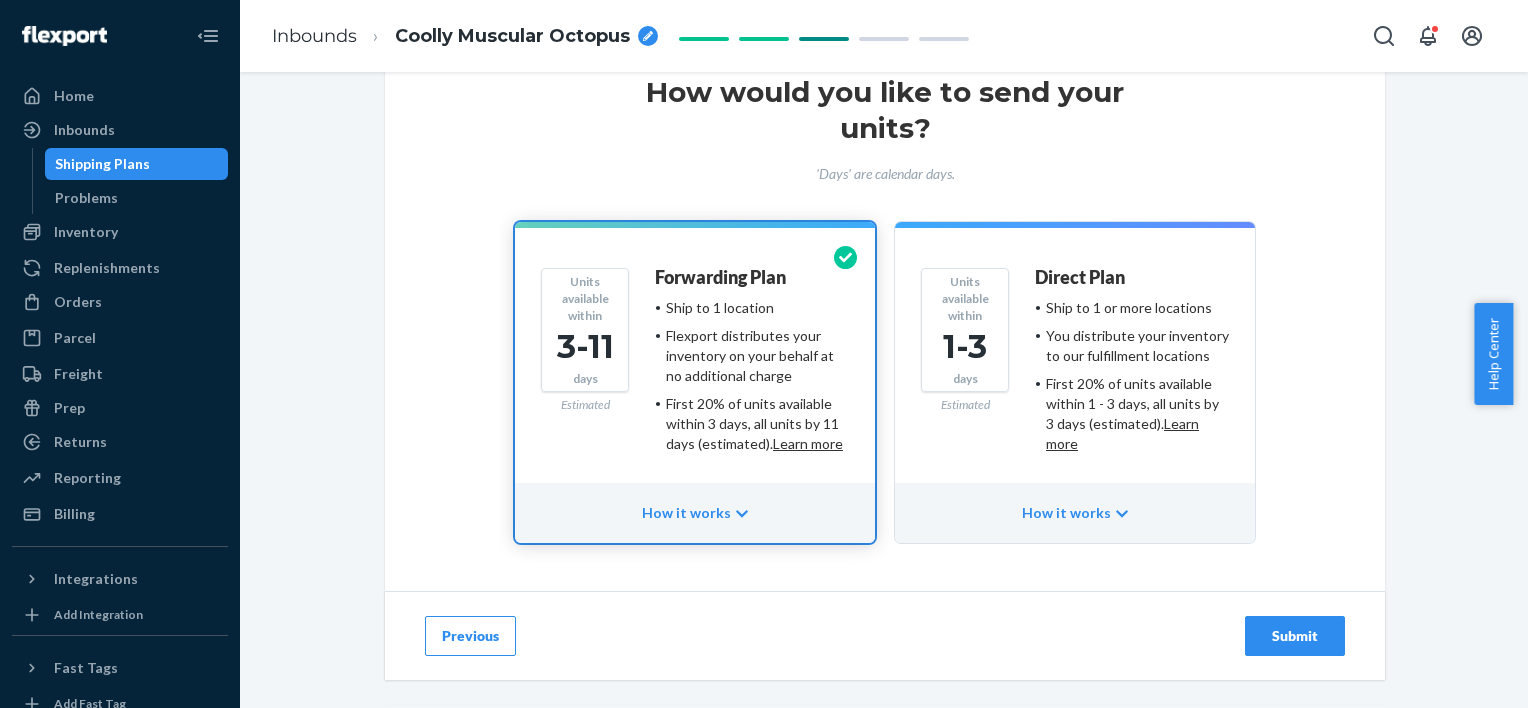 click on "How would you like to send your units? 'Days' are calendar days. Units available within  [DAYS] - [DAYS]  days Estimated Forwarding Plan Ship to 1 location Flexport distributes your inventory on your behalf at no additional charge First 20% of units available within 3 days, all units by 11 days (estimated).  Learn more How it works Units available within  1-3  days Estimated Direct Plan Ship to 1 or more locations You distribute your inventory to our fulfillment locations First 20% of units available within 1 - 3 days, all units by 3 days (estimated).  Learn more How it works Previous Submit" at bounding box center [884, 390] 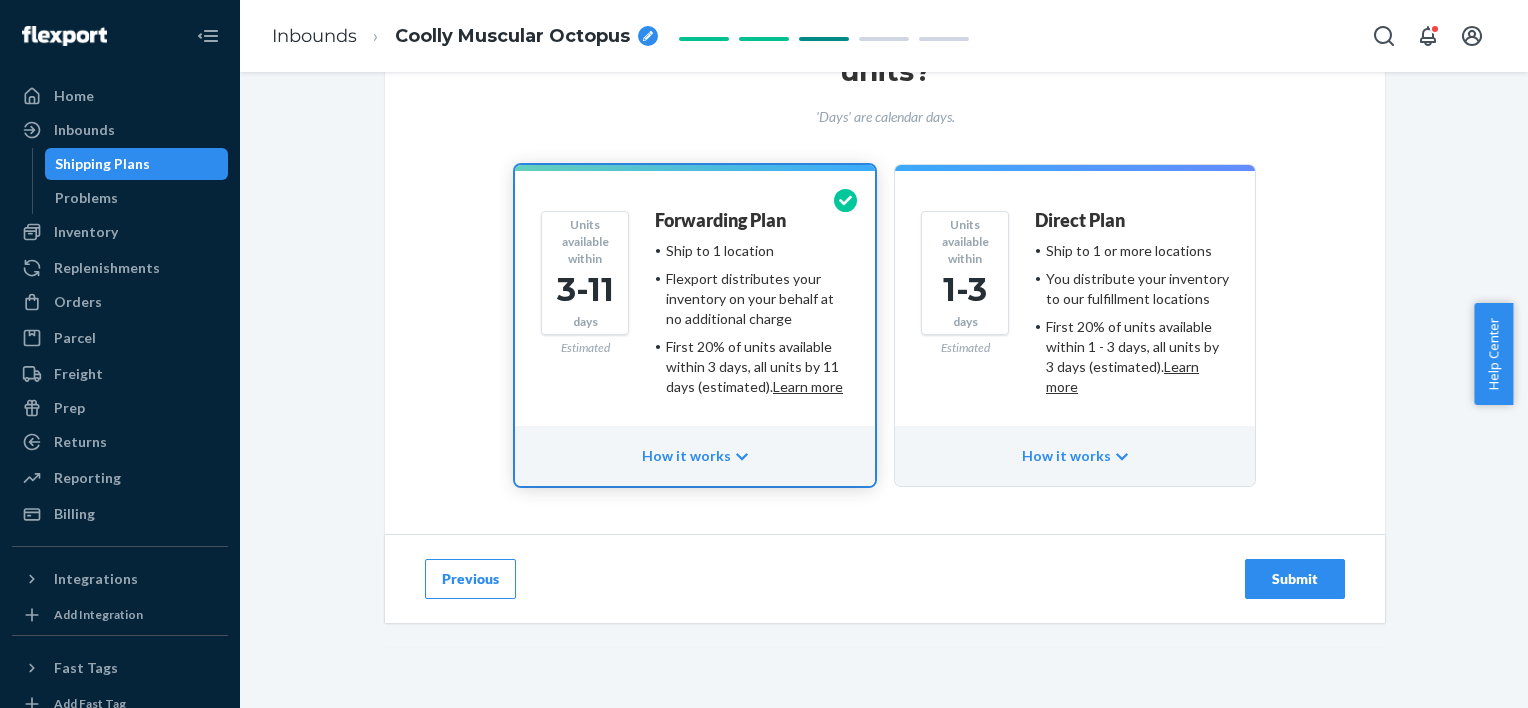 click on "Submit" at bounding box center [1295, 579] 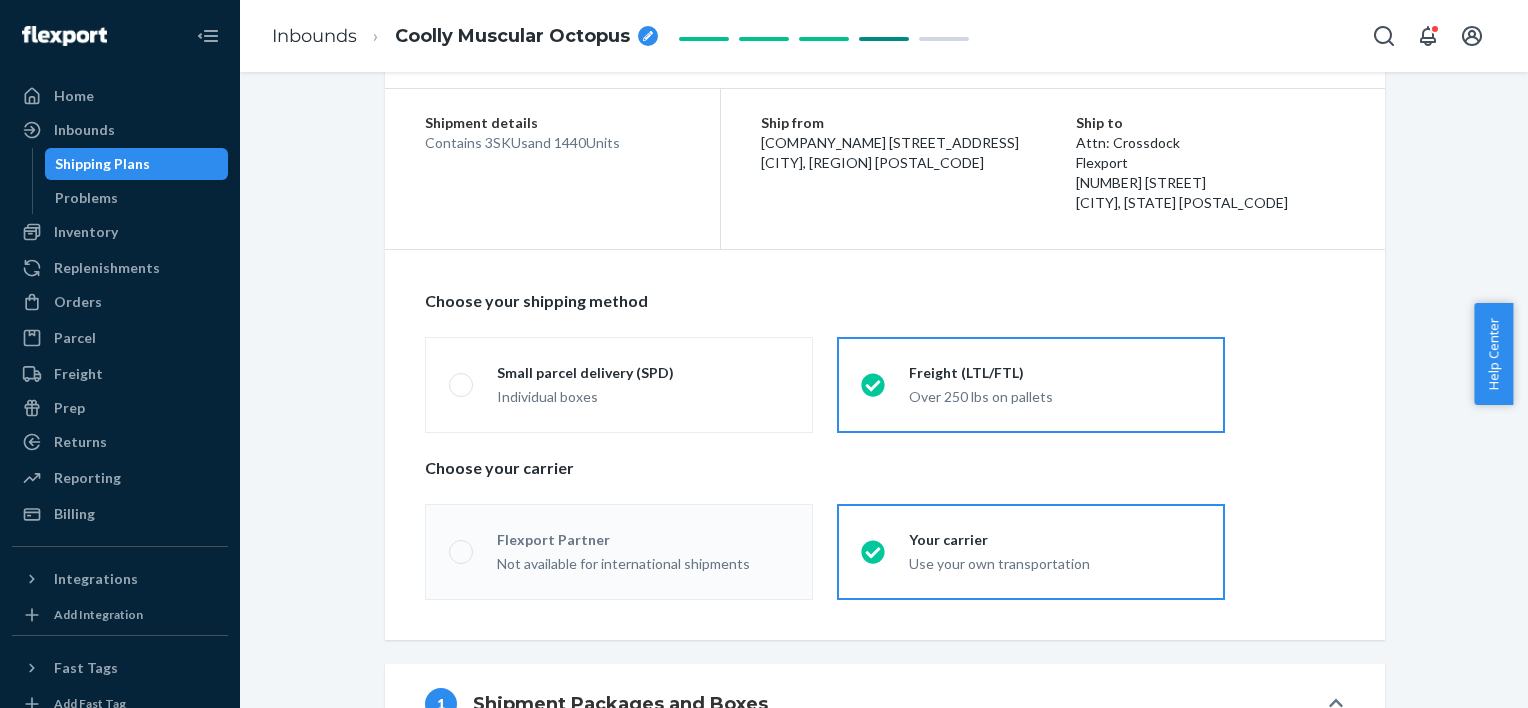 scroll, scrollTop: 0, scrollLeft: 0, axis: both 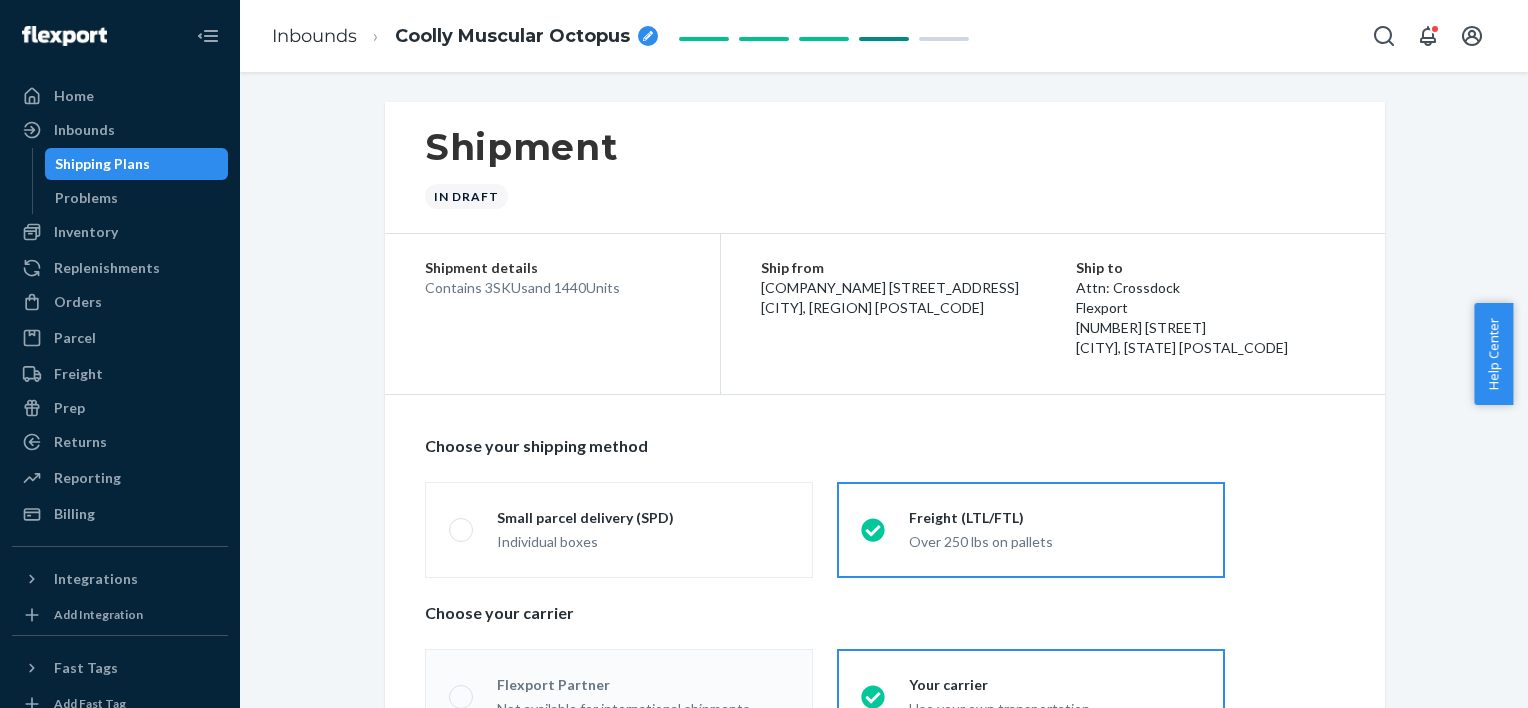 radio on "true" 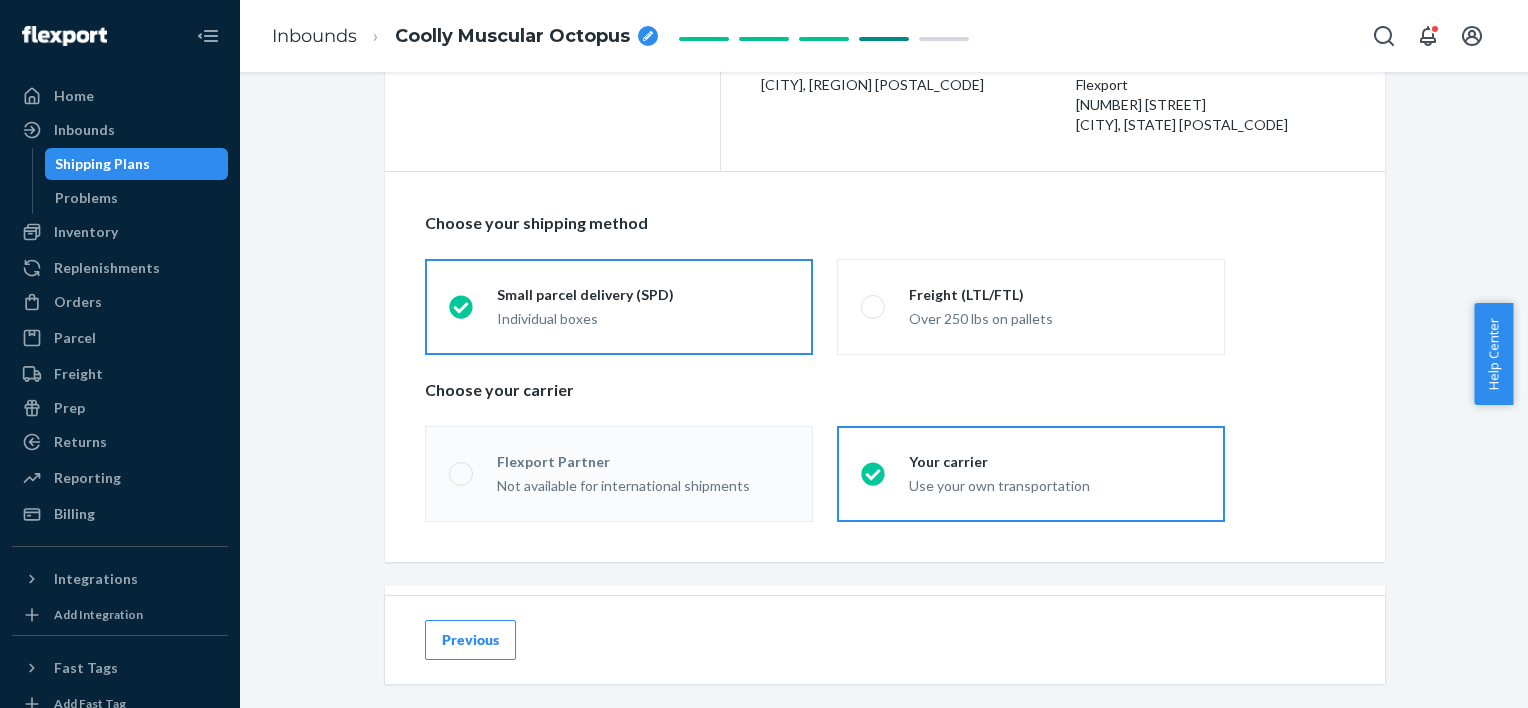scroll, scrollTop: 224, scrollLeft: 0, axis: vertical 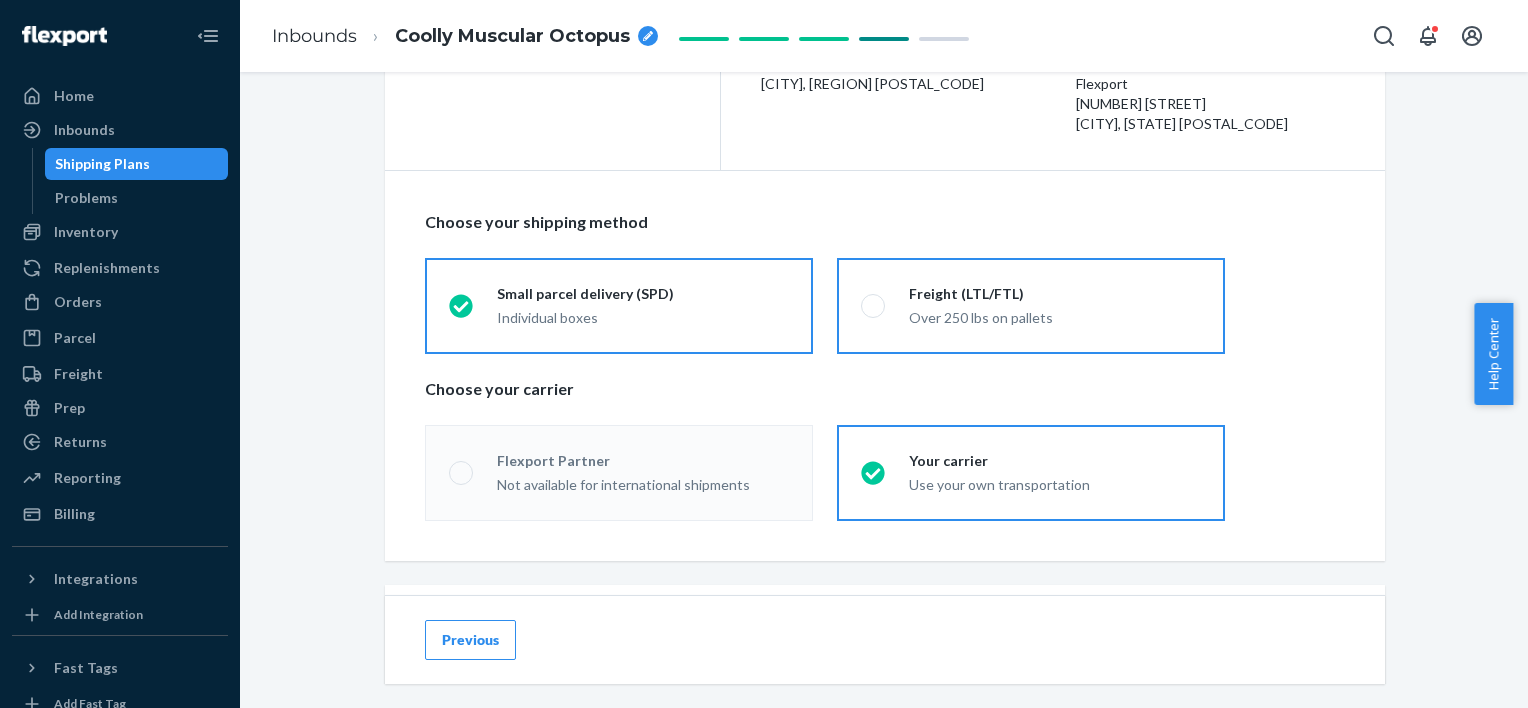 click on "Freight (LTL/FTL) Over 250 lbs on pallets" at bounding box center [1031, 306] 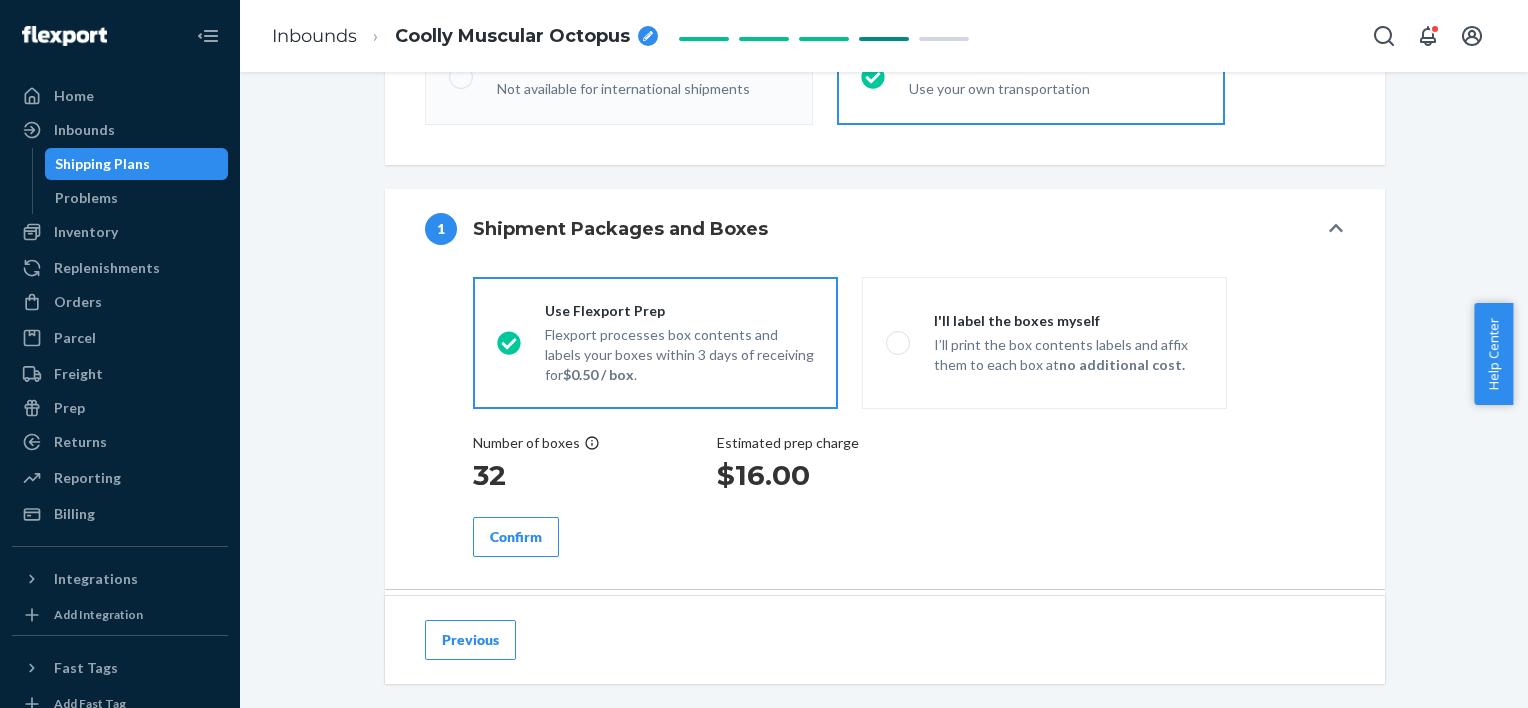 scroll, scrollTop: 754, scrollLeft: 0, axis: vertical 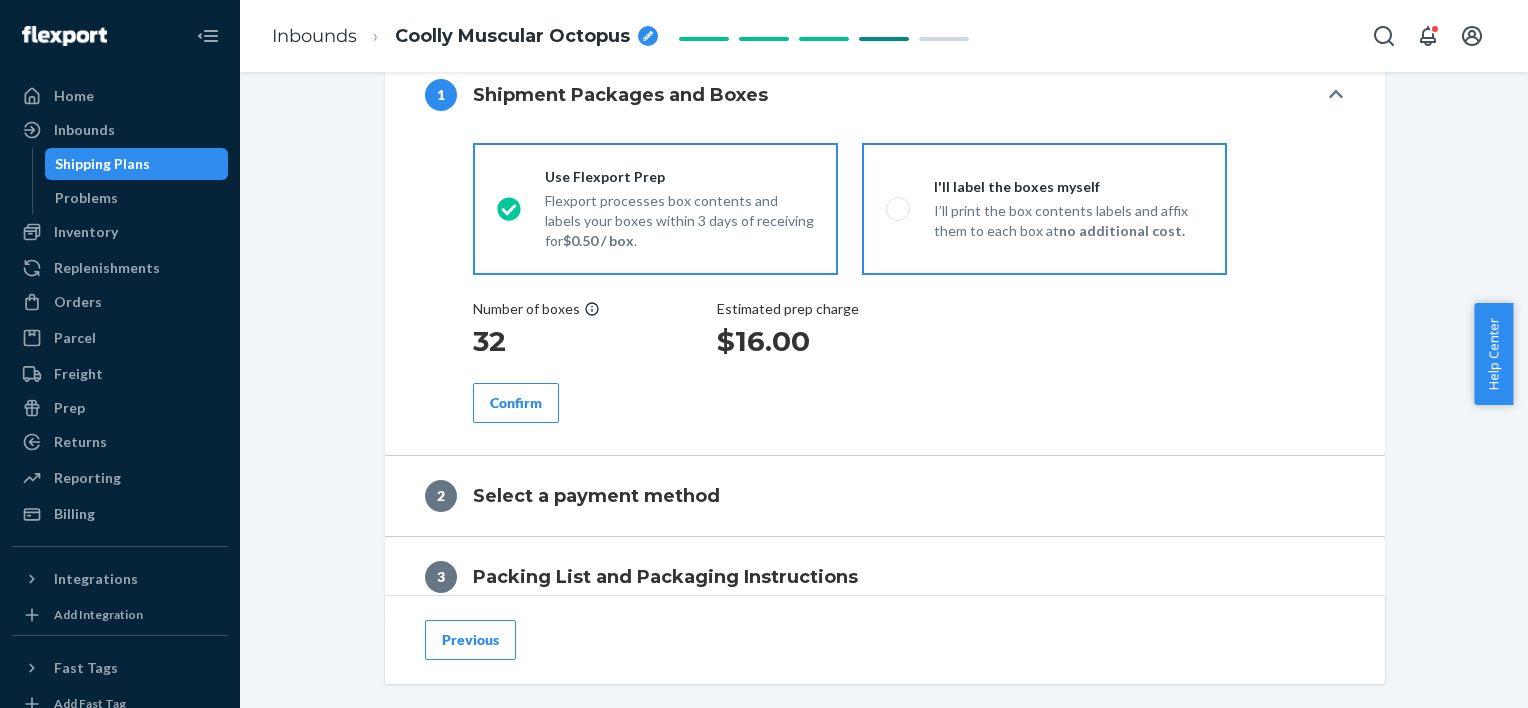 click on "I'll label the boxes myself" at bounding box center (1068, 187) 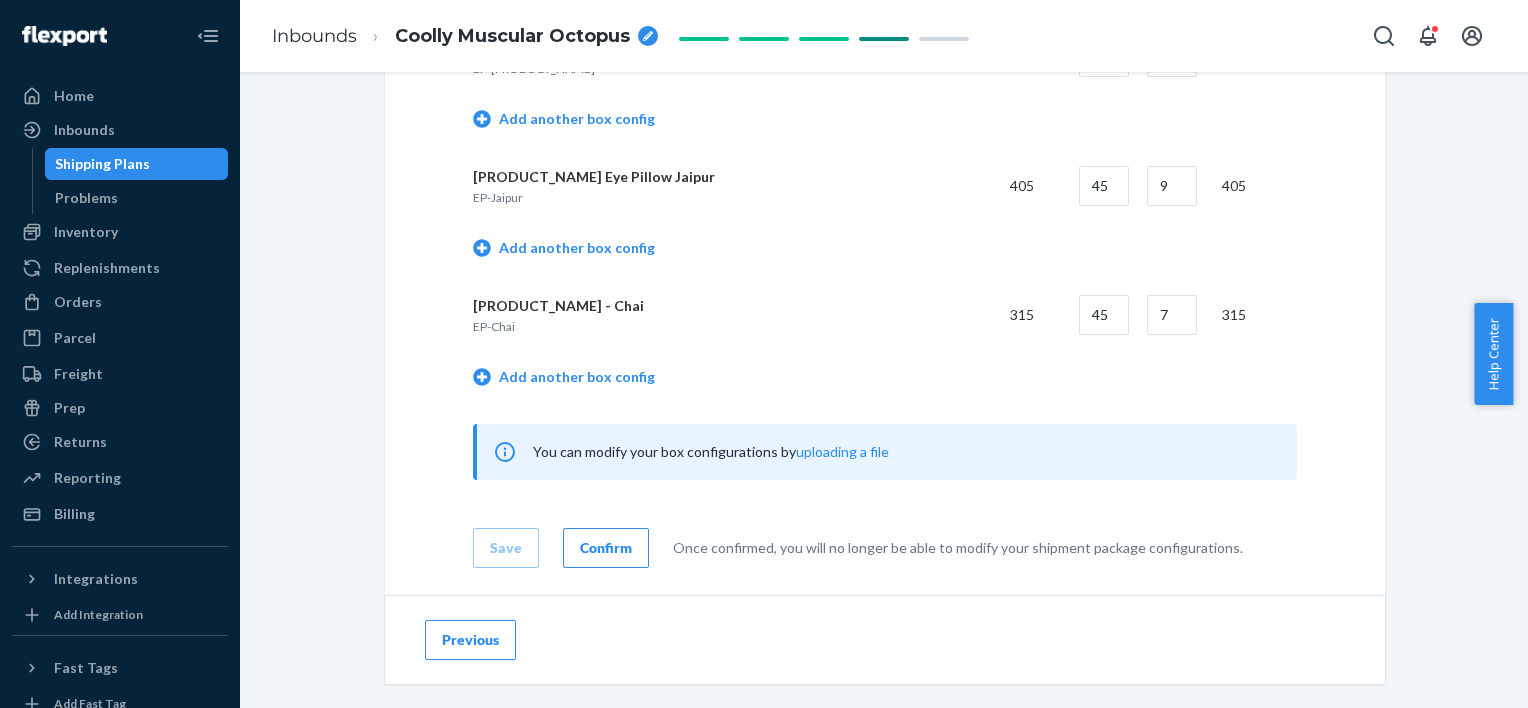 scroll, scrollTop: 1251, scrollLeft: 0, axis: vertical 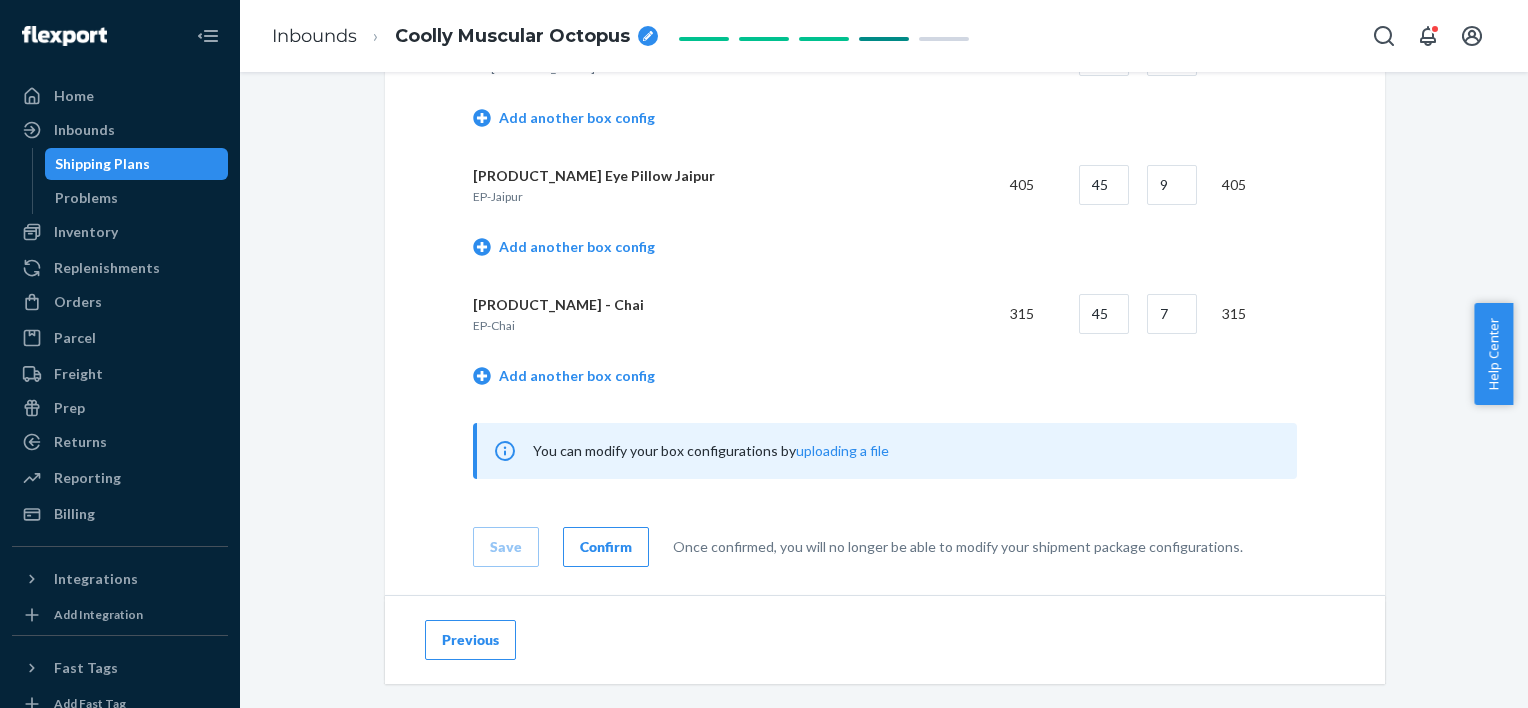 click on "Confirm" at bounding box center [606, 547] 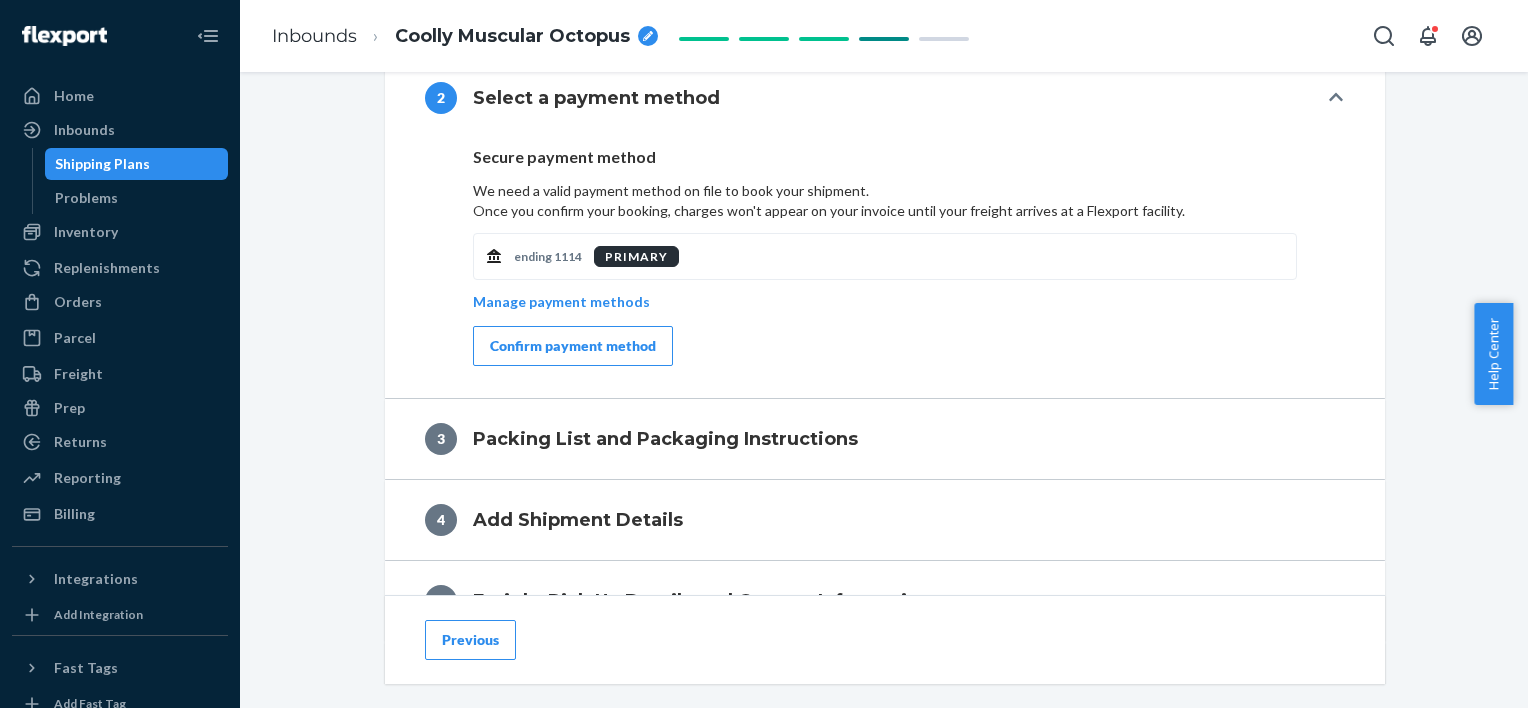 scroll, scrollTop: 719, scrollLeft: 0, axis: vertical 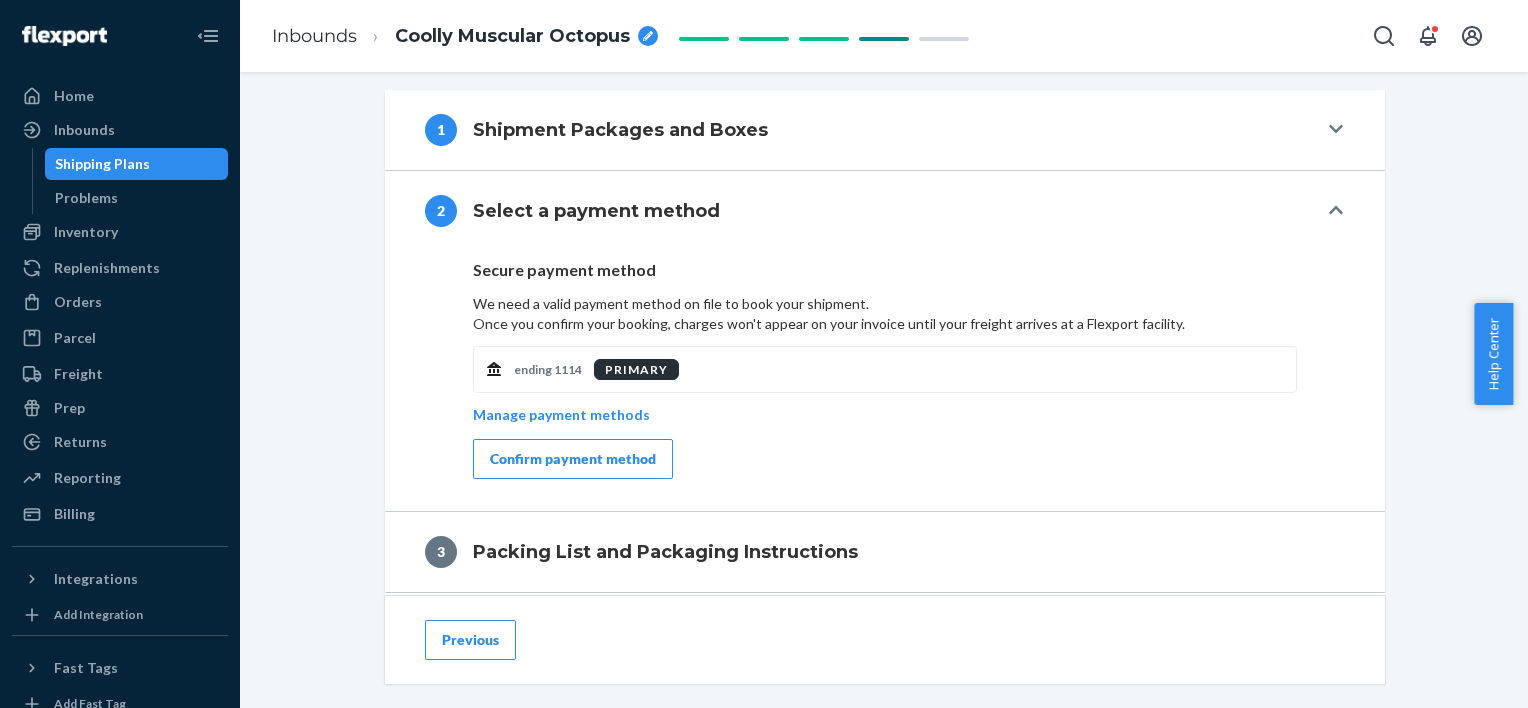 click on "Confirm payment method" at bounding box center (573, 459) 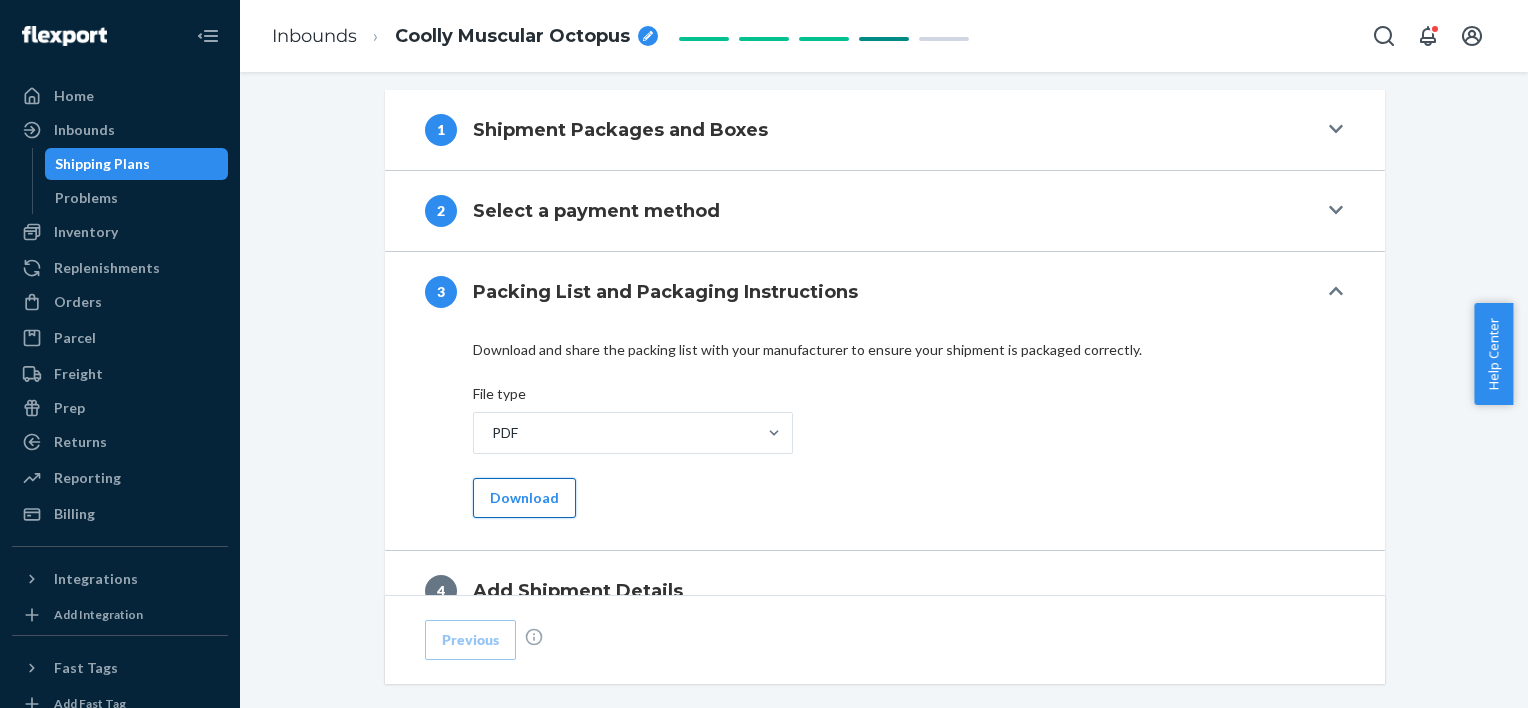 click on "Download" at bounding box center [524, 498] 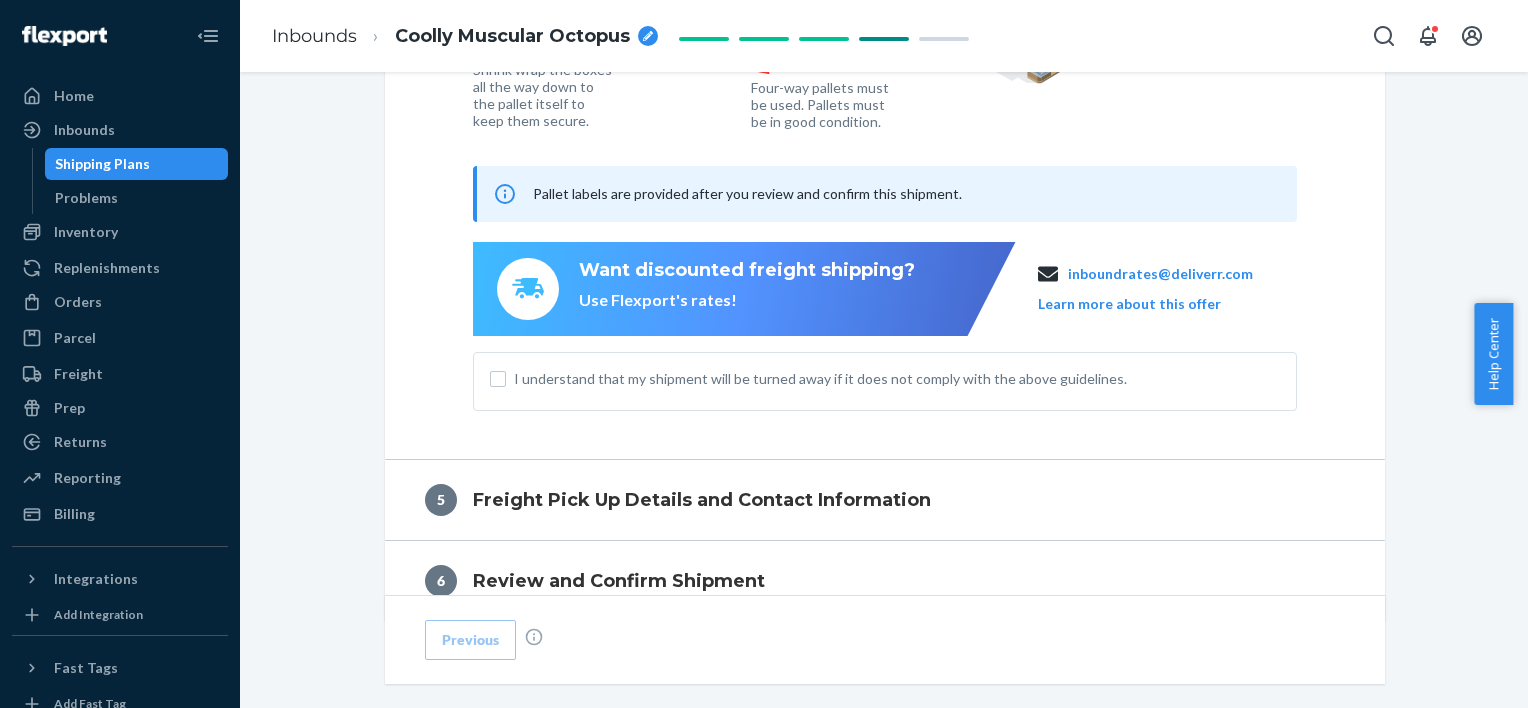 scroll, scrollTop: 1640, scrollLeft: 0, axis: vertical 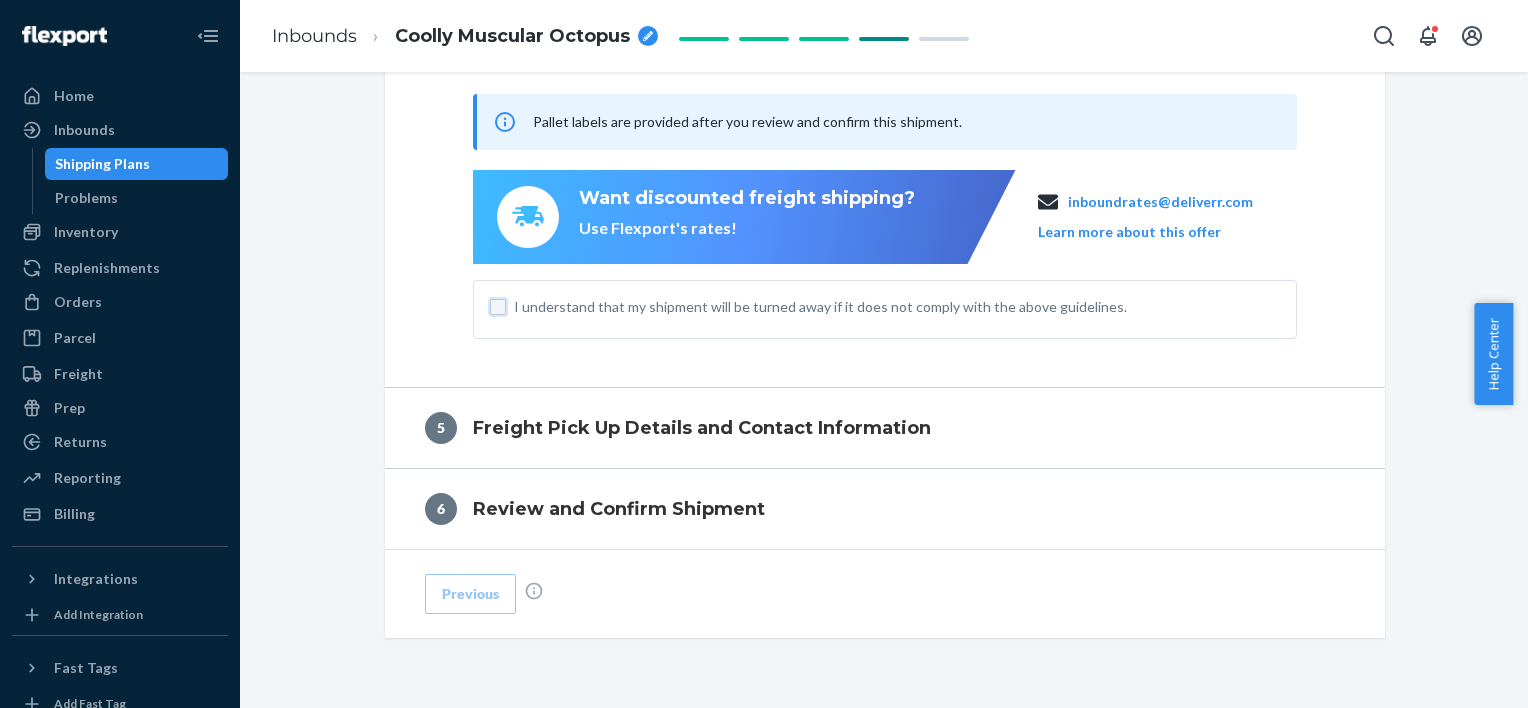 click on "I understand that my shipment will be turned away if it does not comply with the above guidelines." at bounding box center [498, 307] 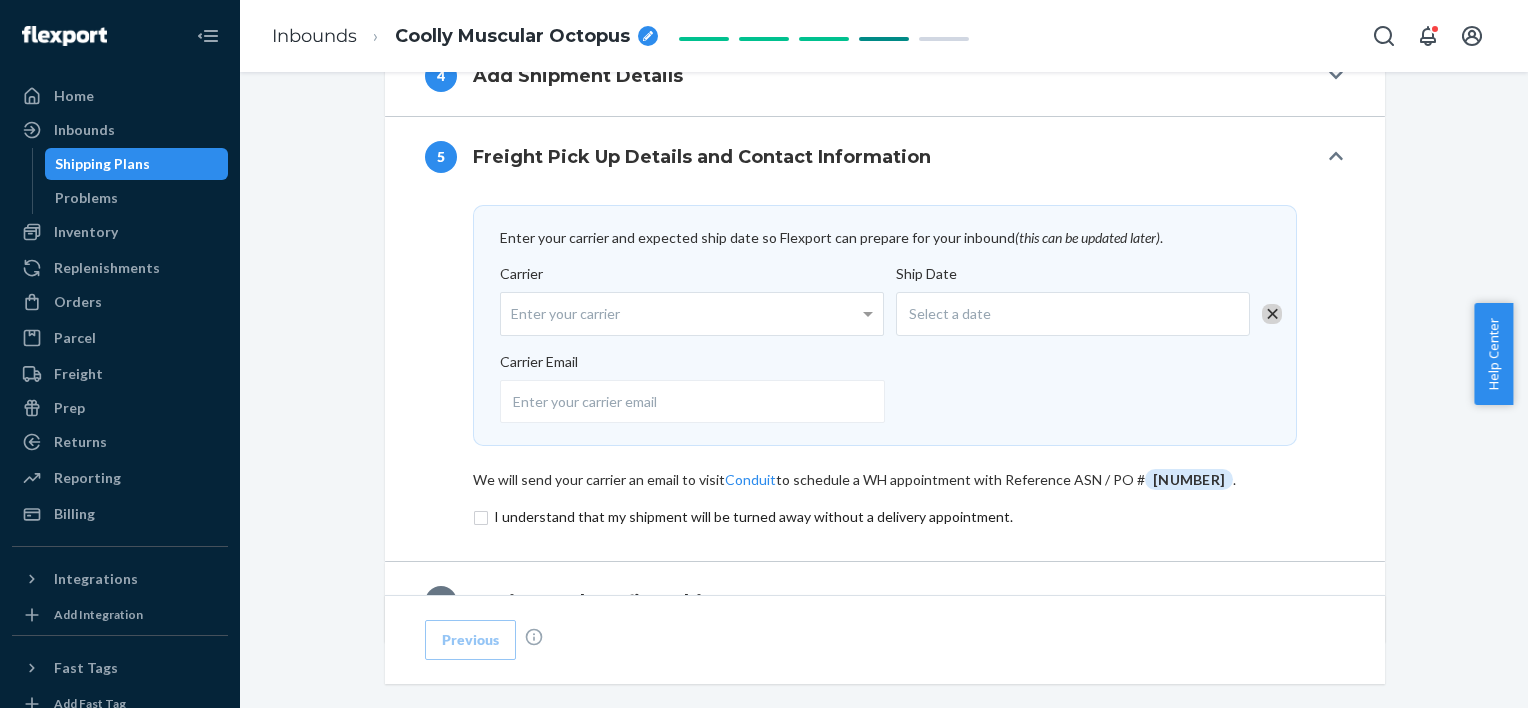 scroll, scrollTop: 1016, scrollLeft: 0, axis: vertical 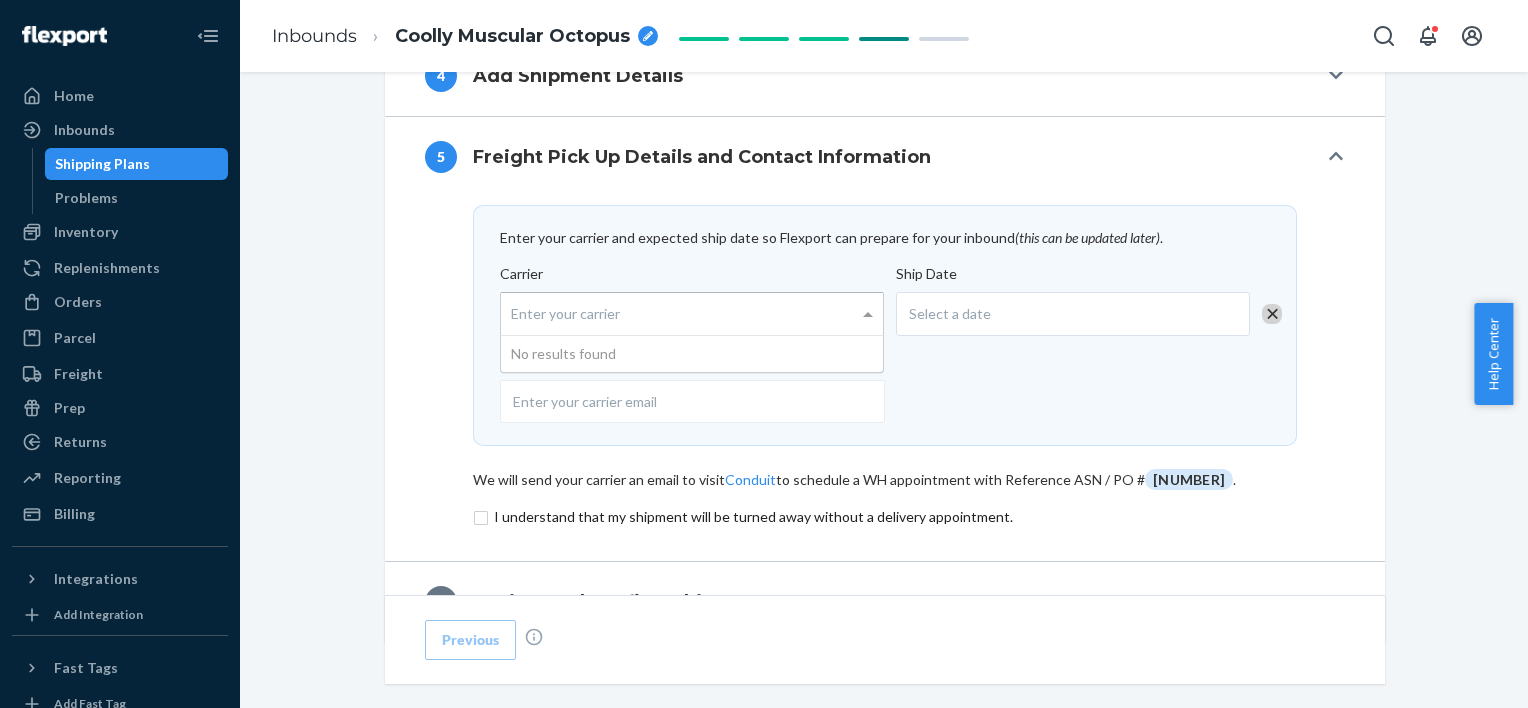 click on "No results found" at bounding box center (692, 354) 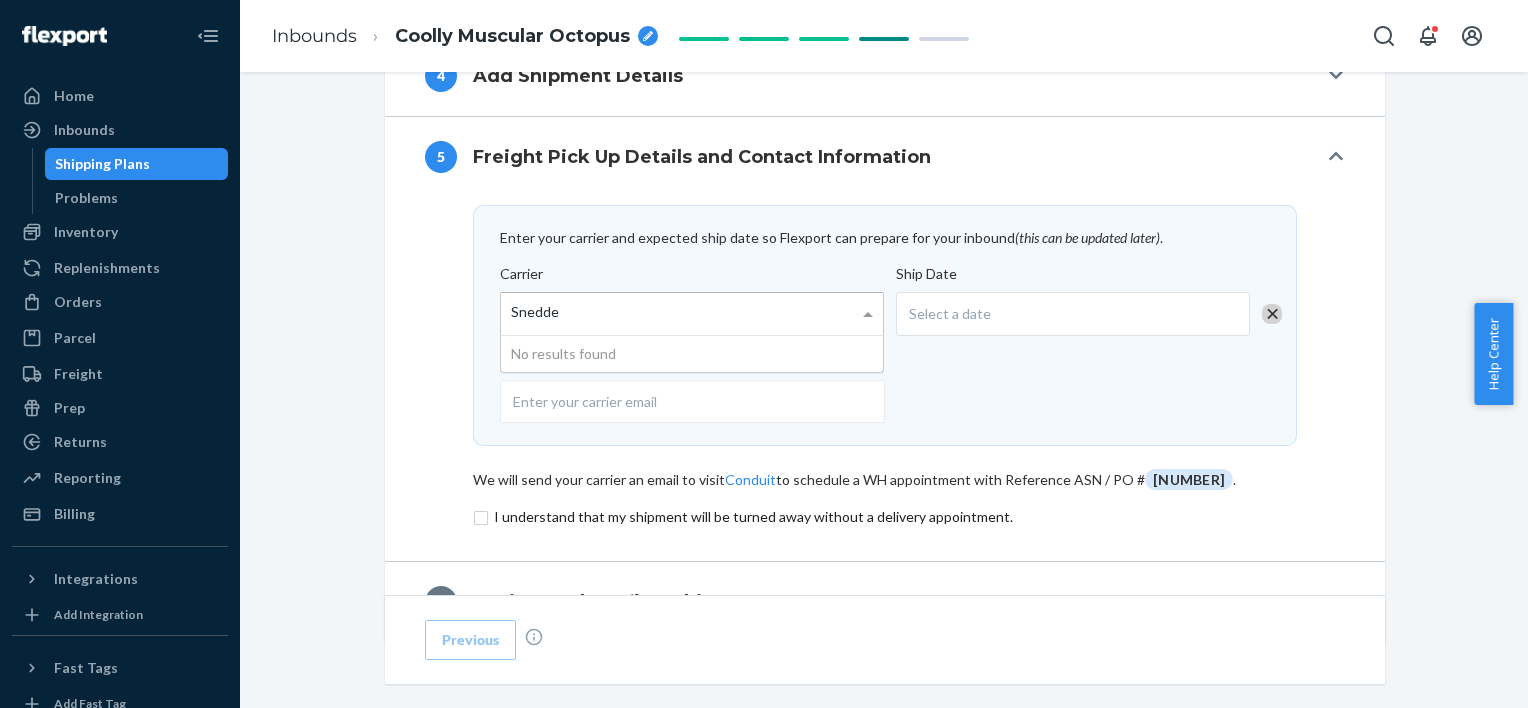 type on "Sneddens" 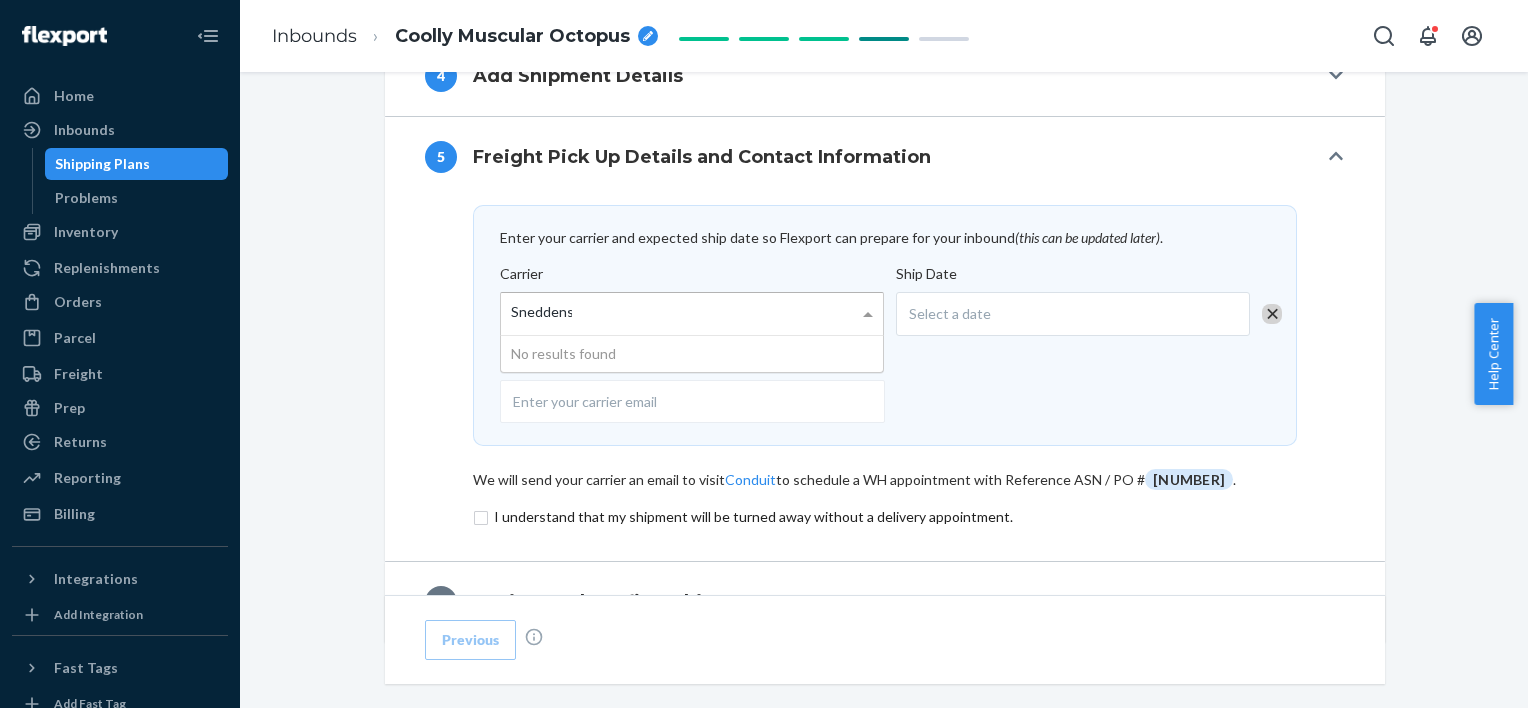 type 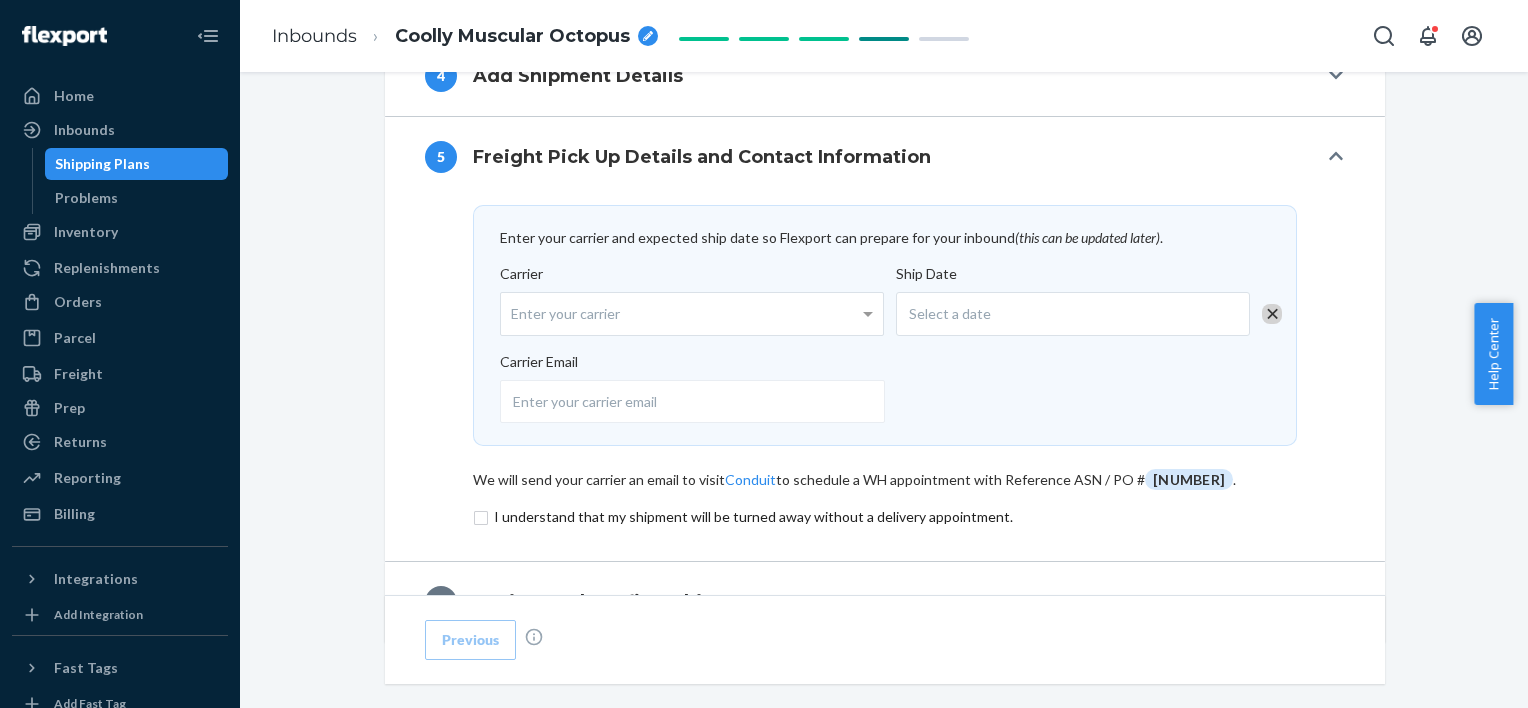 click on "Select a date" at bounding box center (1073, 314) 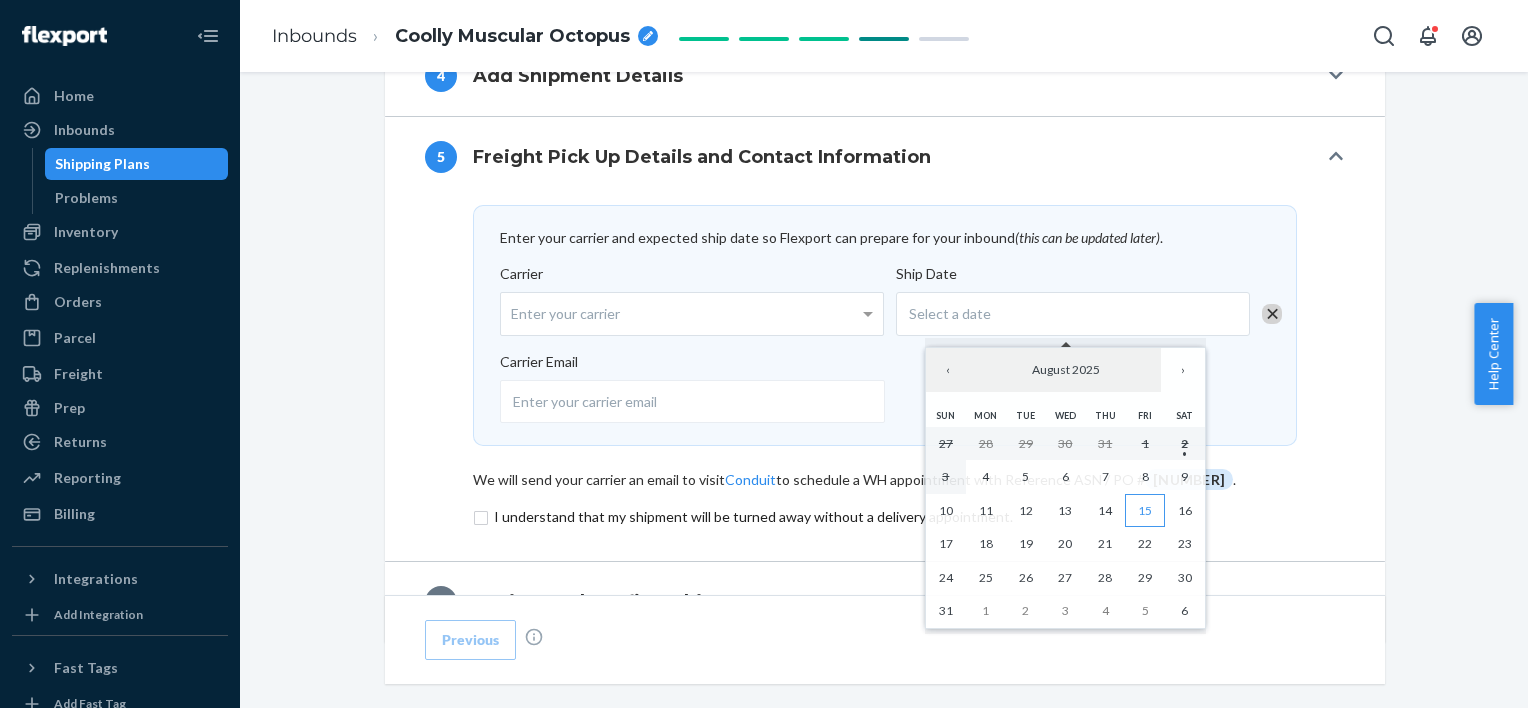 click on "15" at bounding box center [1145, 510] 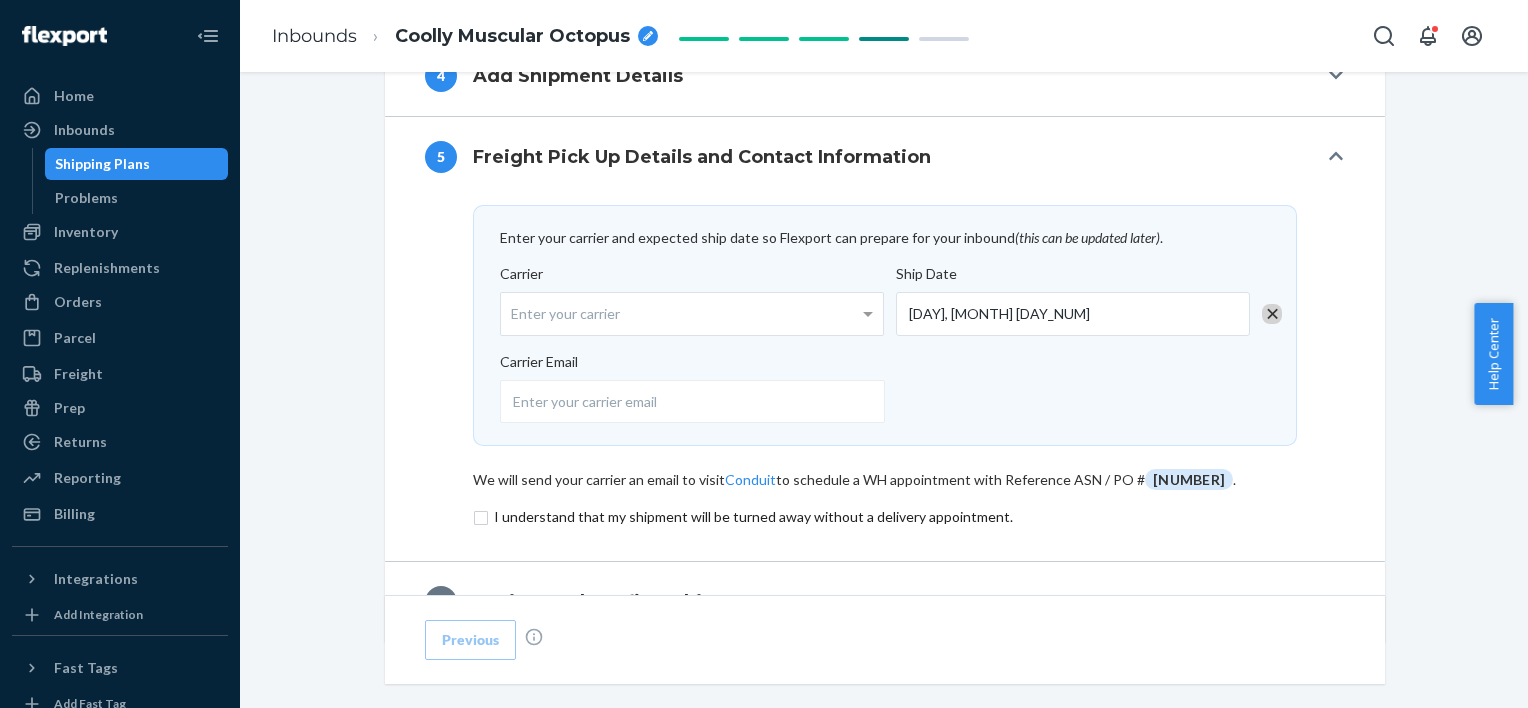 click on "Ship Date [DAY], [MONTH] [DAY_NUM]" at bounding box center (1095, 308) 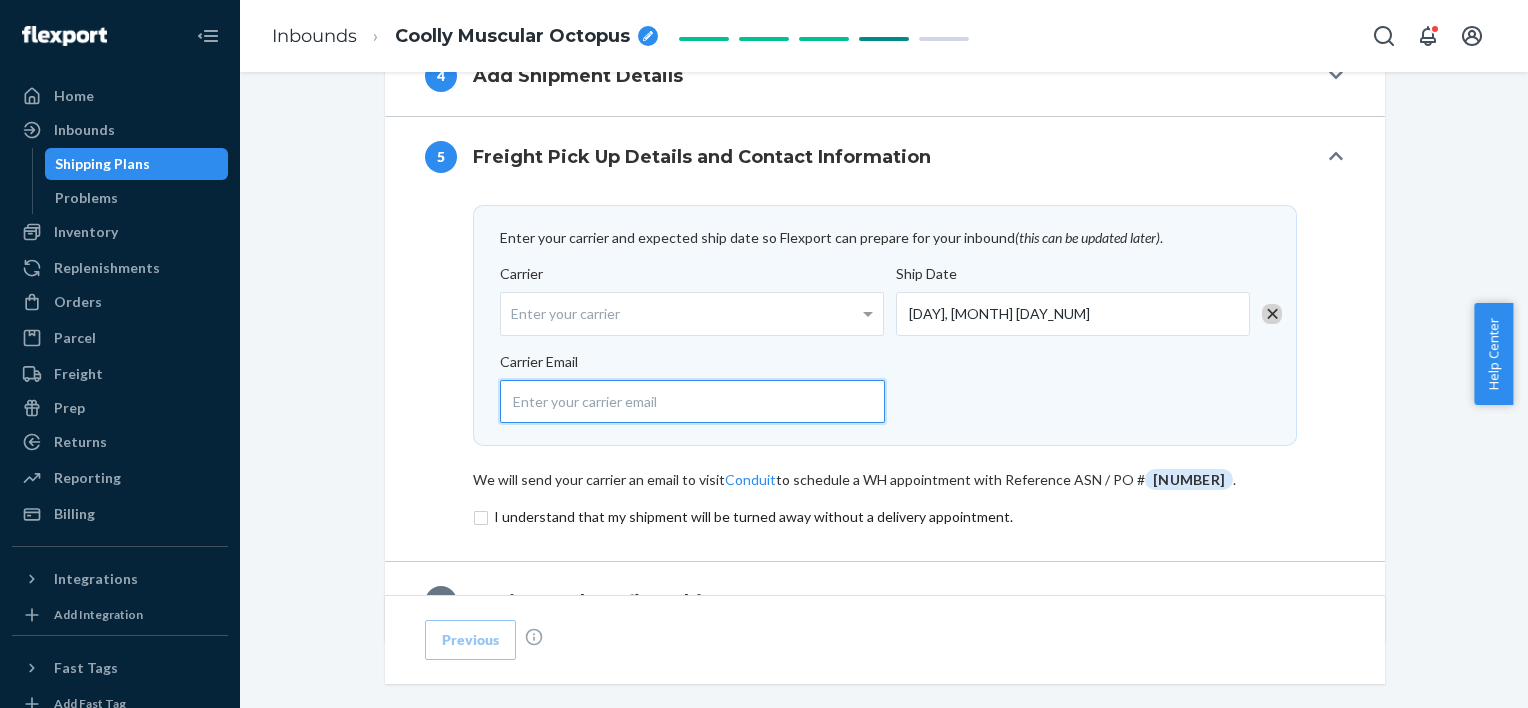 click at bounding box center [692, 401] 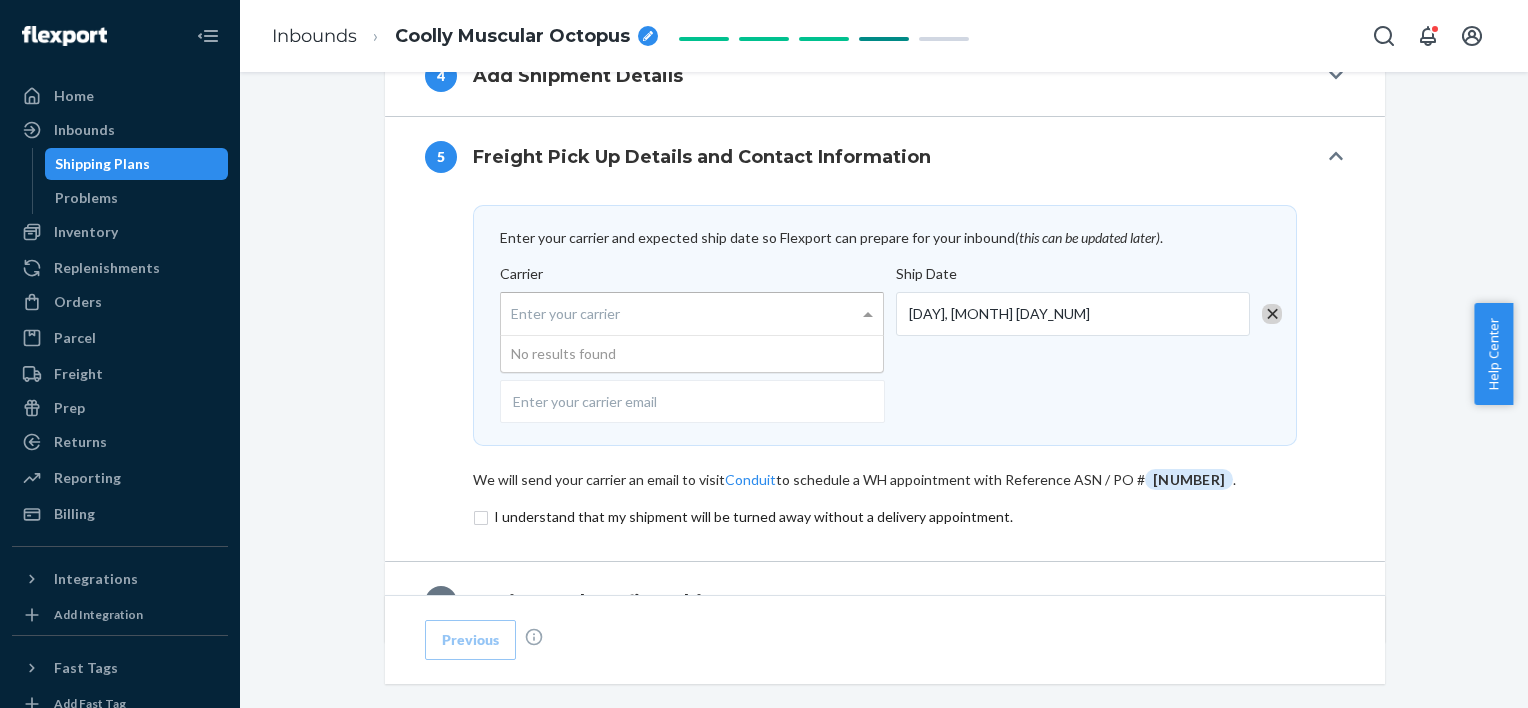 click on "Enter your carrier" at bounding box center [692, 314] 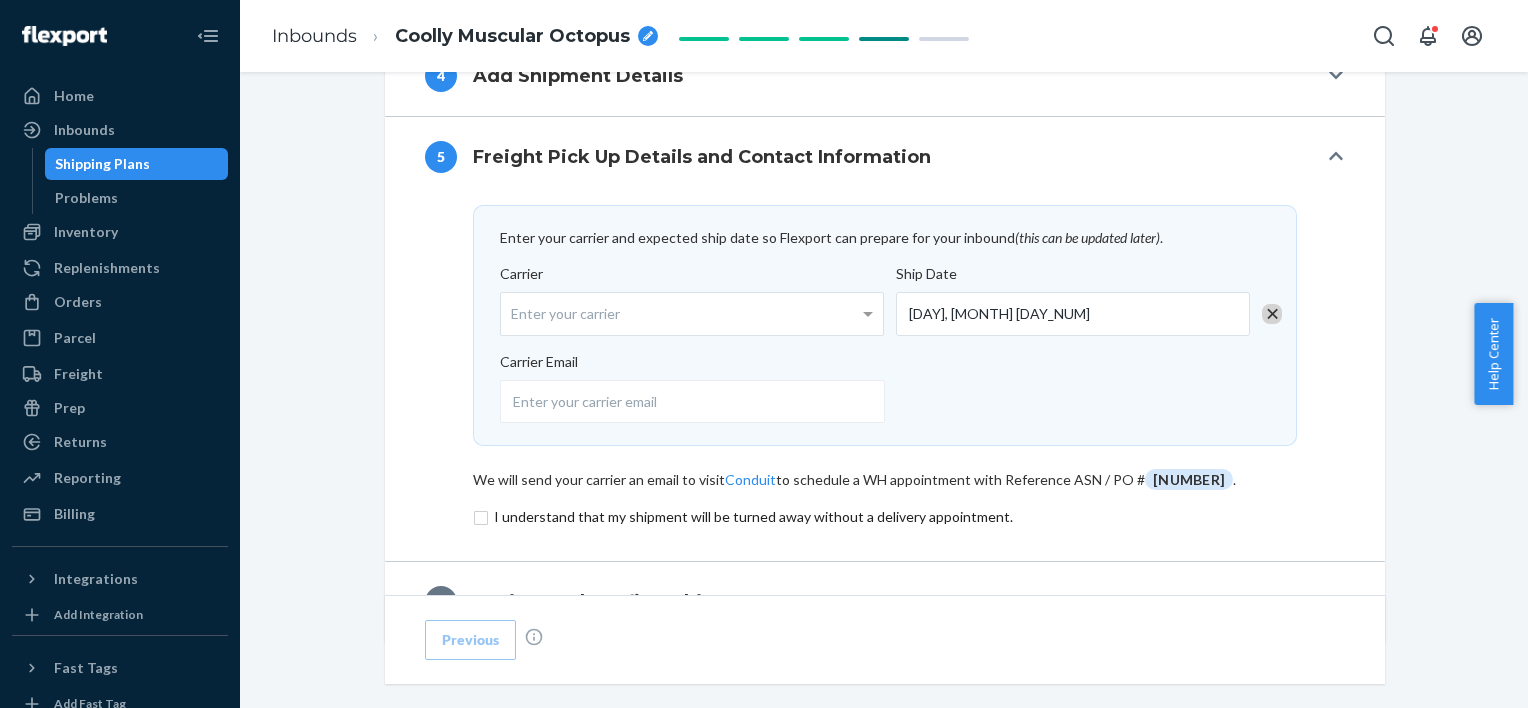 click on "Enter your carrier and expected ship date so Flexport can prepare for your inbound  (this can be updated later) . Carrier Enter your carrier Ship Date [DAY], [MONTH] [DAY_NUM]   Carrier Email We will send your carrier an email to visit  Conduit  to schedule a WH appointment with Reference ASN / PO #  [NUMBER] . I understand that my shipment will be turned away without a delivery appointment." at bounding box center (885, 367) 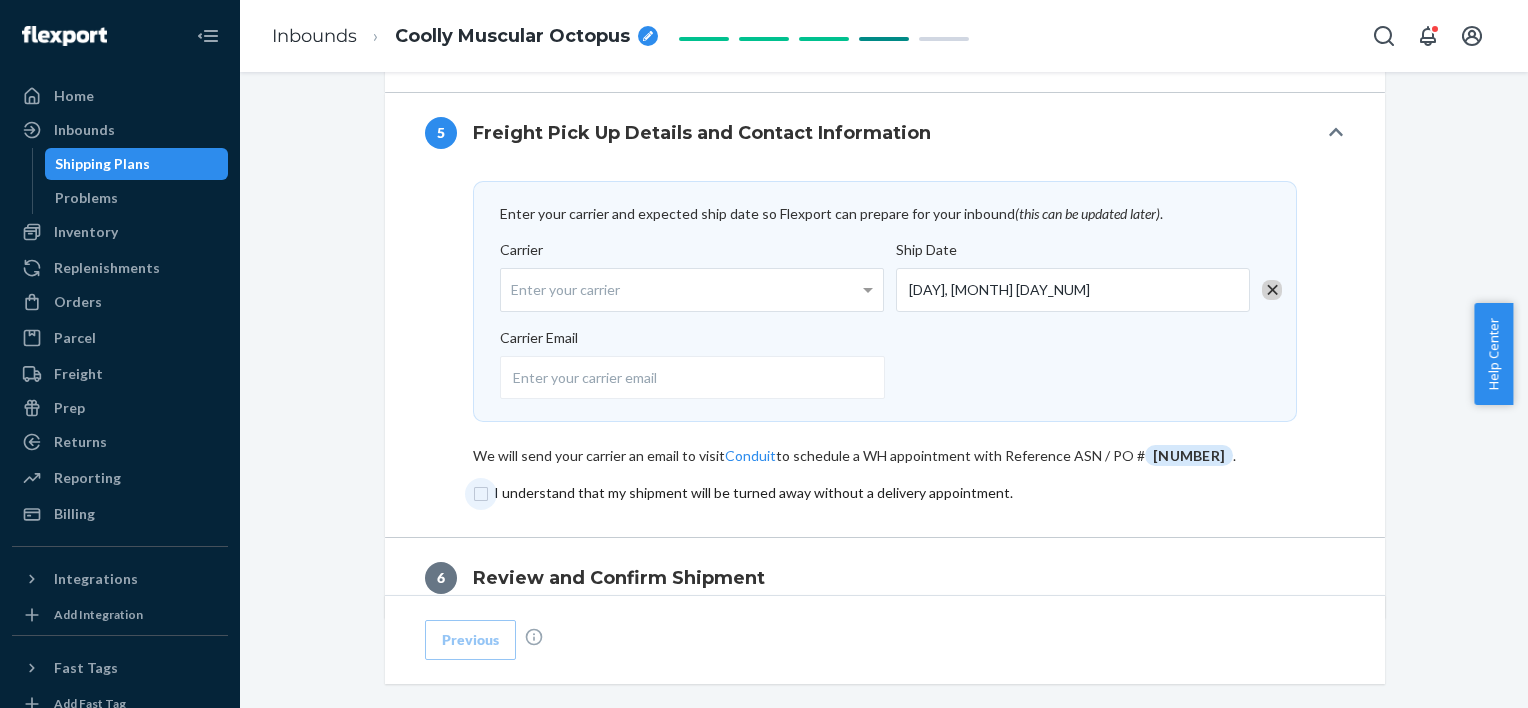 click at bounding box center (885, 493) 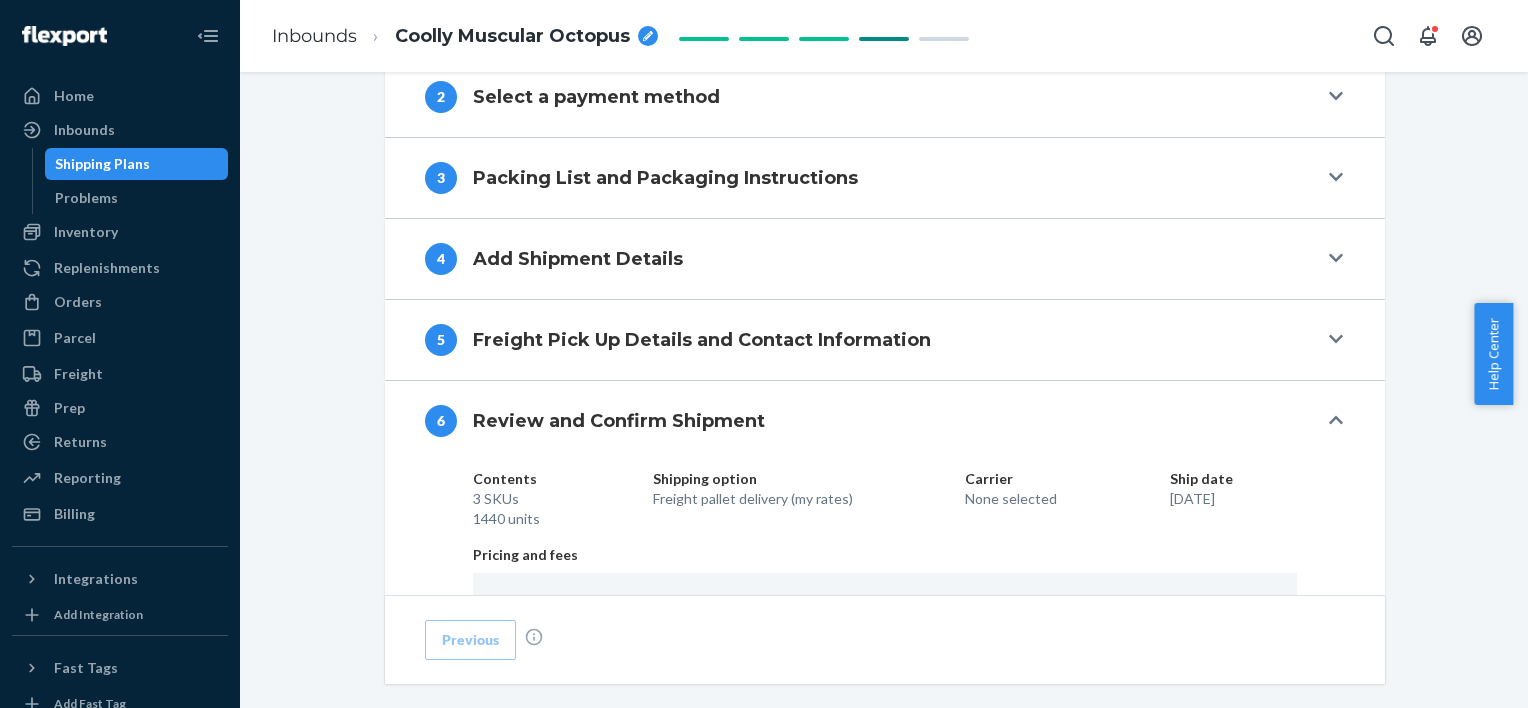 scroll, scrollTop: 832, scrollLeft: 0, axis: vertical 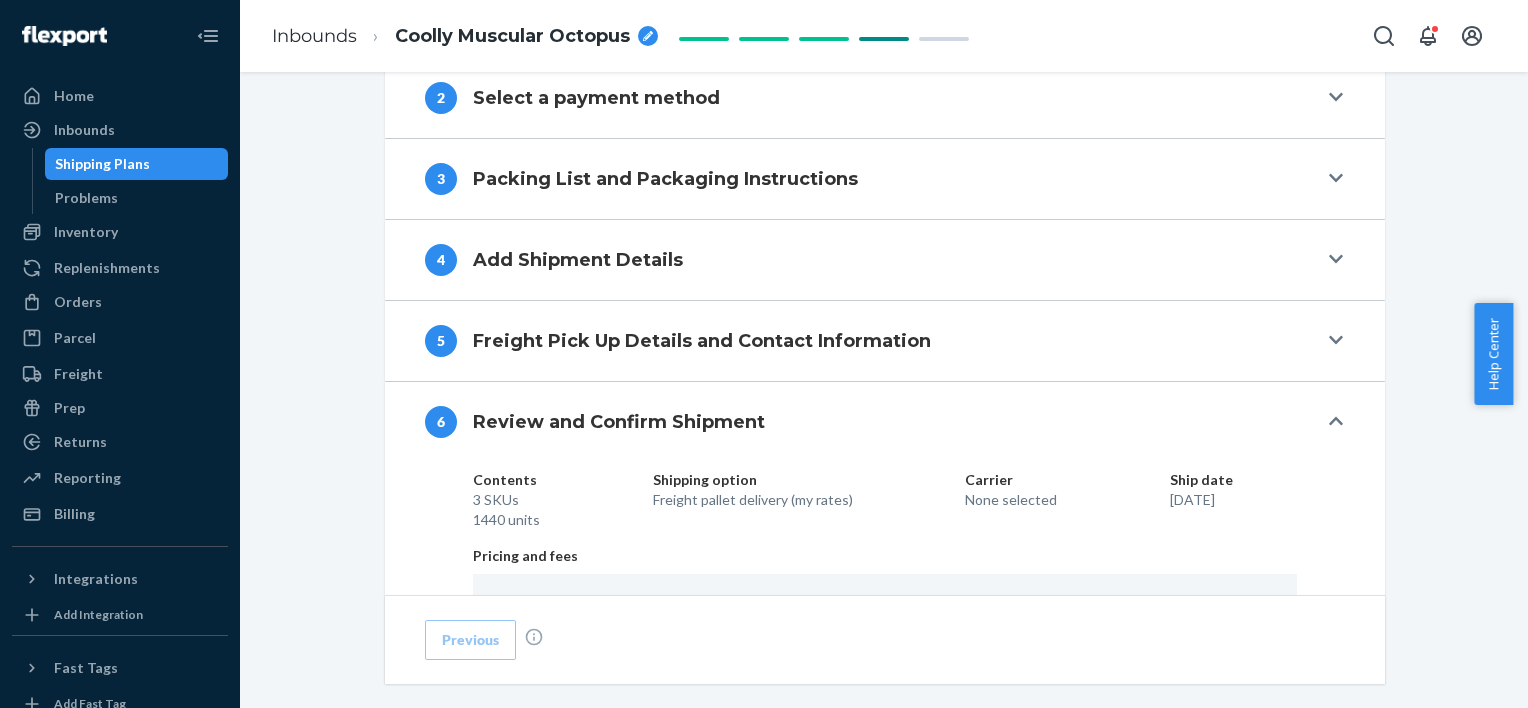 click on "Freight Pick Up Details and Contact Information" at bounding box center [702, 341] 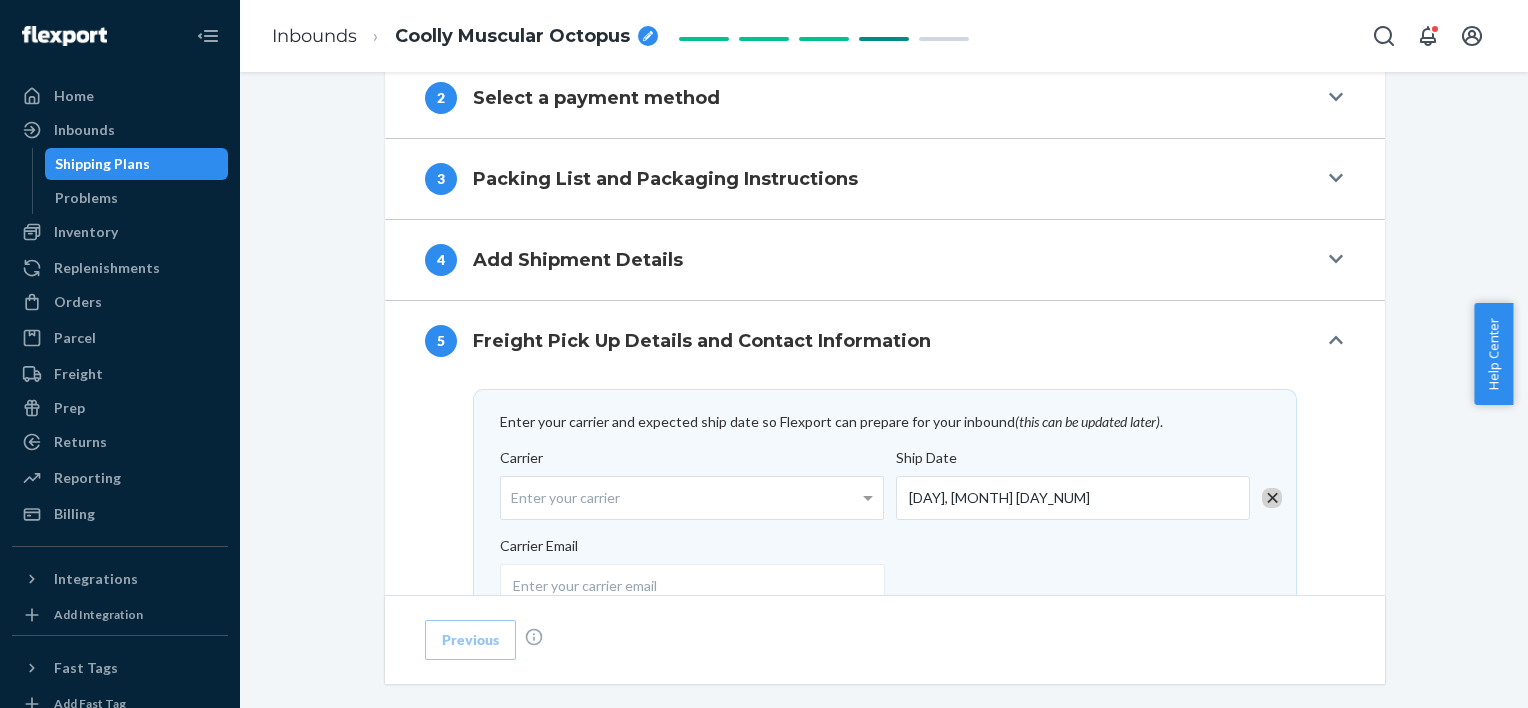 click at bounding box center [1272, 498] 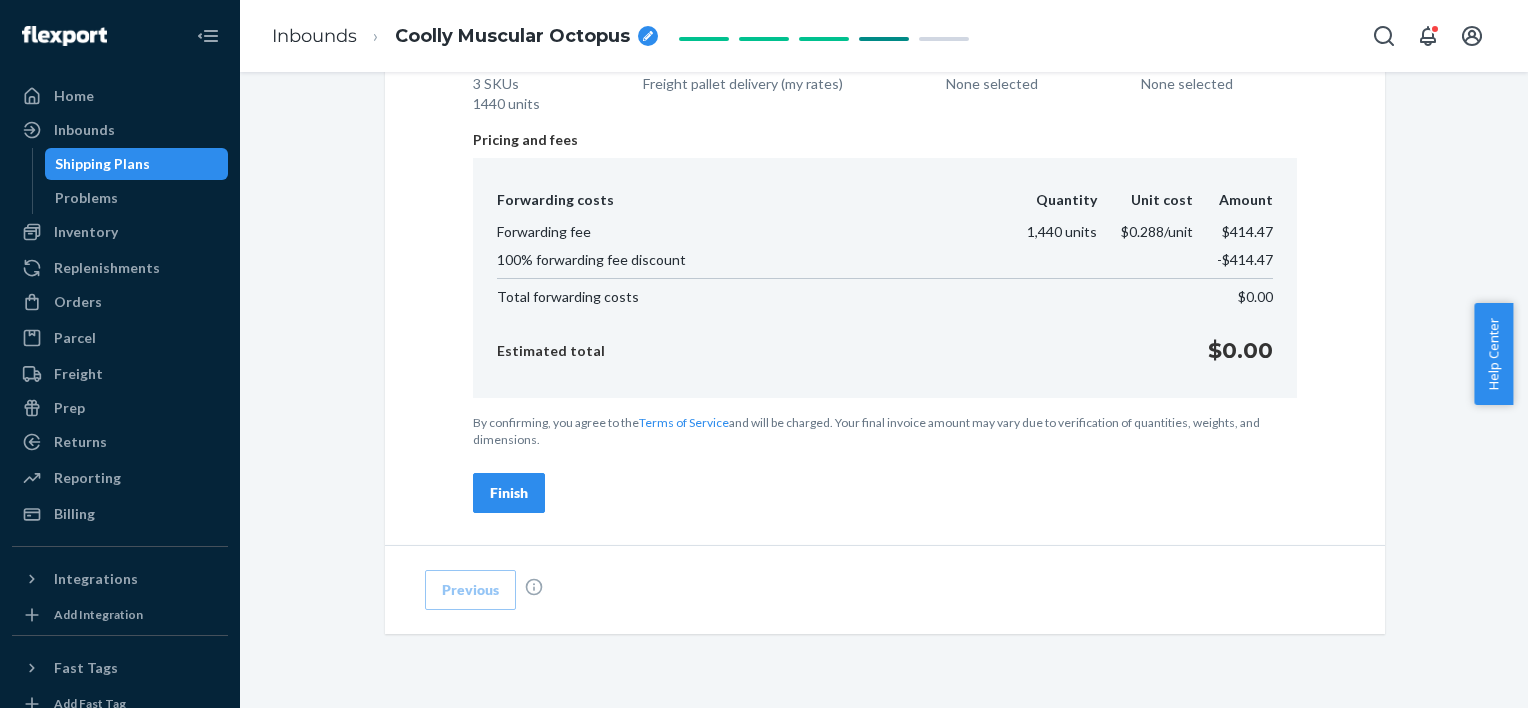 scroll, scrollTop: 1614, scrollLeft: 0, axis: vertical 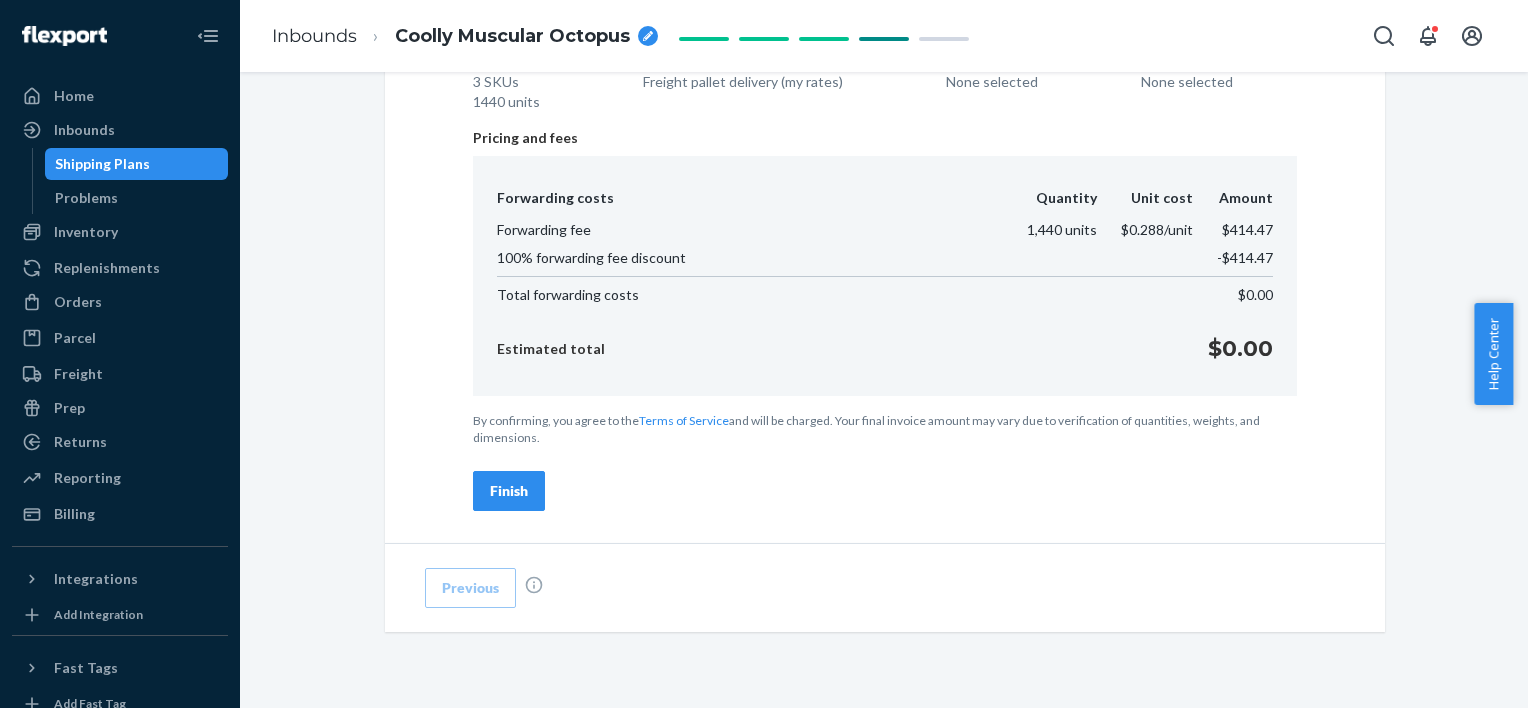 click on "Finish" at bounding box center (509, 491) 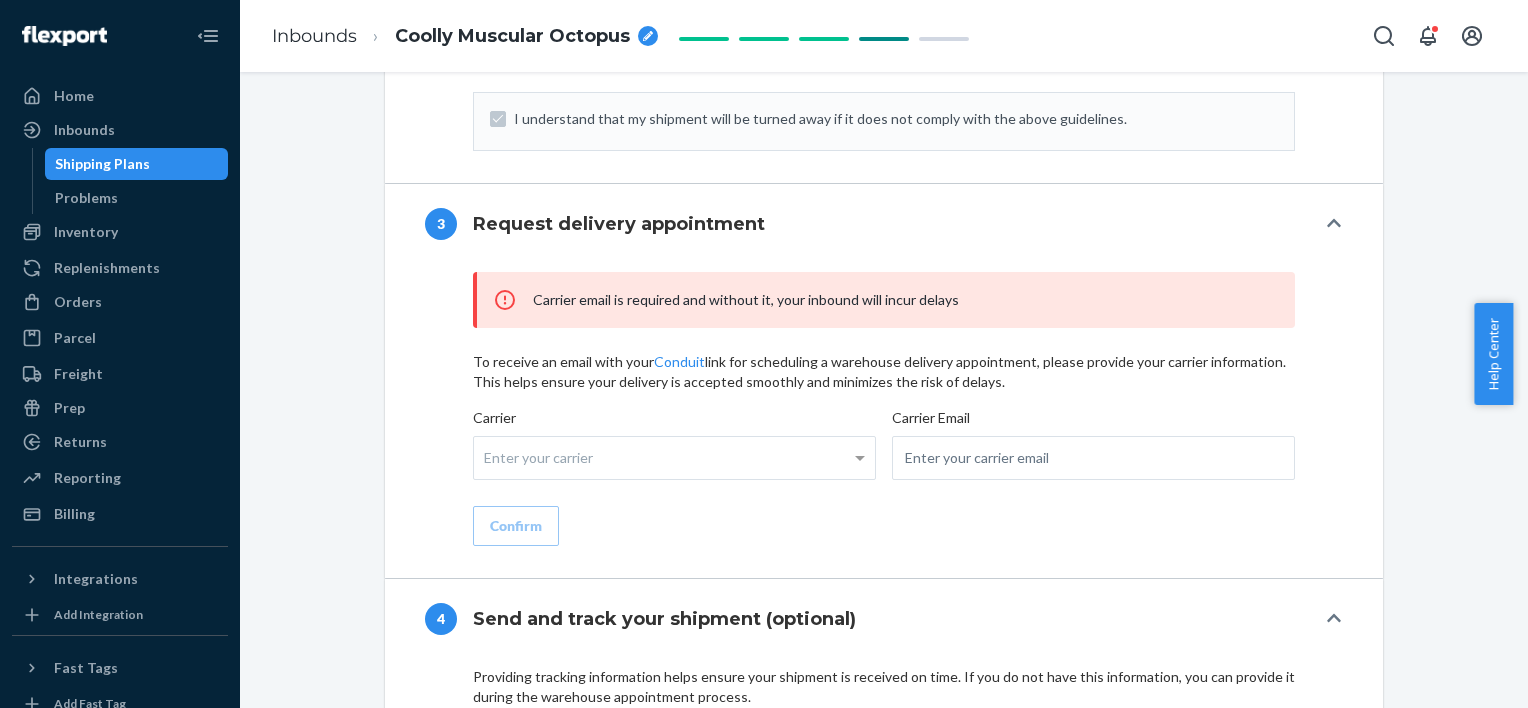 scroll, scrollTop: 1619, scrollLeft: 0, axis: vertical 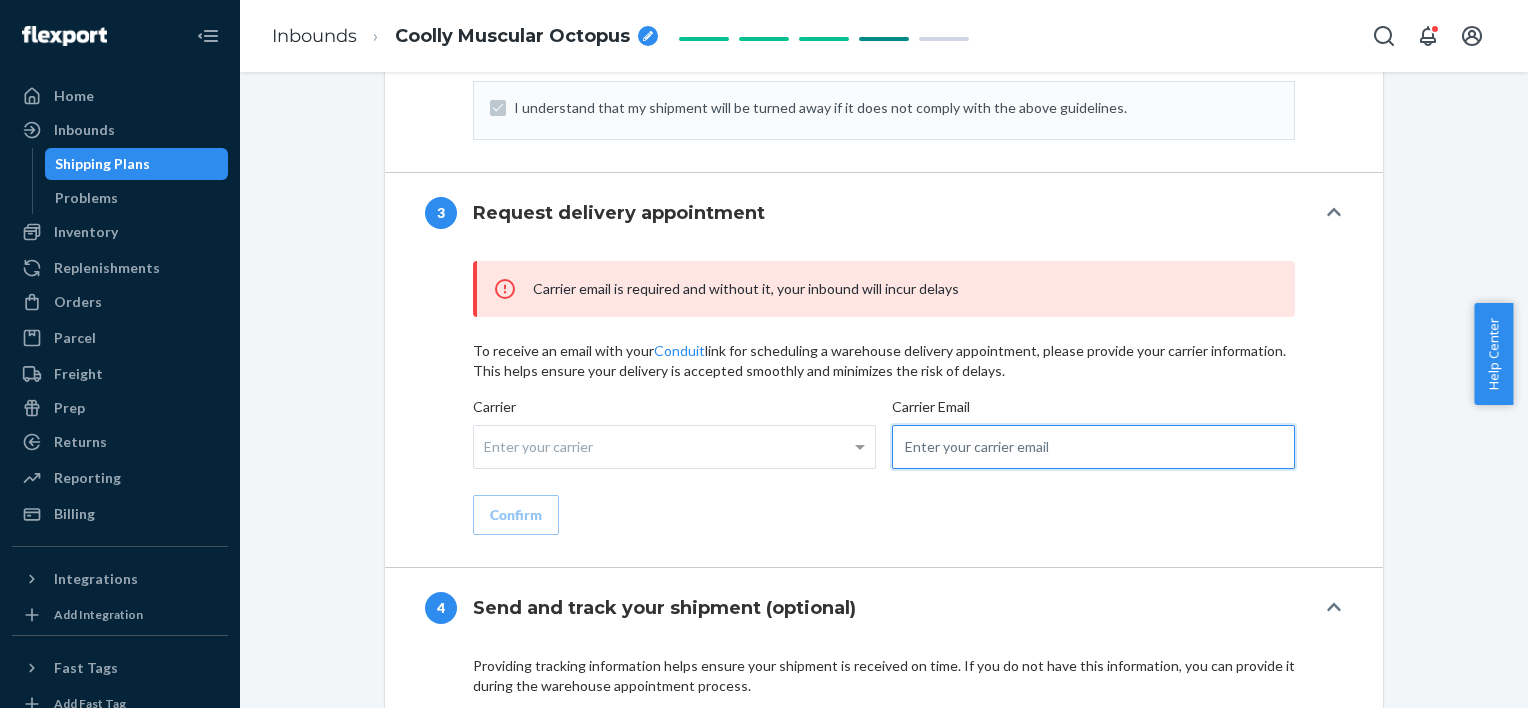 click at bounding box center (1093, 447) 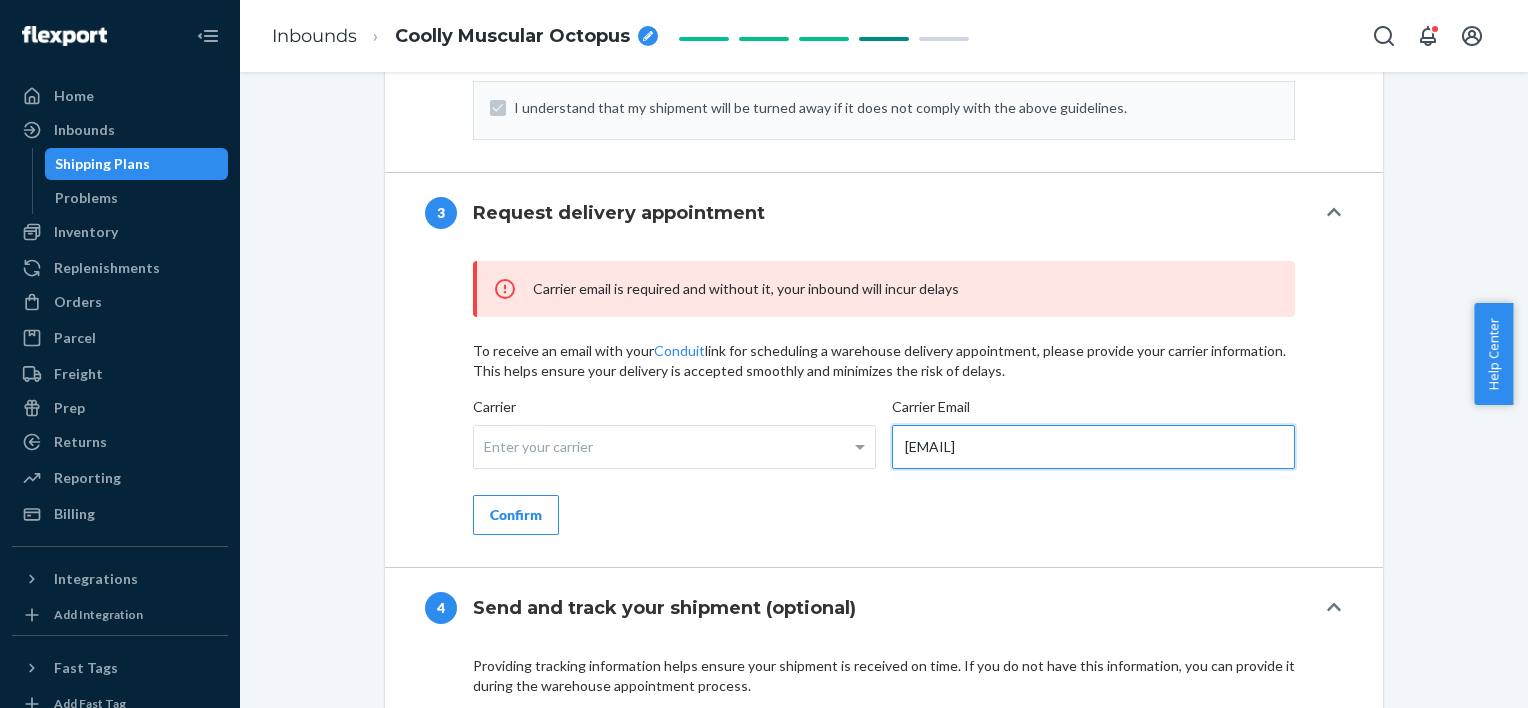 type on "[EMAIL]" 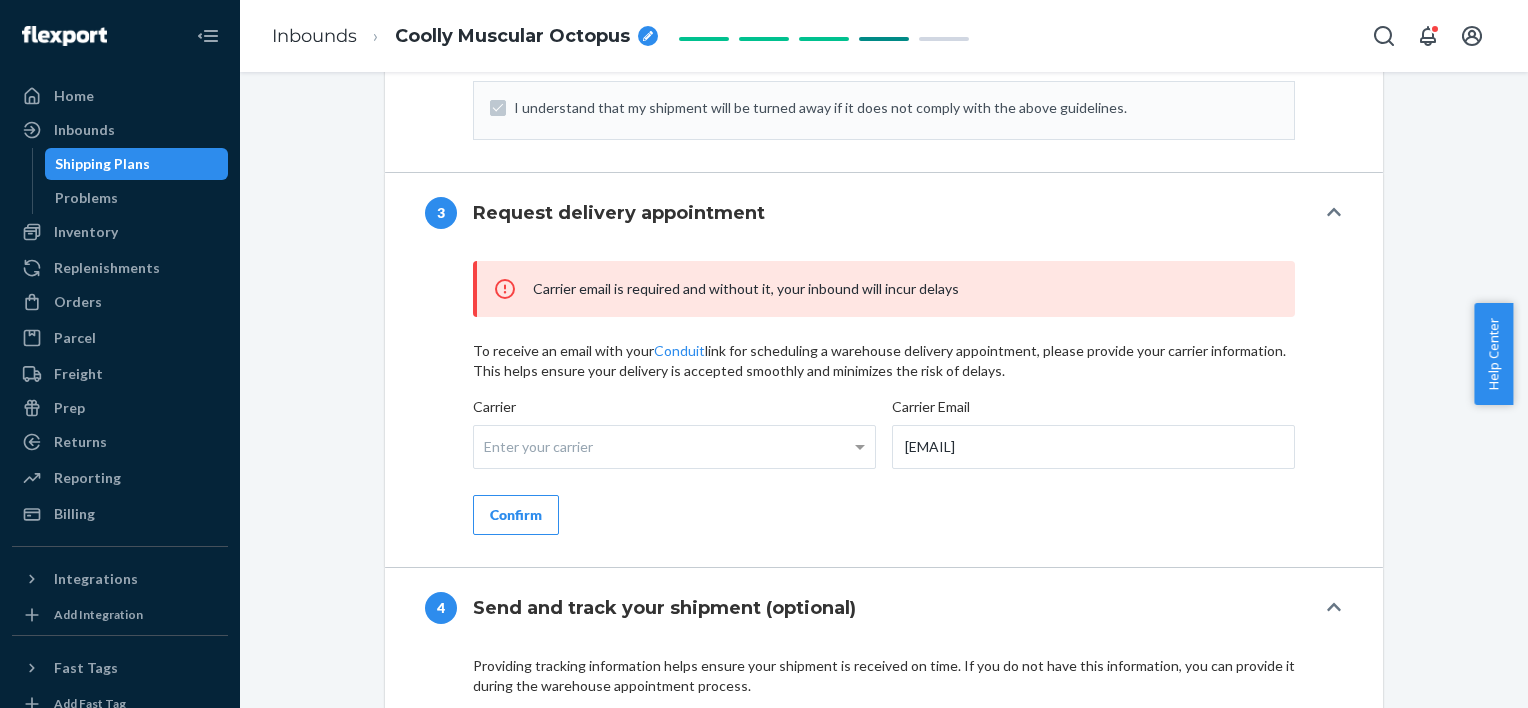 click on "Confirm" at bounding box center [516, 515] 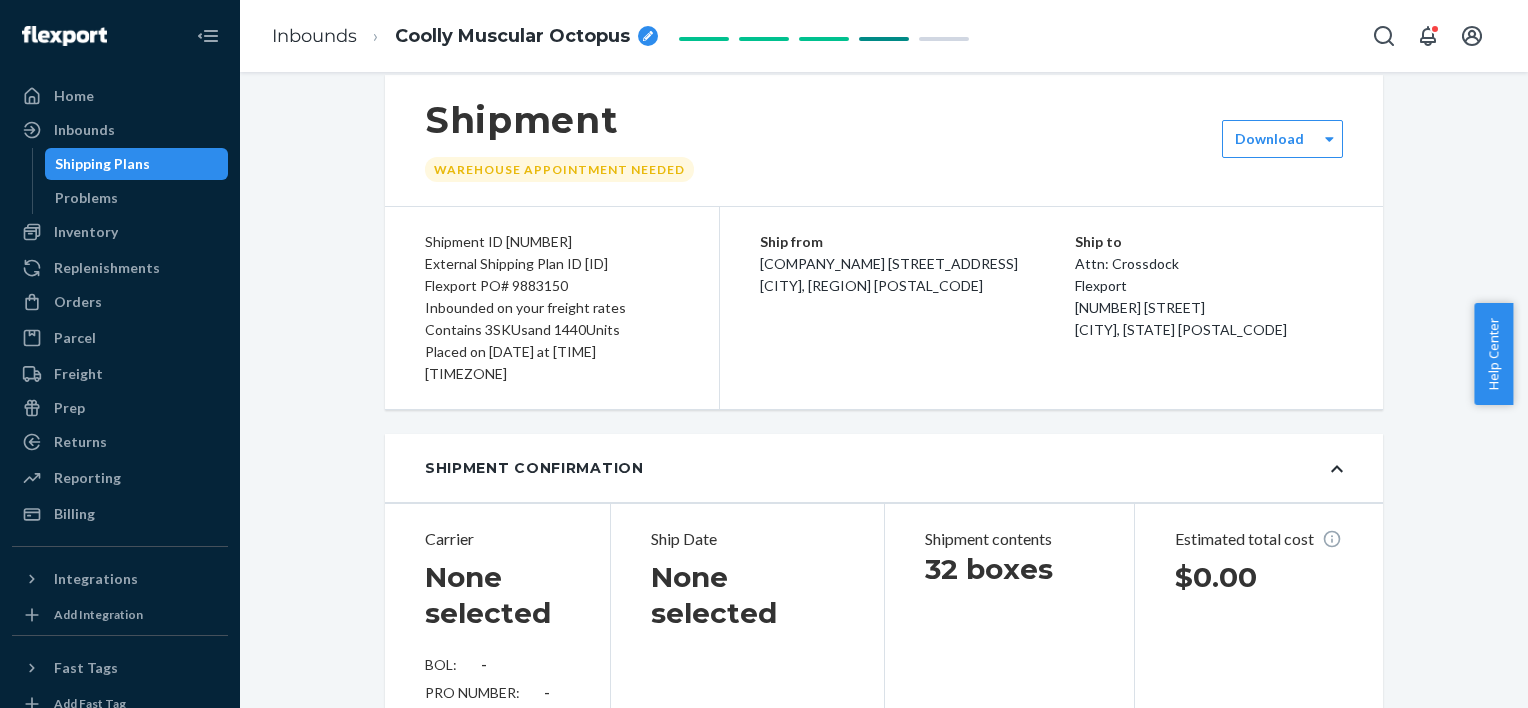 scroll, scrollTop: 0, scrollLeft: 0, axis: both 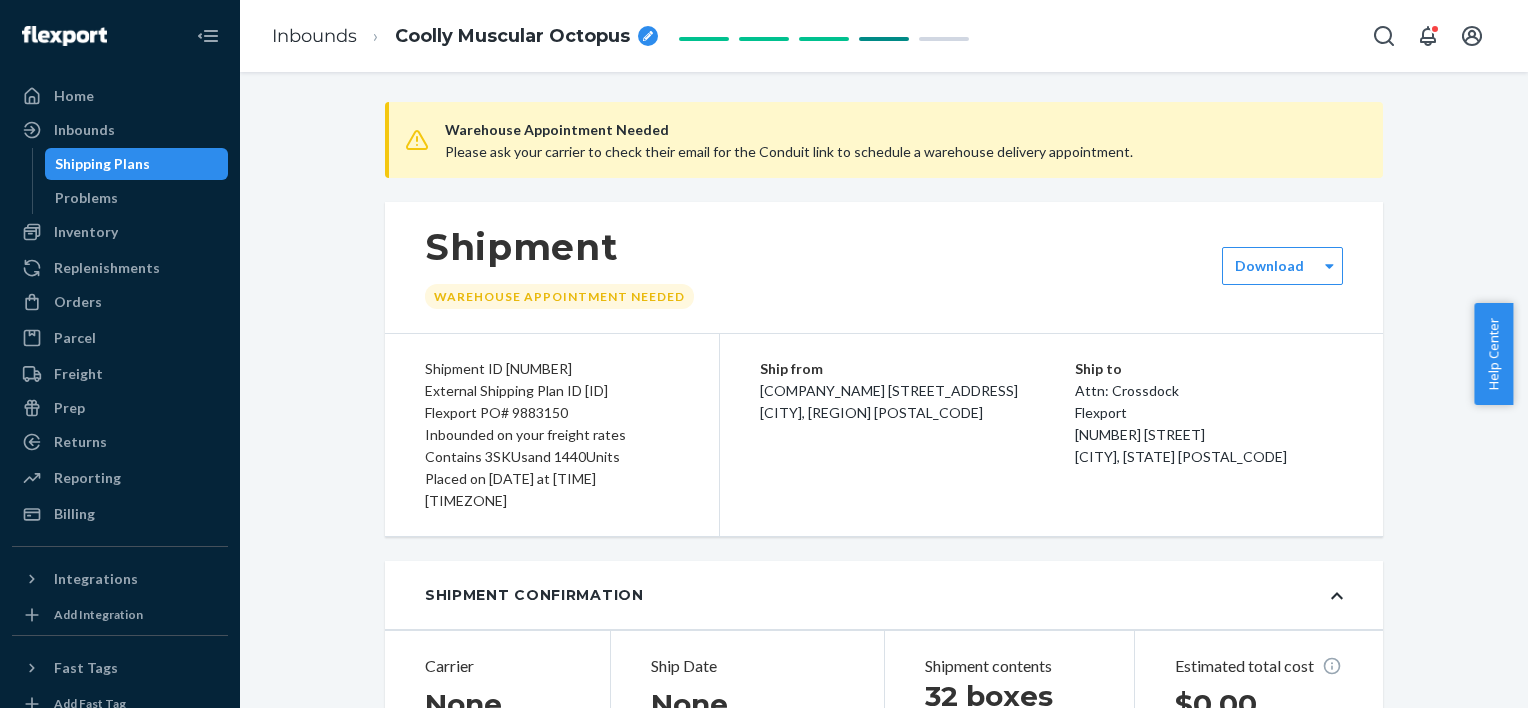 click 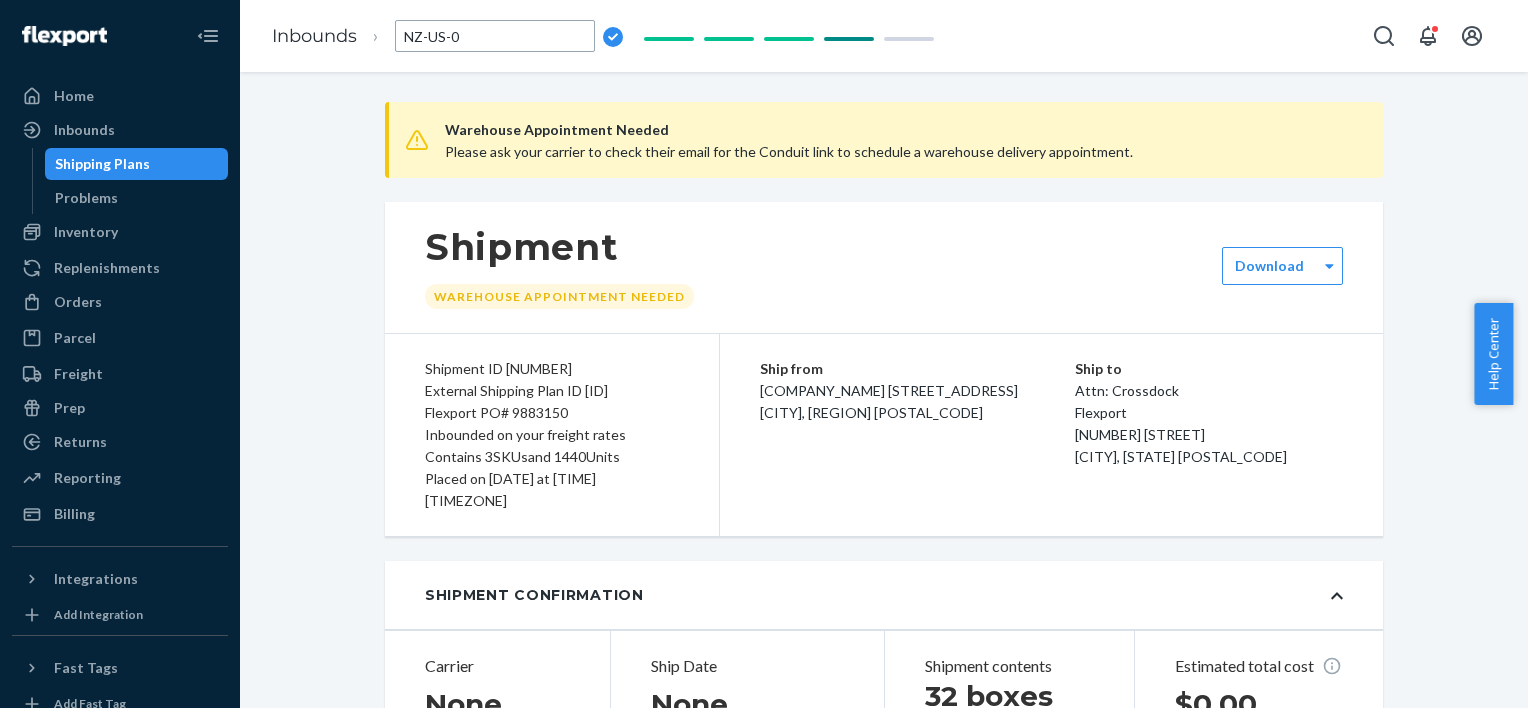 type on "NZ-US-02" 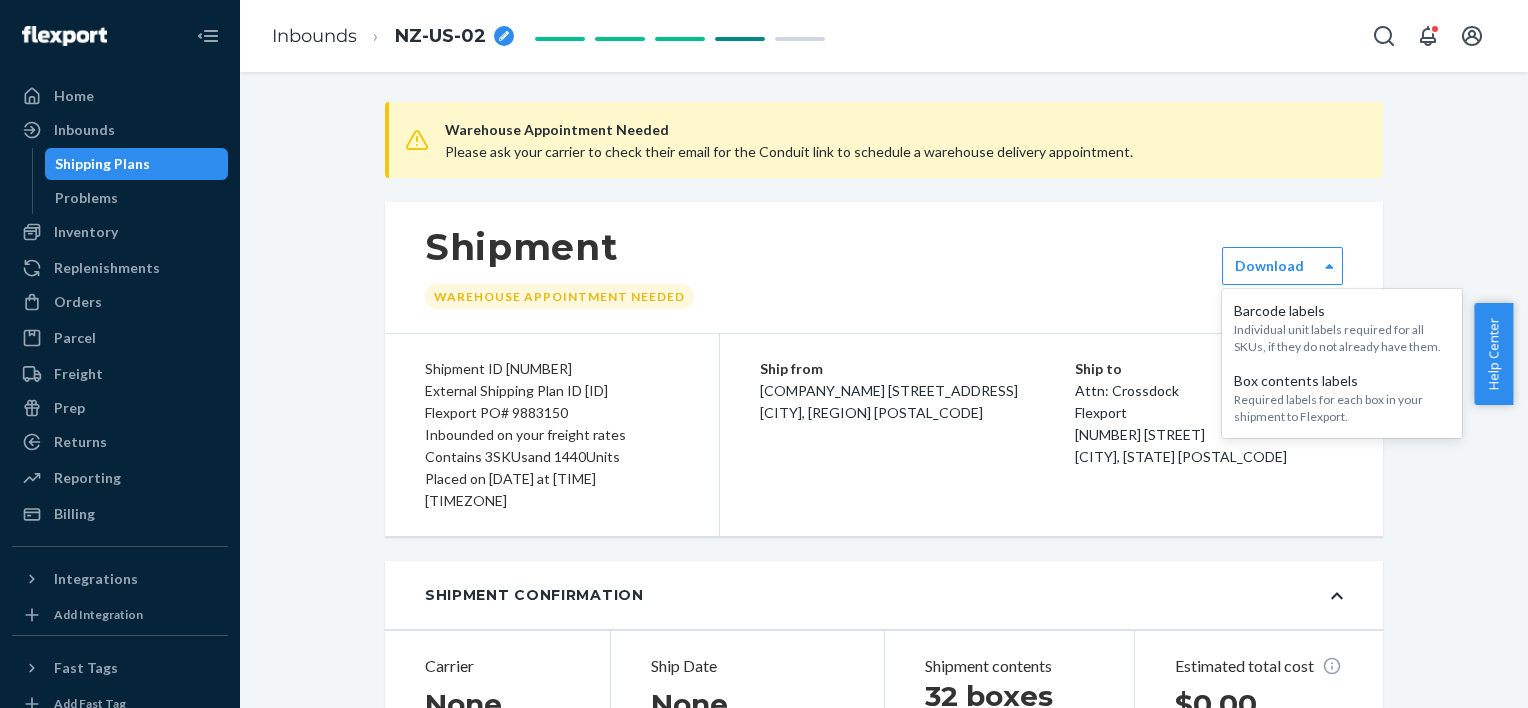 click on "Download" at bounding box center [1269, 266] 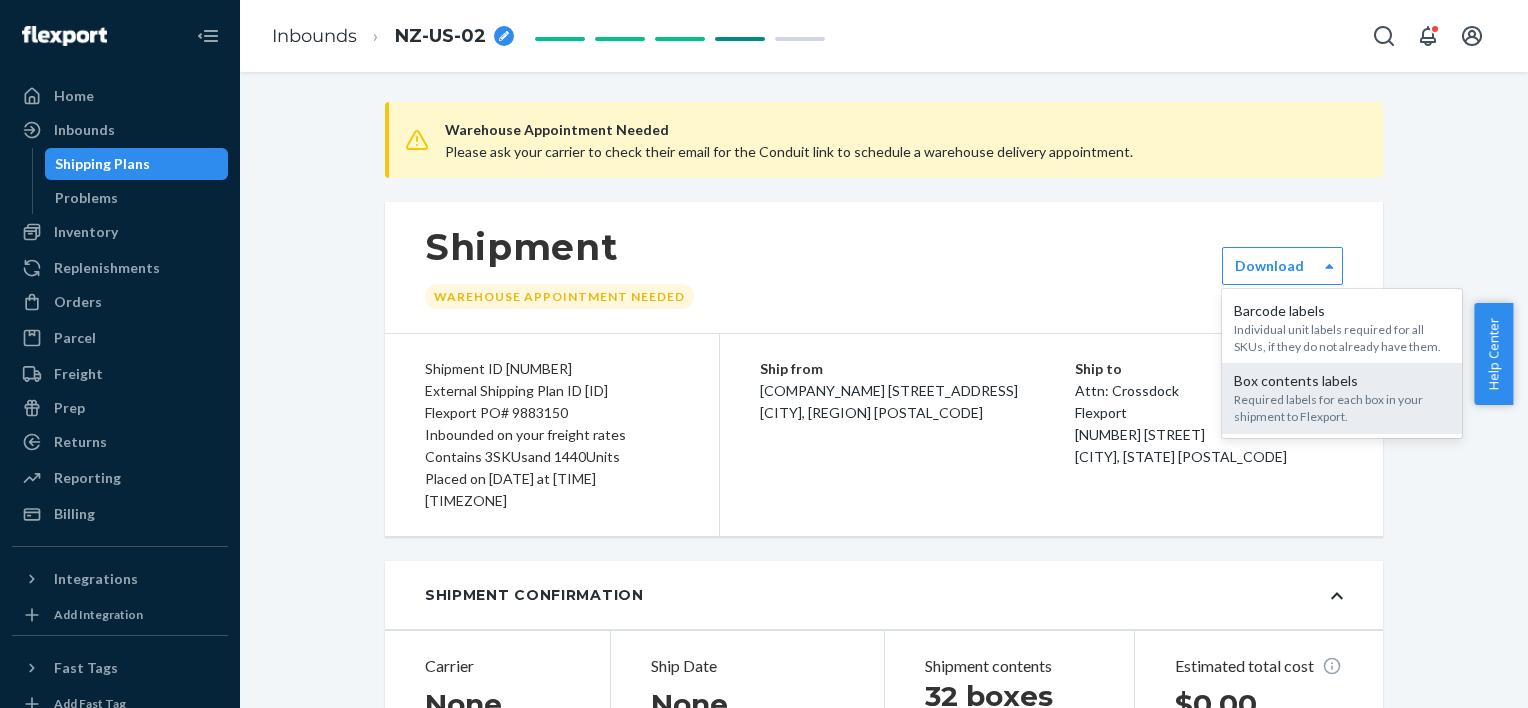 click on "Box contents labels" at bounding box center (1342, 381) 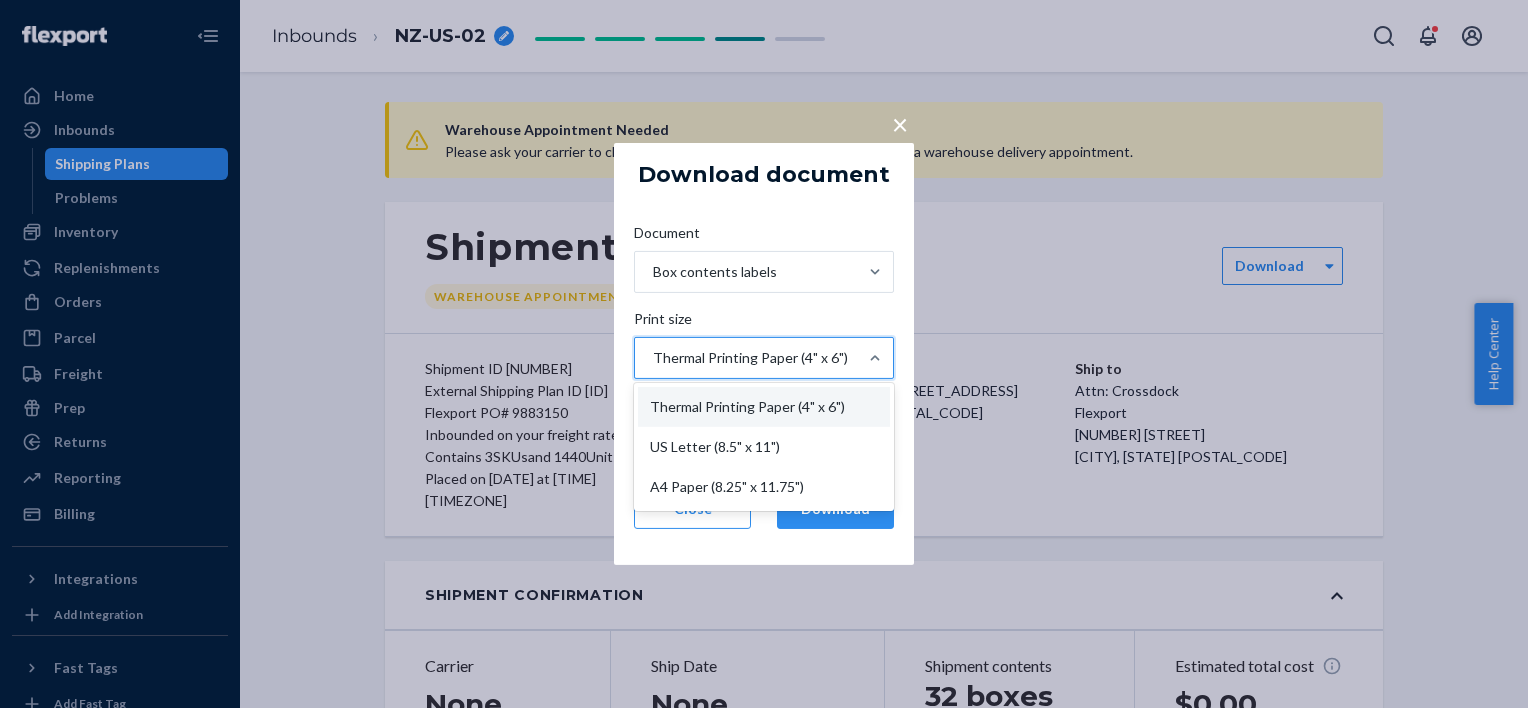 click on "Thermal Printing Paper (4" x 6")" at bounding box center (746, 358) 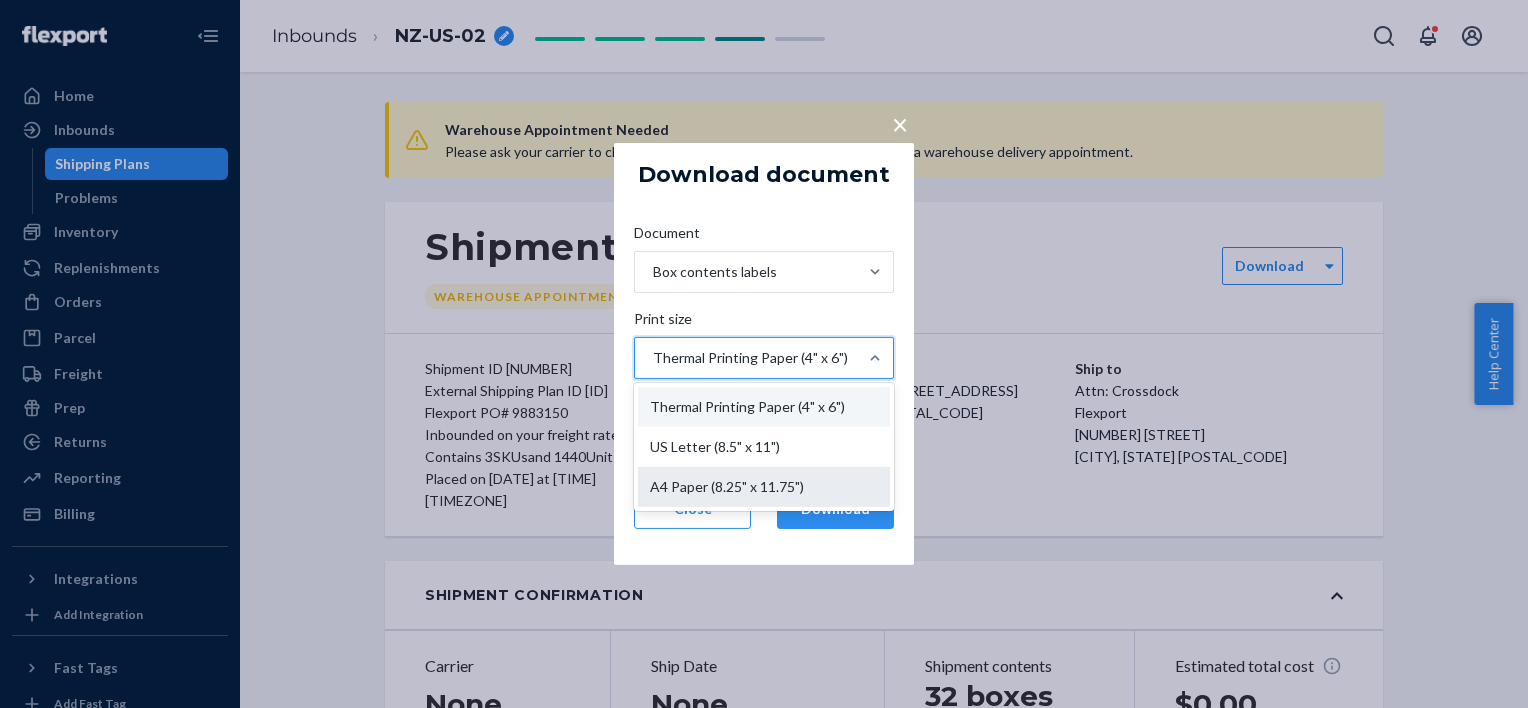 click on "A4 Paper (8.25" x 11.75")" at bounding box center (764, 487) 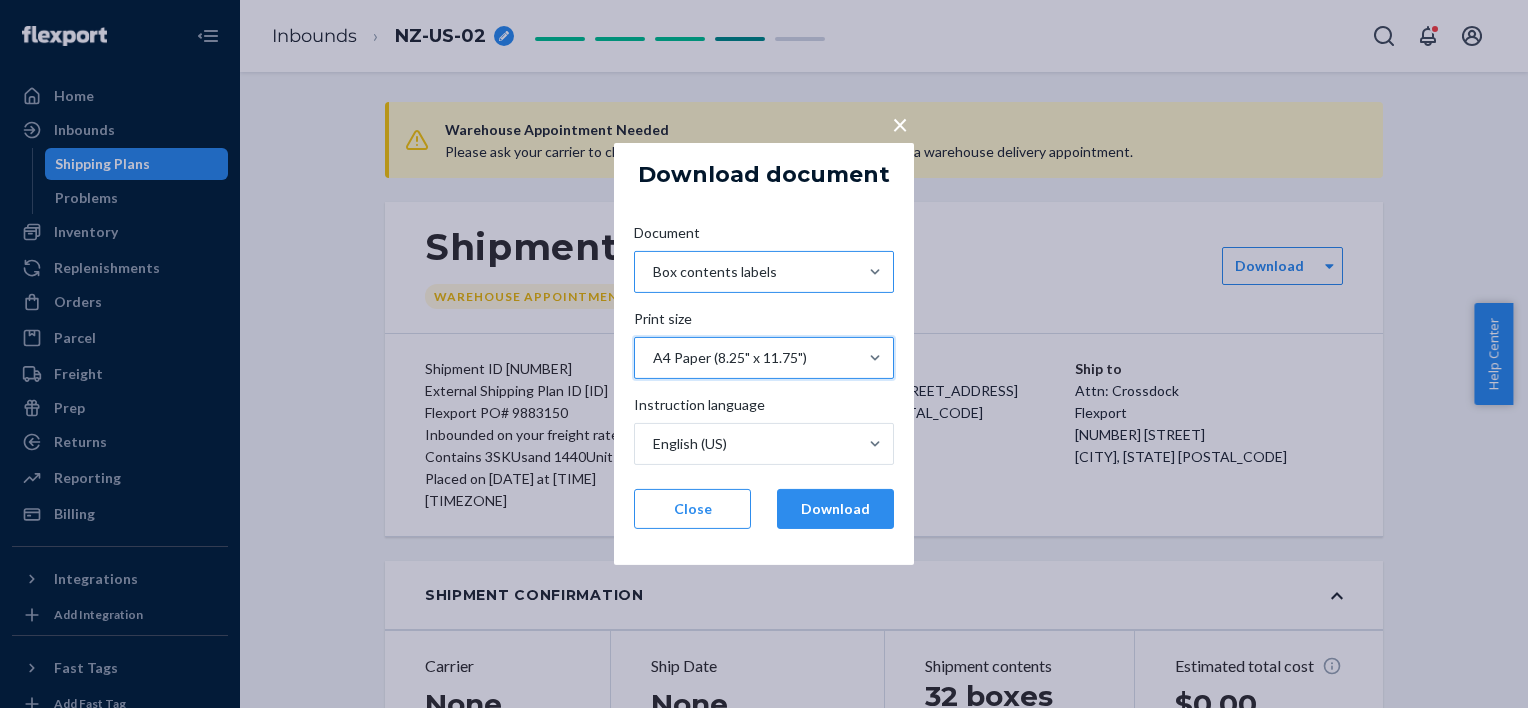 click on "Box contents labels" at bounding box center [715, 272] 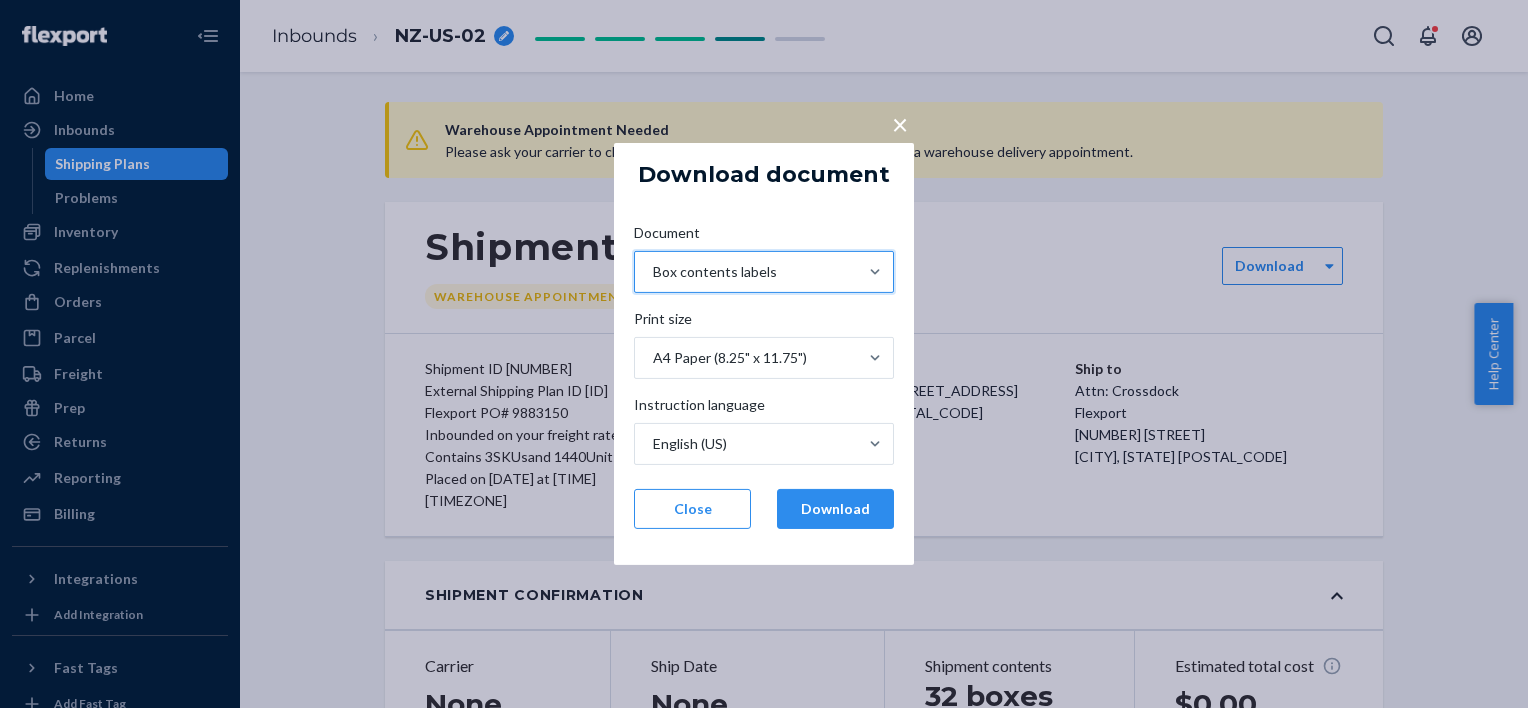 click on "Box contents labels" at bounding box center (715, 272) 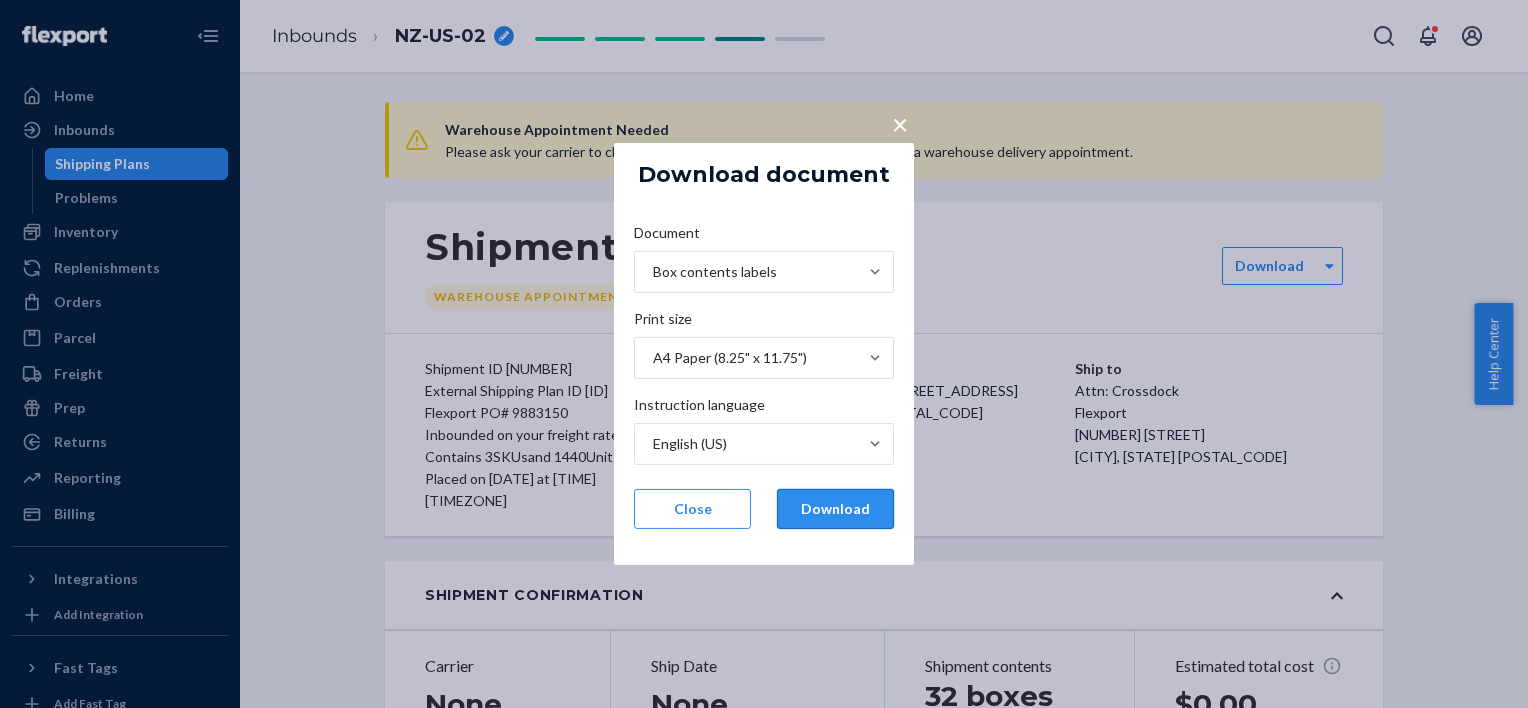 click on "Download" at bounding box center [835, 509] 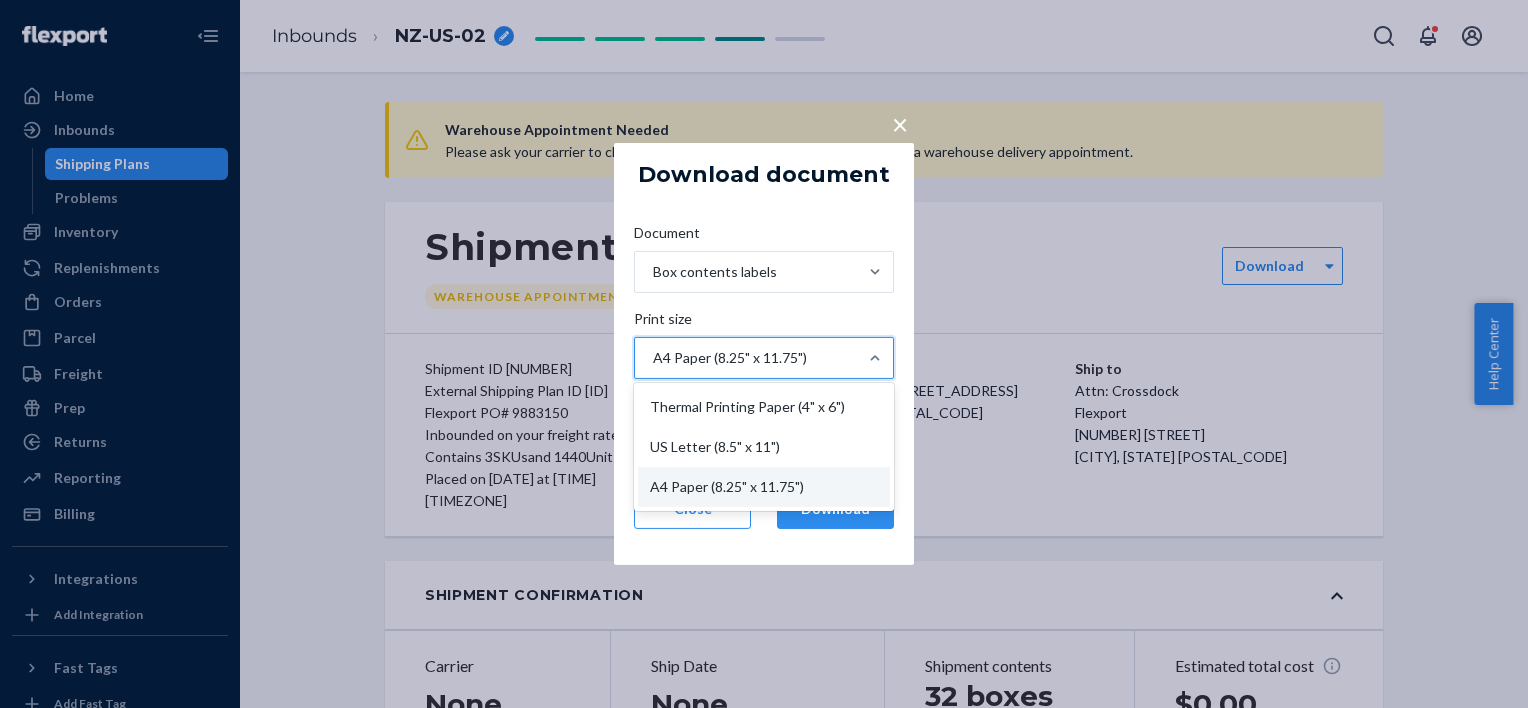 click on "A4 Paper (8.25" x 11.75")" at bounding box center (746, 358) 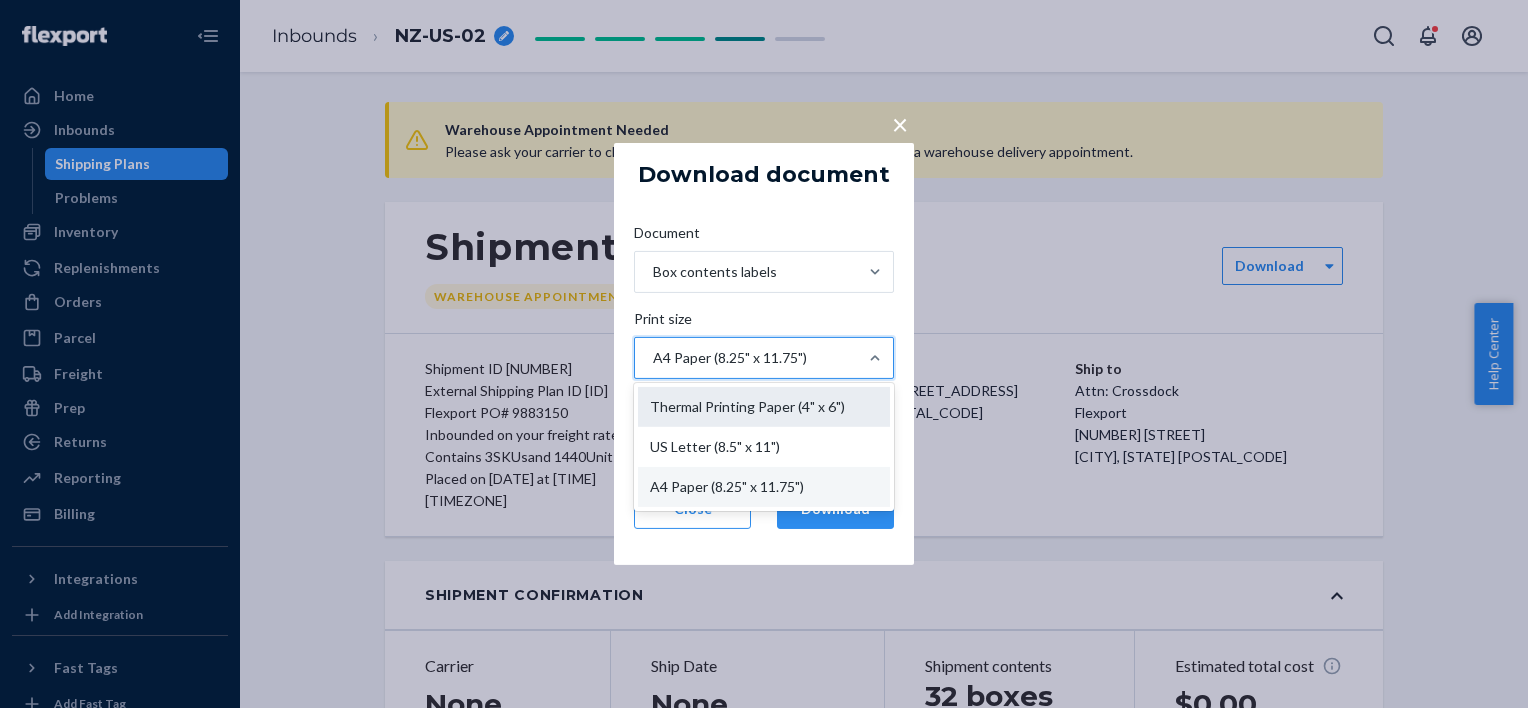 click on "Thermal Printing Paper (4" x 6")" at bounding box center (764, 407) 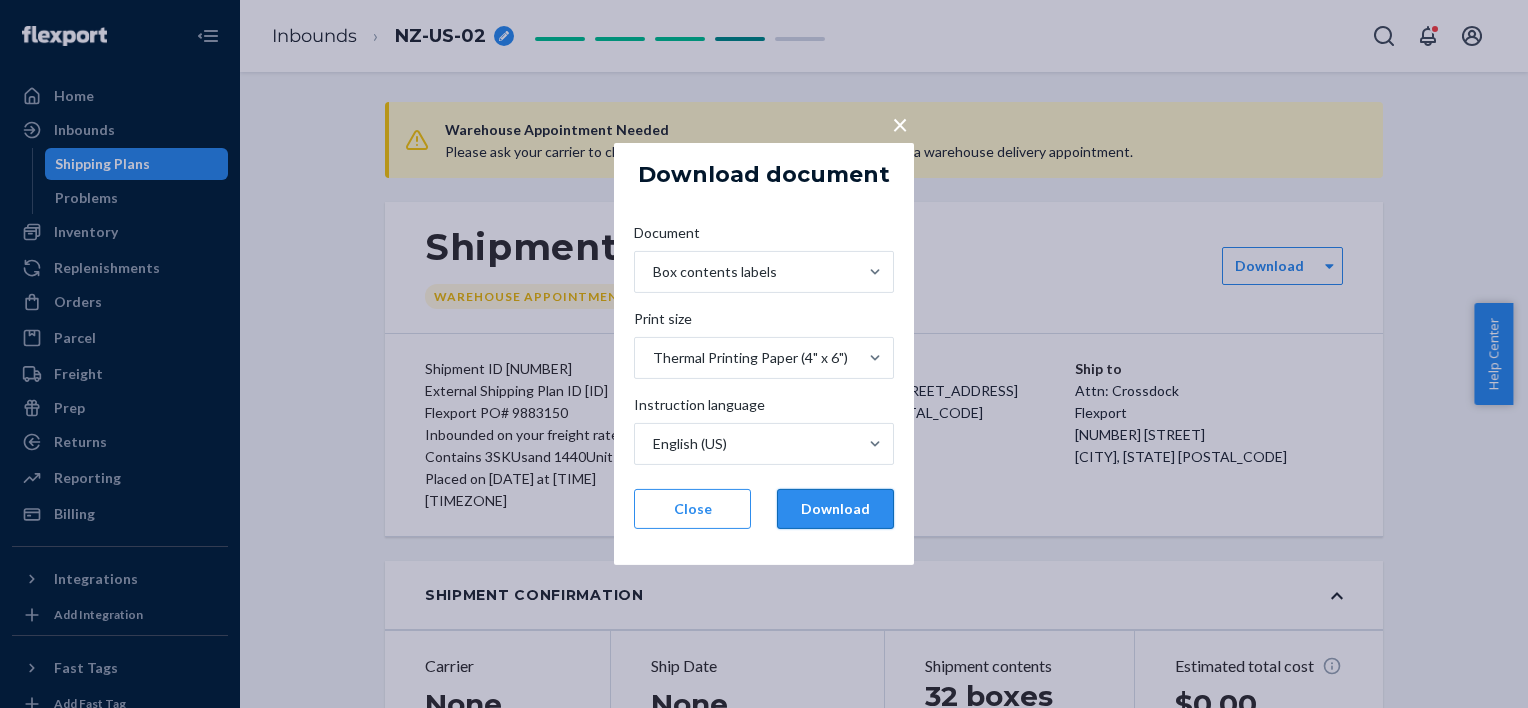 click on "Download" at bounding box center [835, 509] 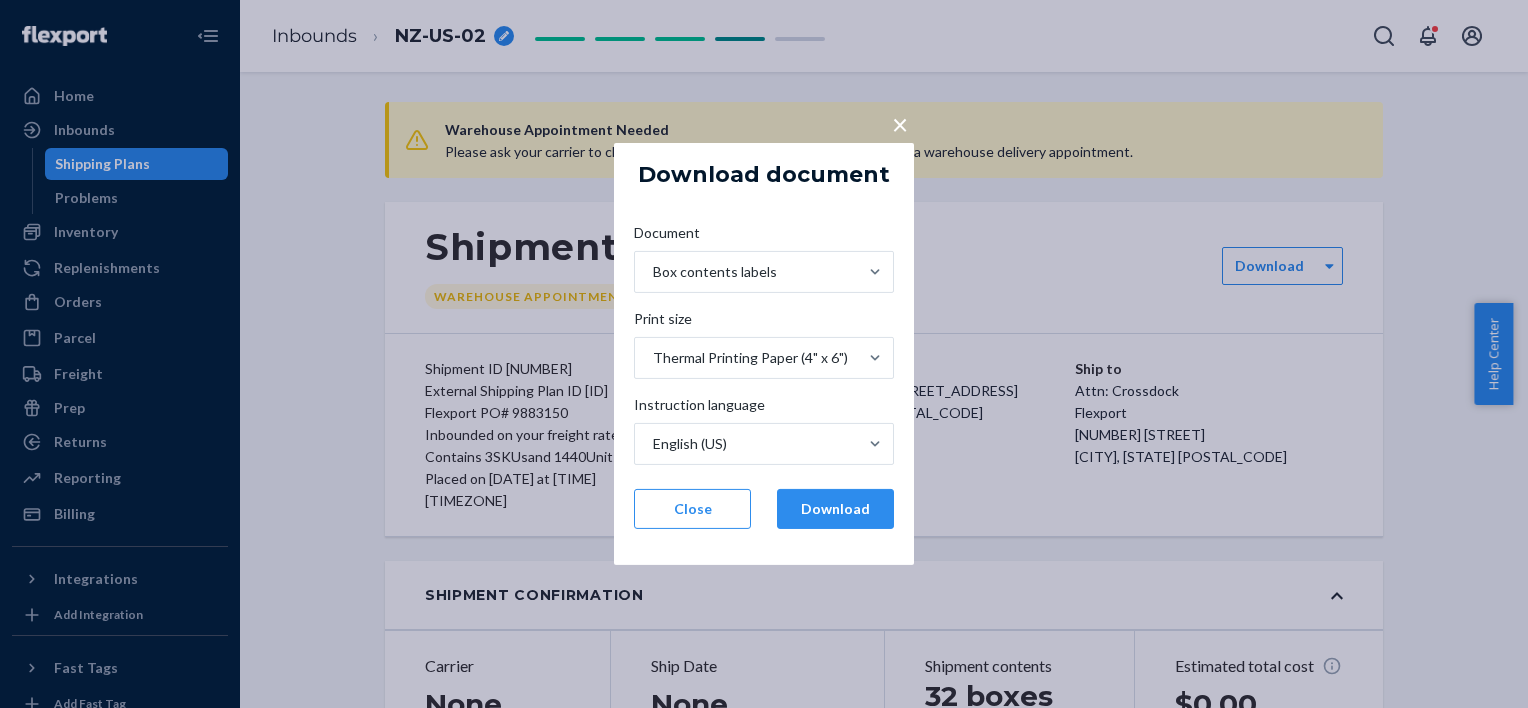 click on "×" at bounding box center (900, 124) 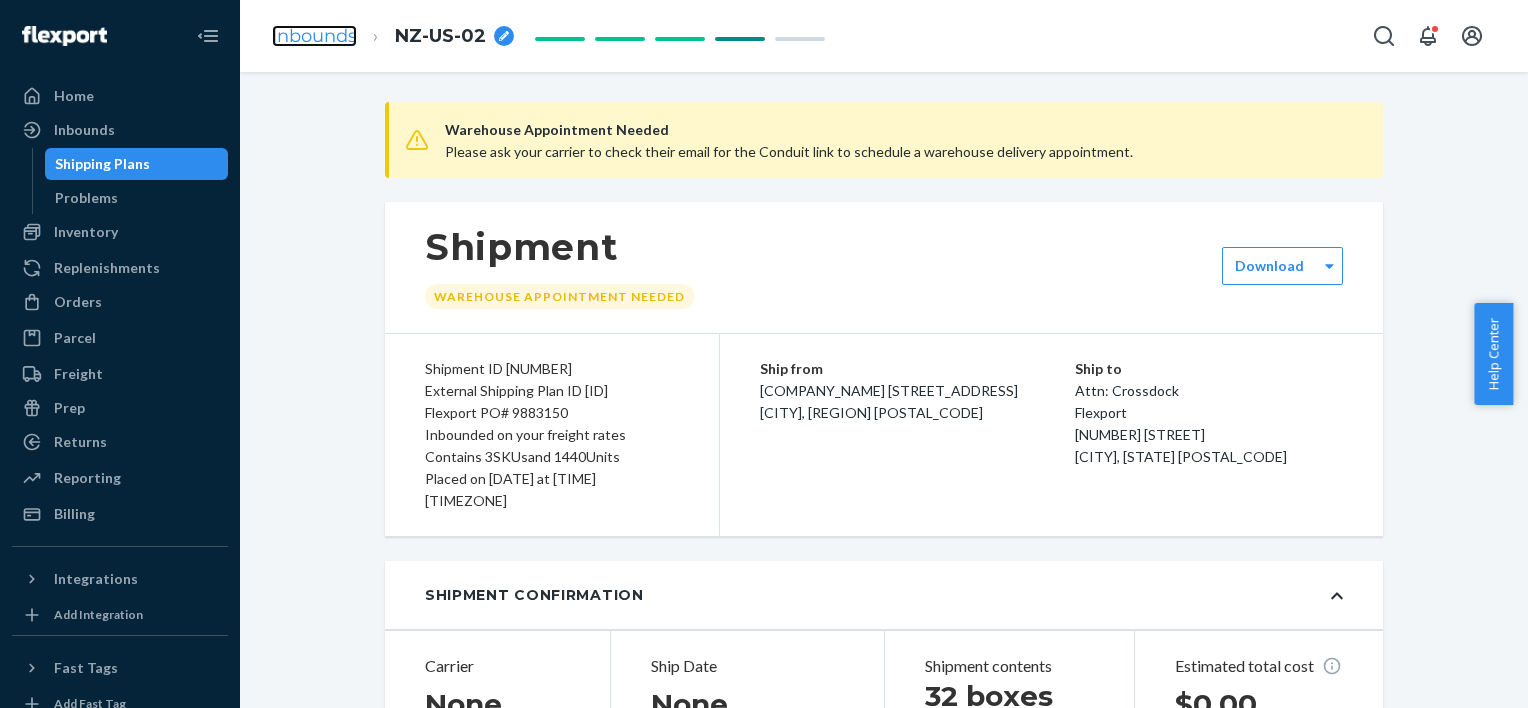 click on "Inbounds" at bounding box center (314, 36) 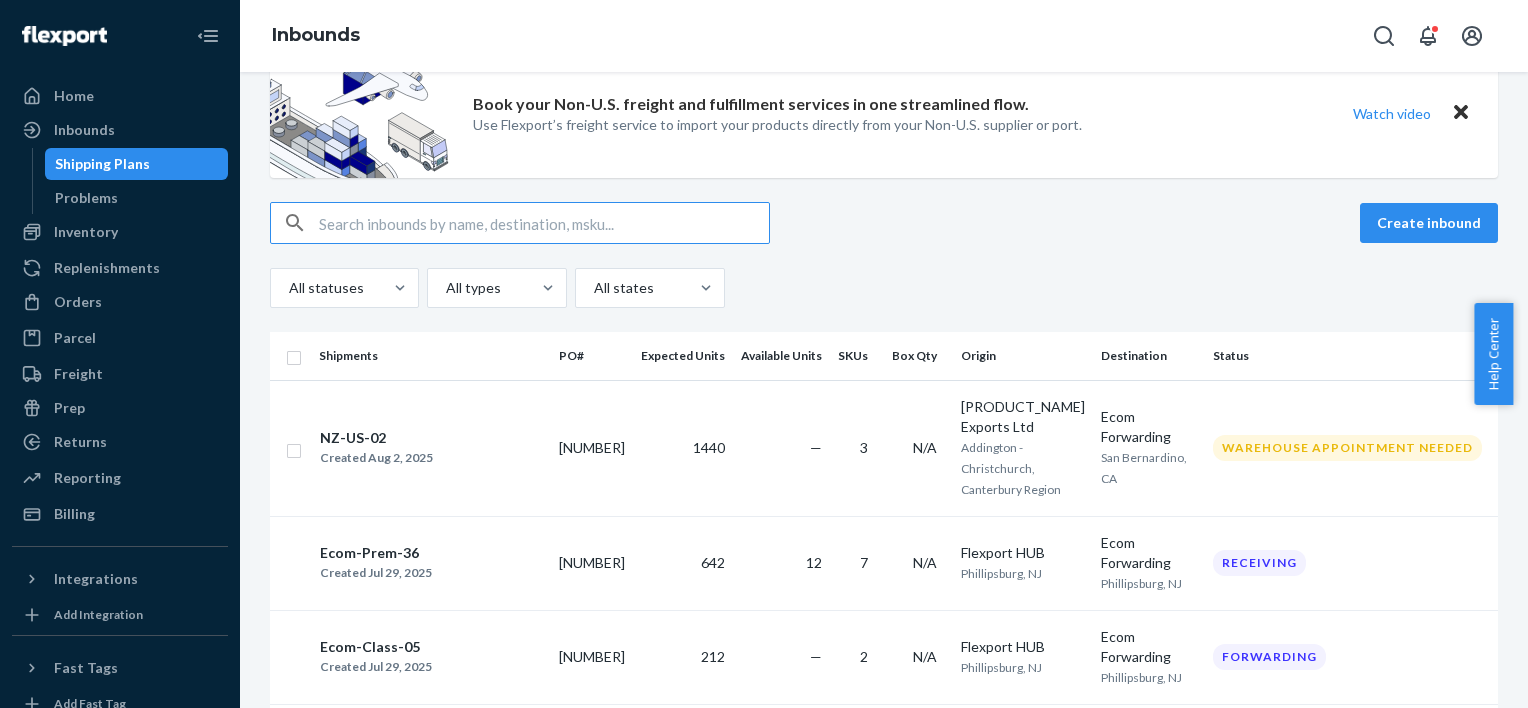 scroll, scrollTop: 0, scrollLeft: 0, axis: both 